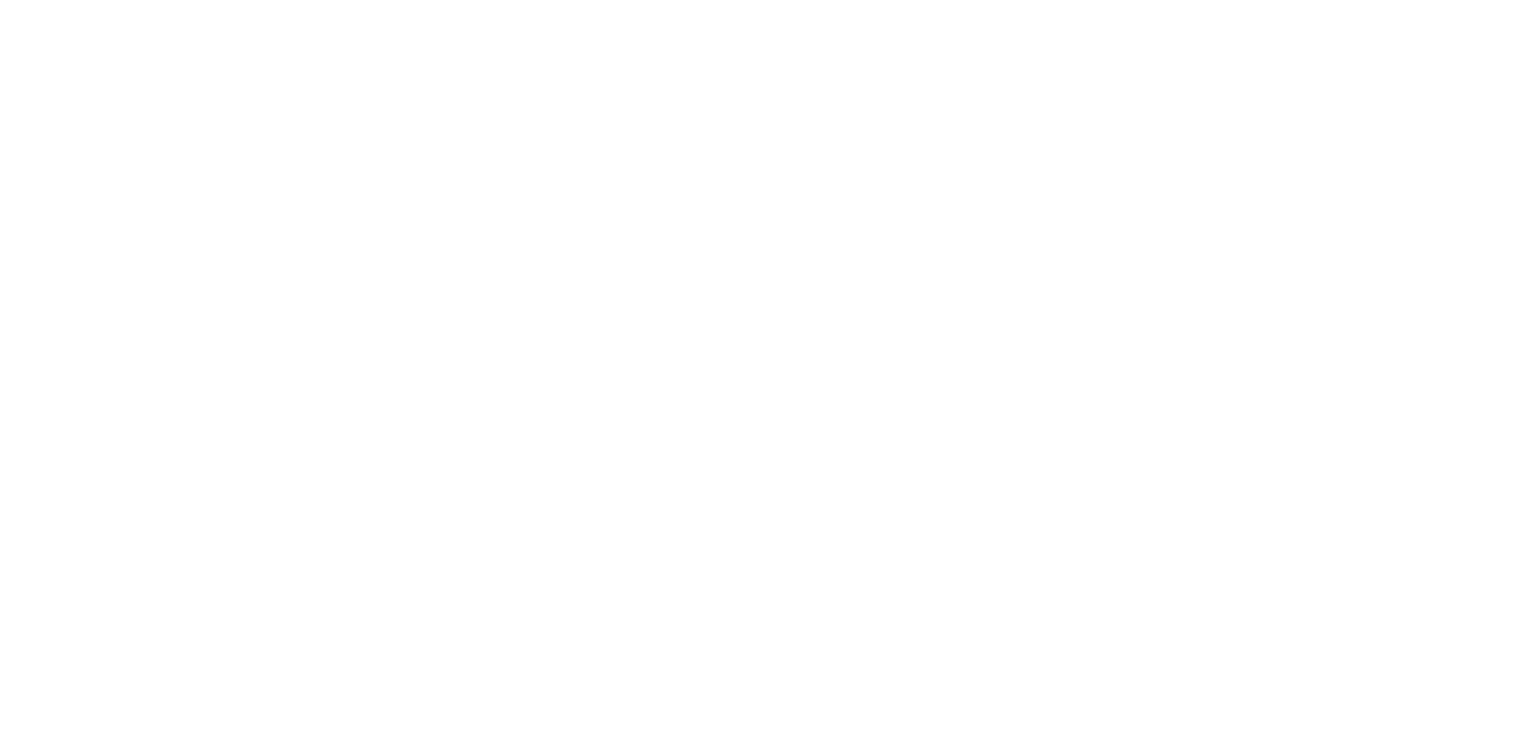scroll, scrollTop: 0, scrollLeft: 0, axis: both 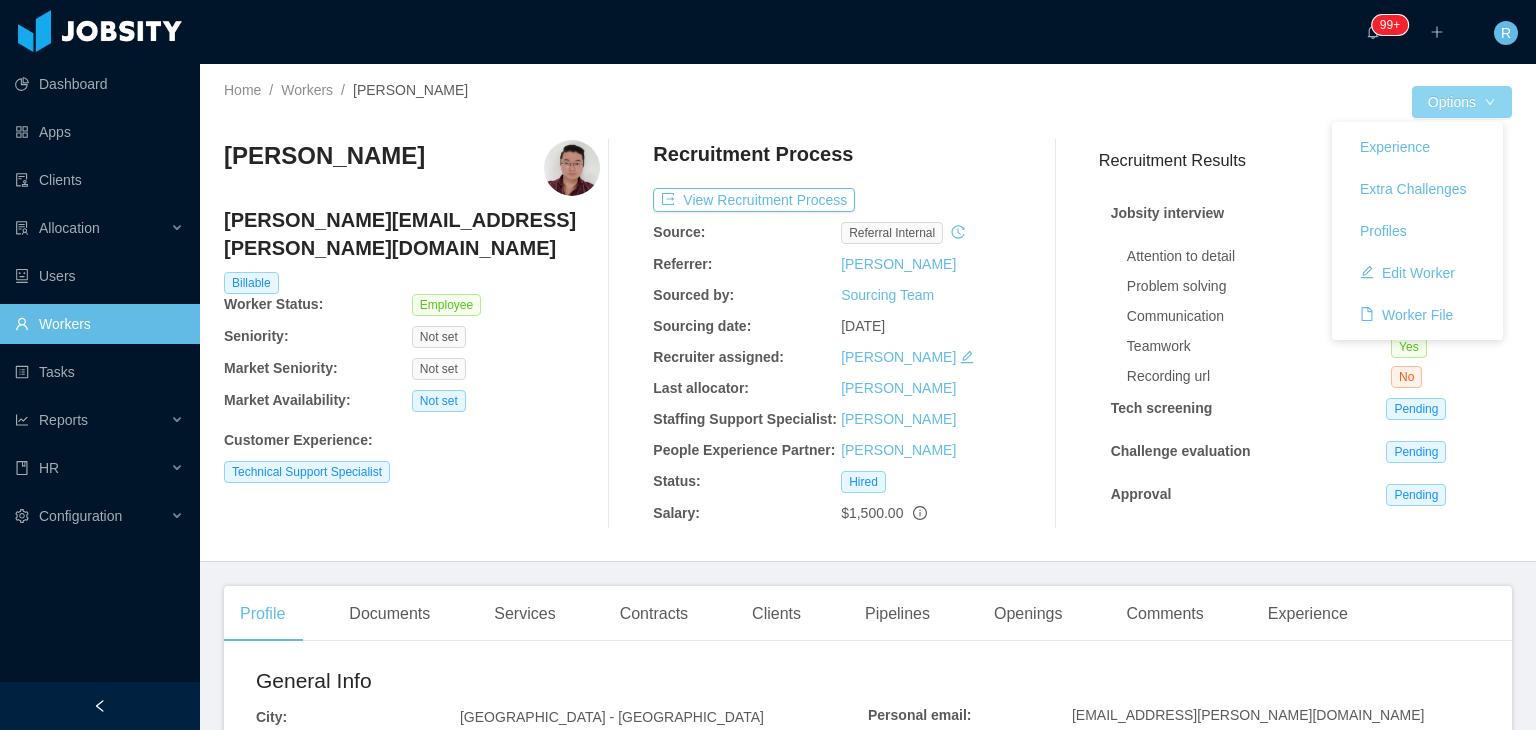 click on "Options" at bounding box center [1462, 102] 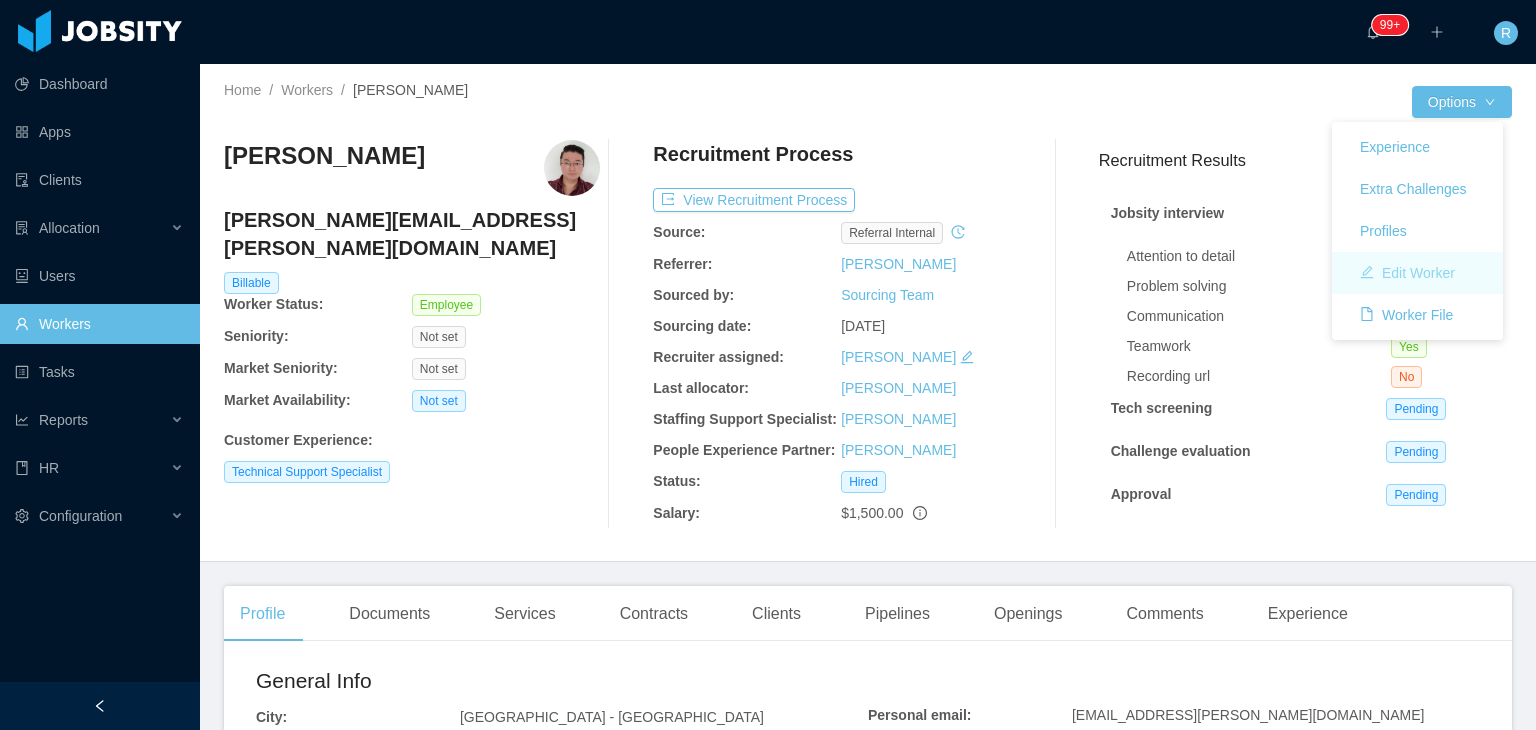 click on "Edit Worker" at bounding box center [1407, 273] 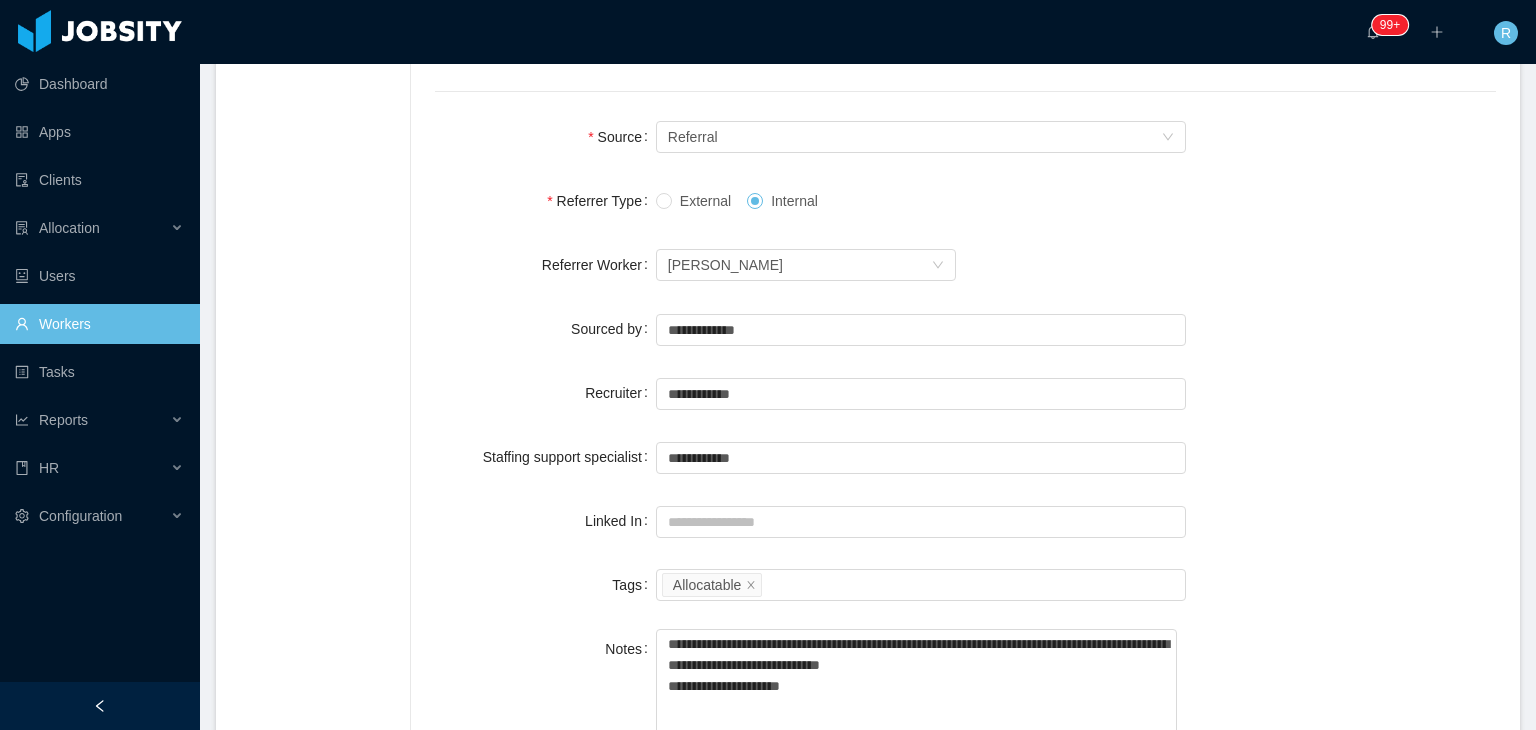 scroll, scrollTop: 1592, scrollLeft: 0, axis: vertical 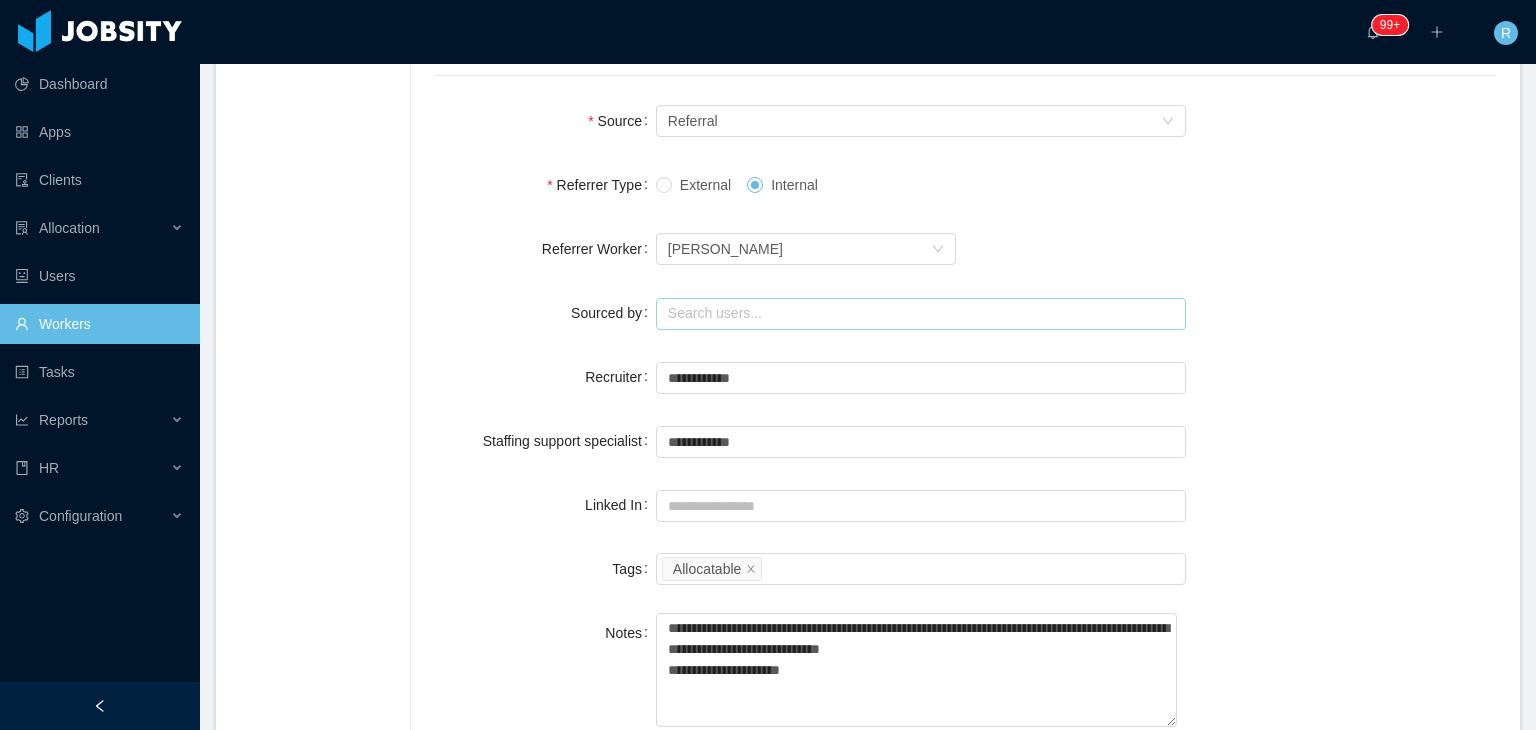 click at bounding box center (921, 314) 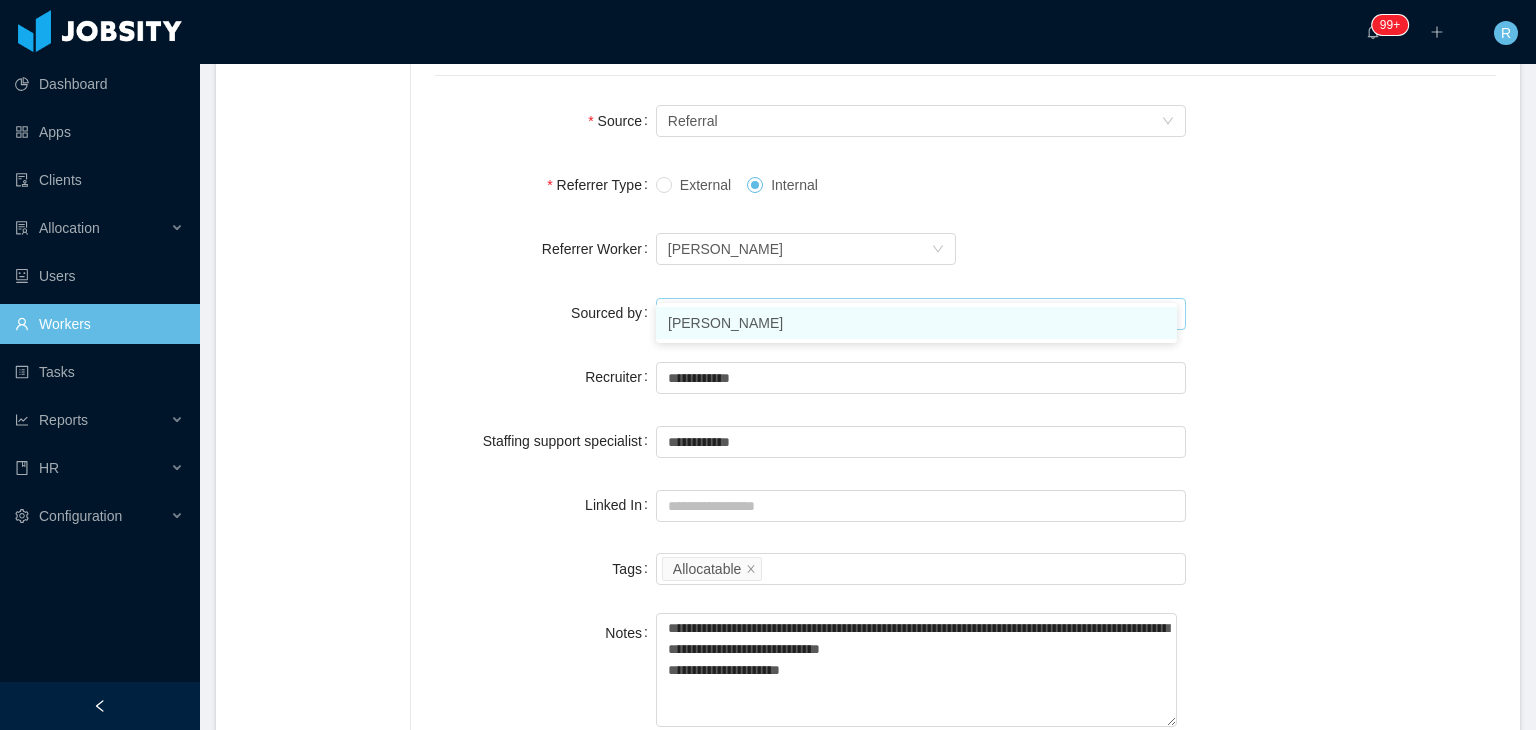 click on "Rolando Toyo" at bounding box center [916, 323] 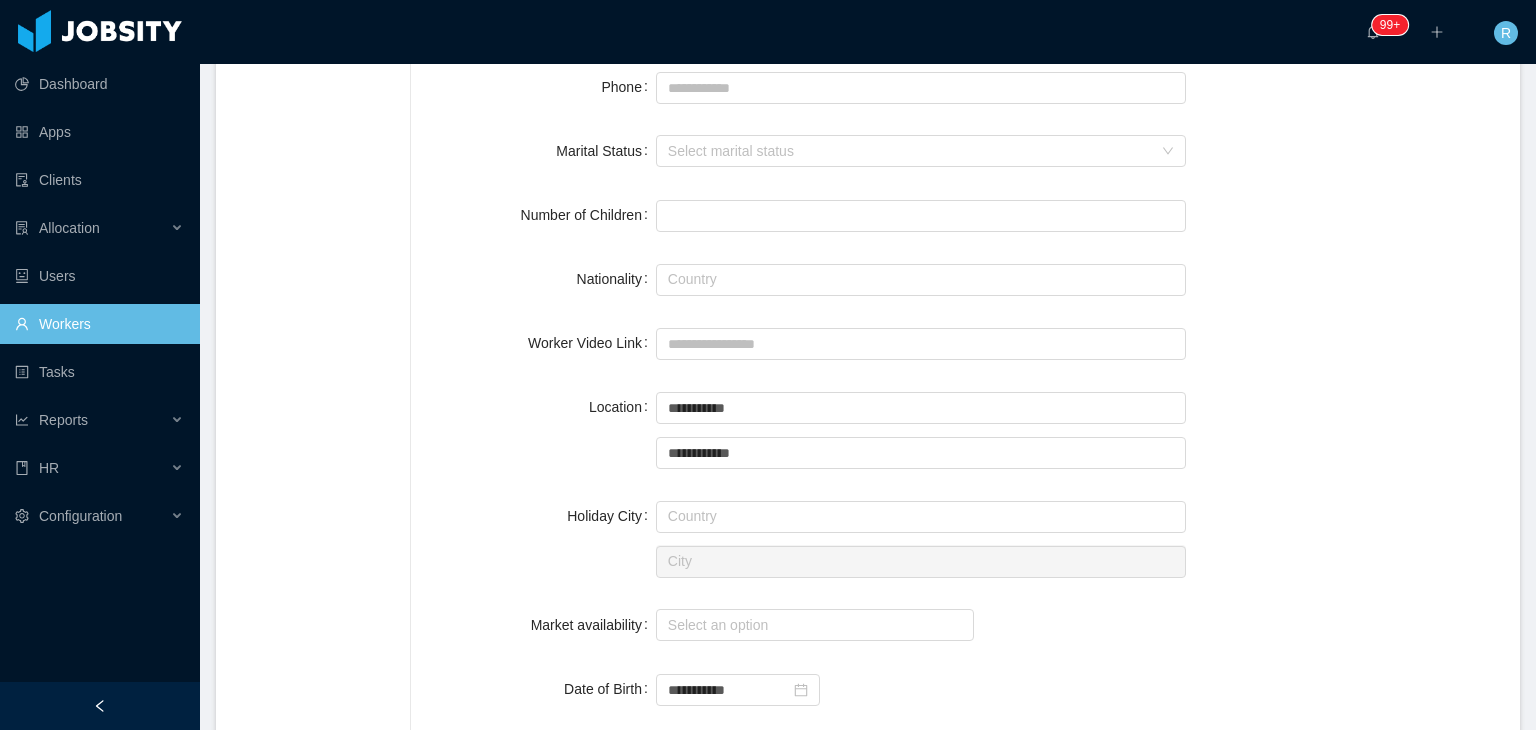 scroll, scrollTop: 667, scrollLeft: 0, axis: vertical 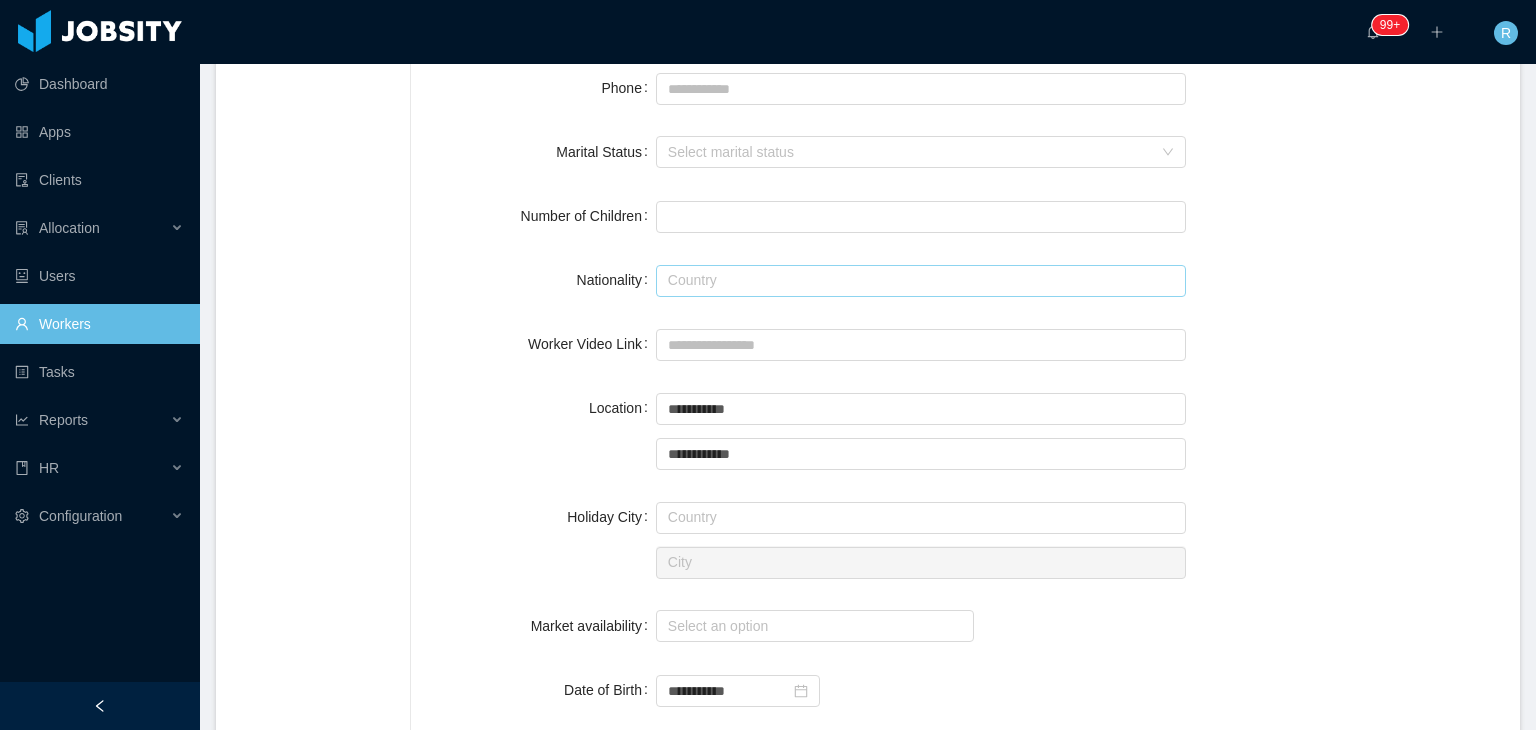 type on "**********" 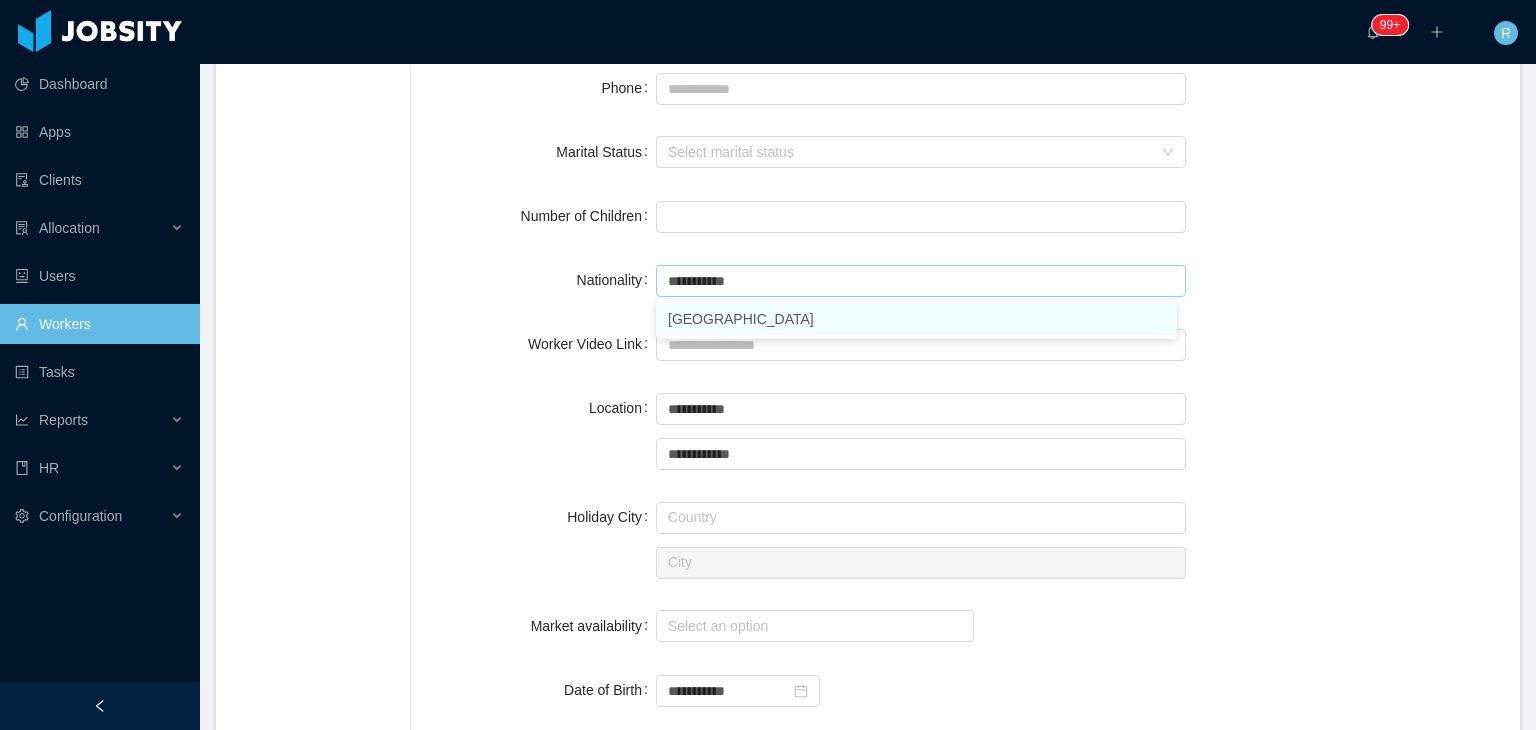 click on "[GEOGRAPHIC_DATA]" at bounding box center (916, 319) 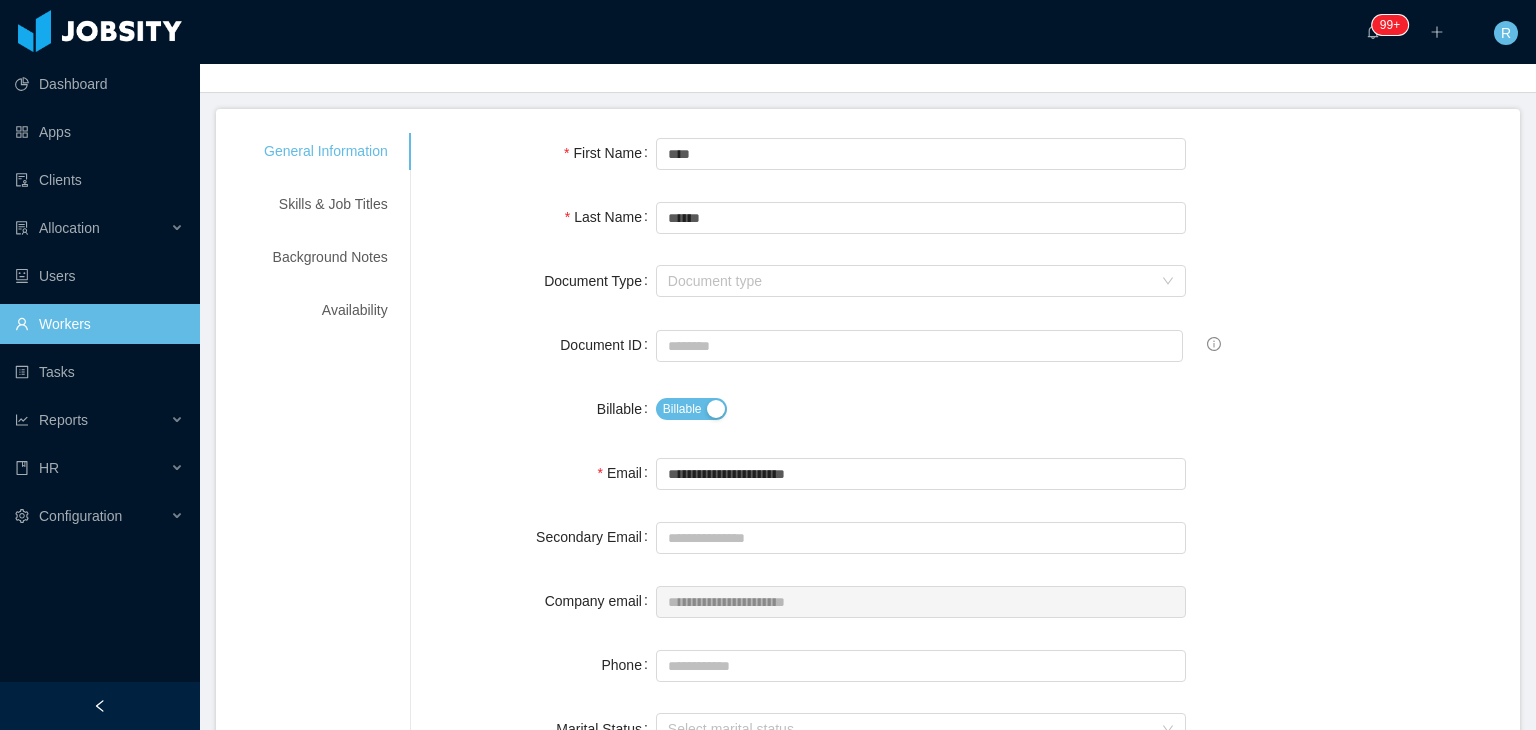 scroll, scrollTop: 0, scrollLeft: 0, axis: both 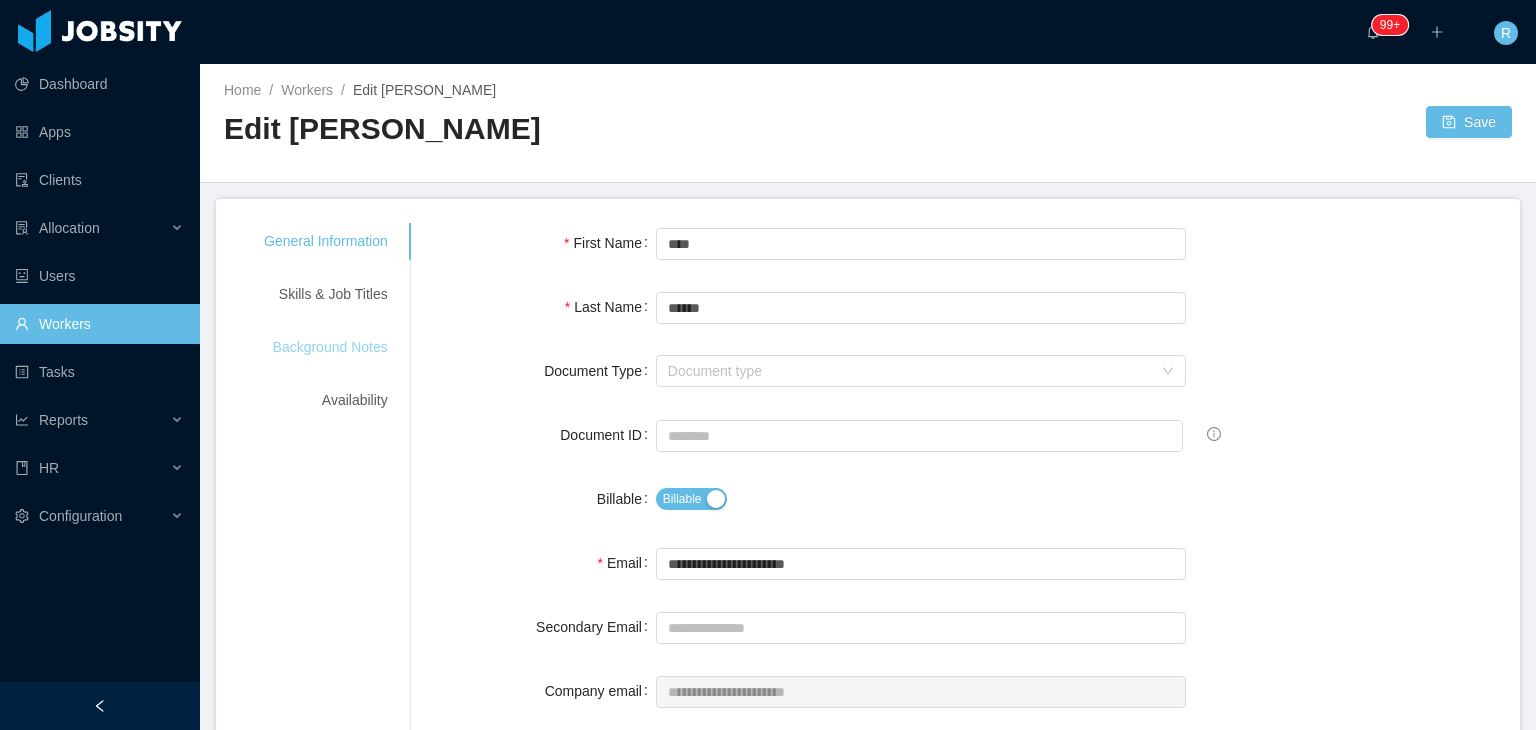 type on "**********" 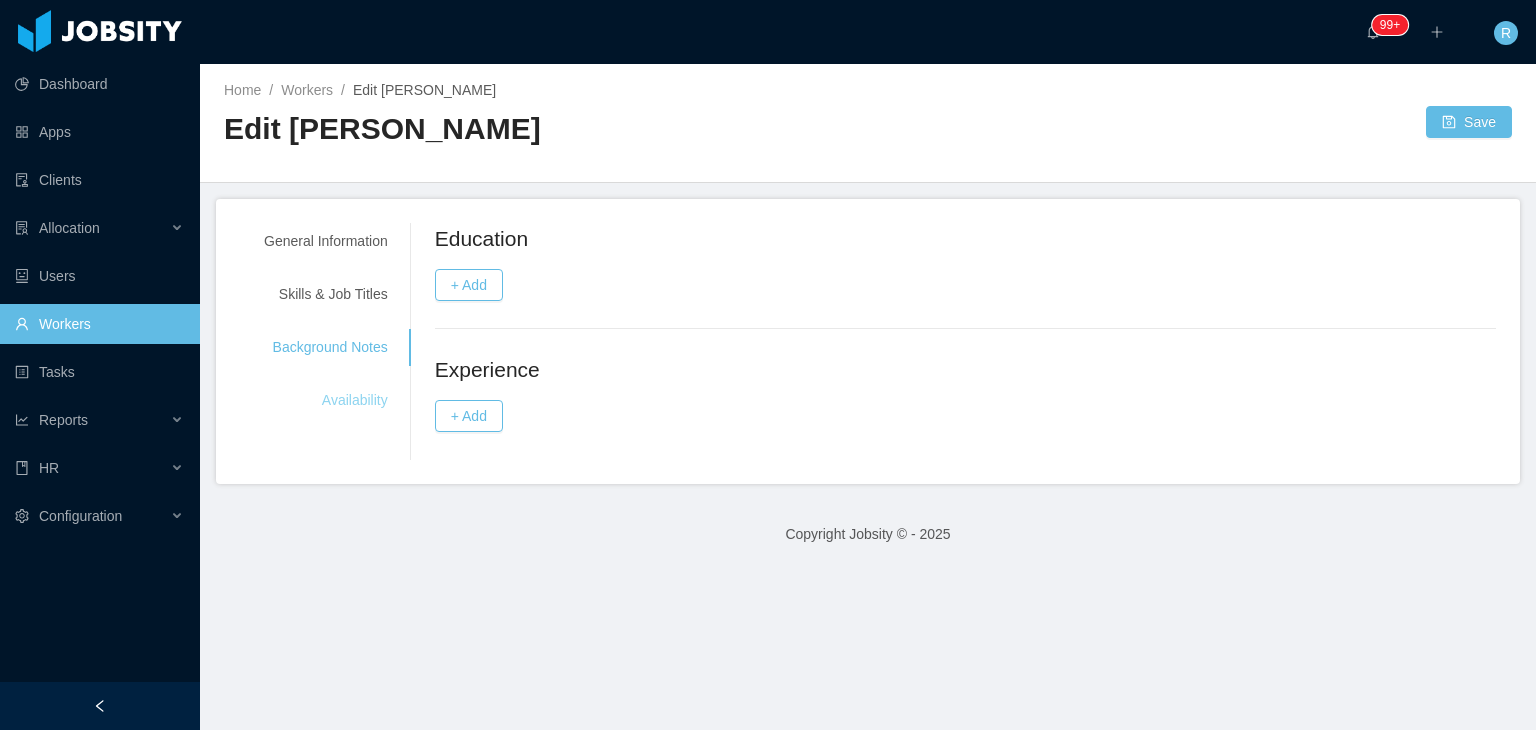 click on "Availability" at bounding box center (326, 400) 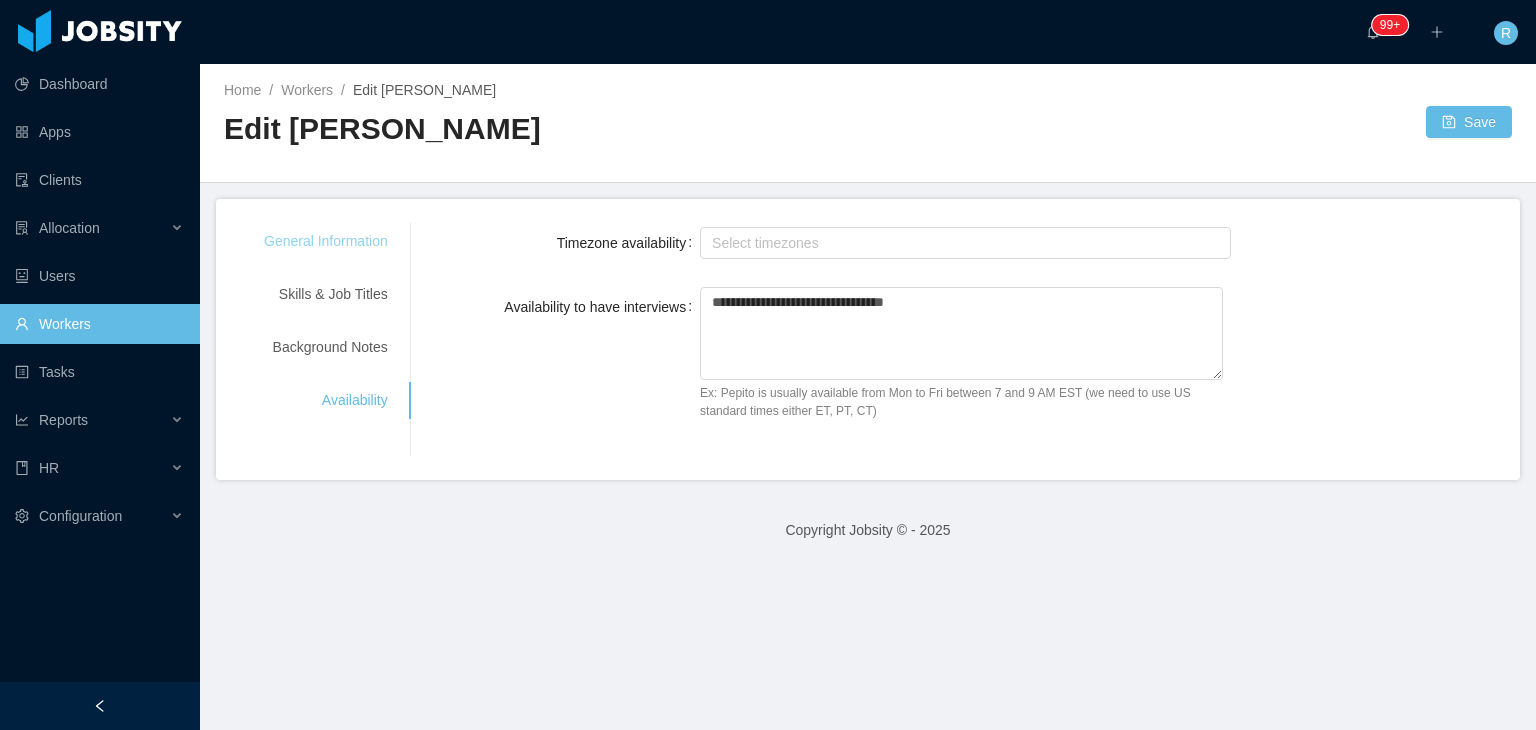 click on "General Information" at bounding box center (326, 241) 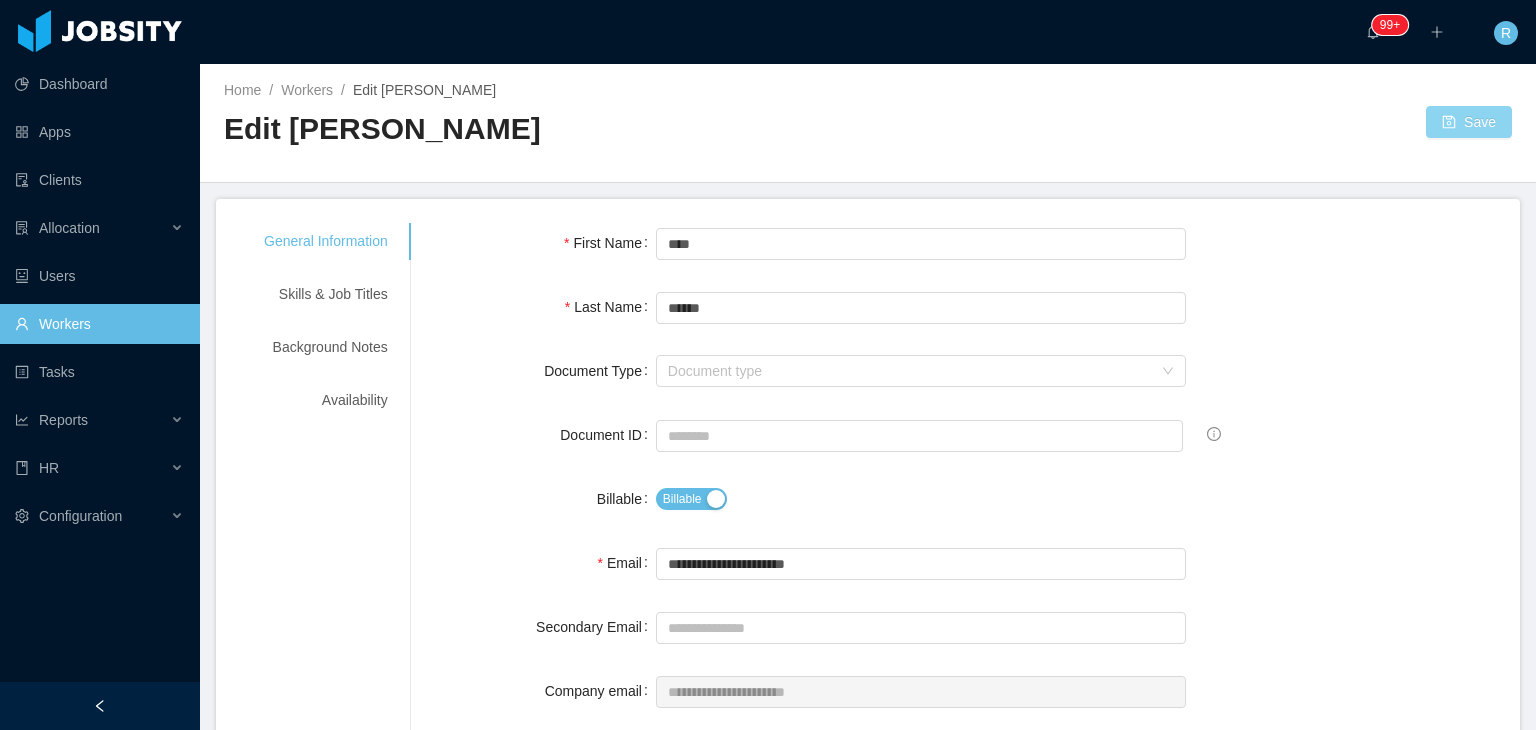click on "Save" at bounding box center (1469, 122) 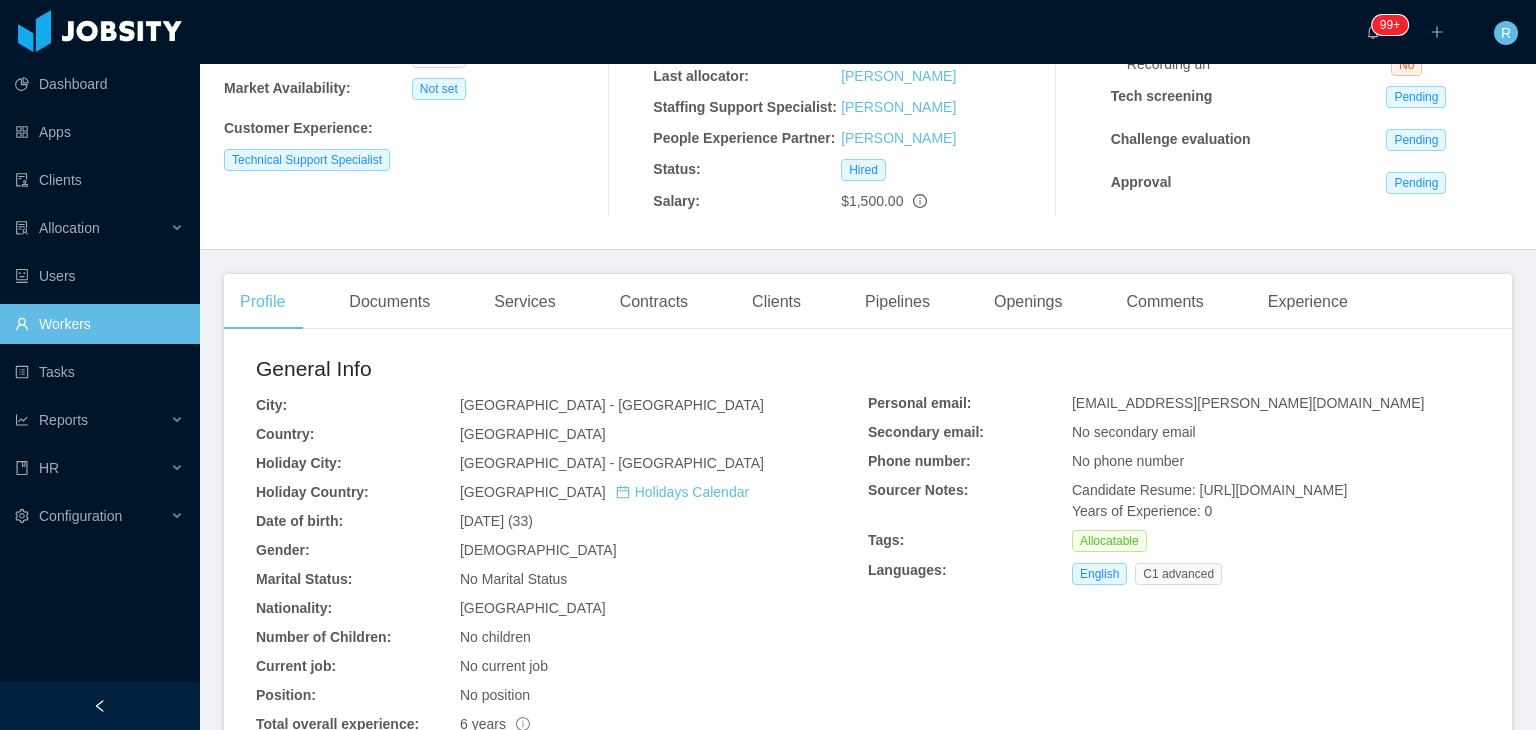 scroll, scrollTop: 530, scrollLeft: 0, axis: vertical 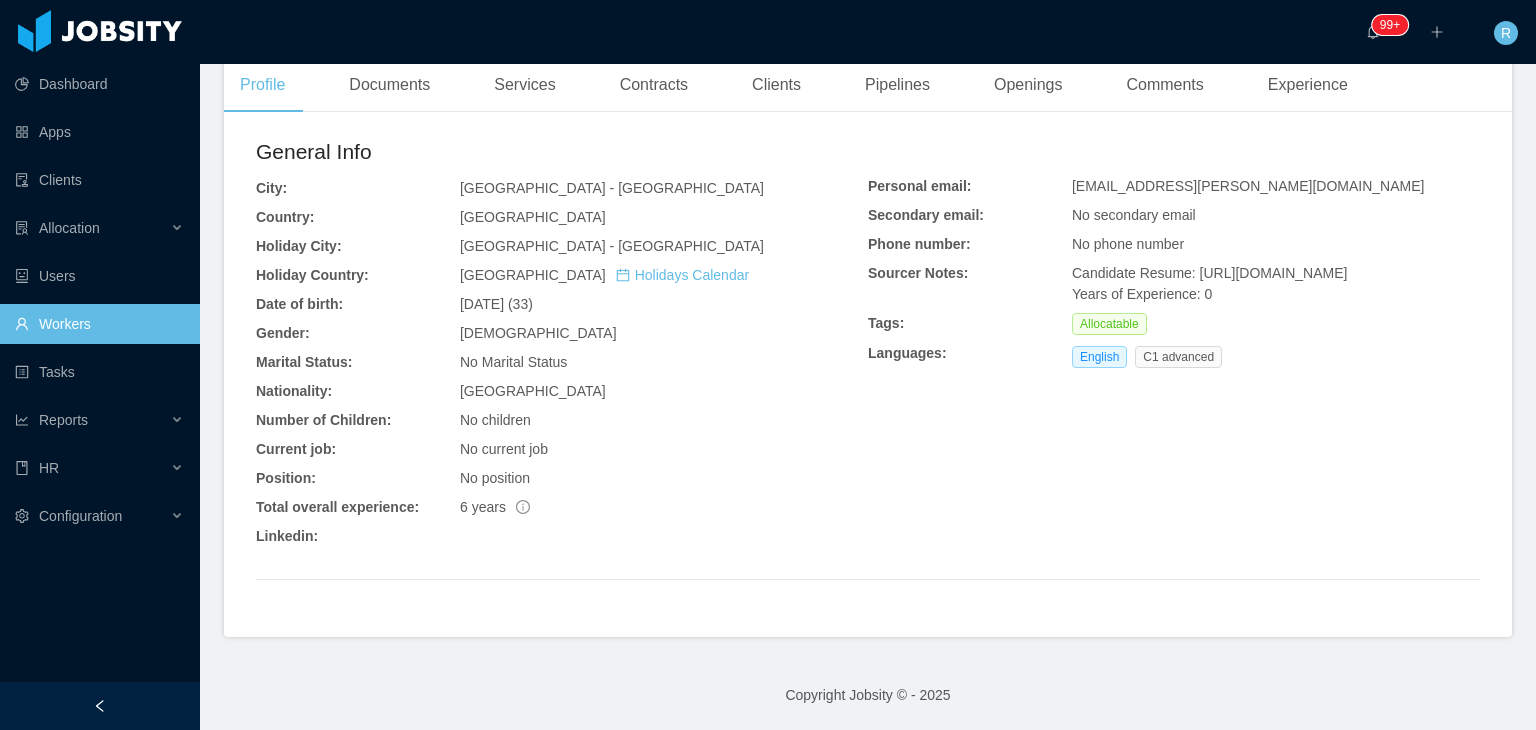drag, startPoint x: 1151, startPoint y: 315, endPoint x: 1183, endPoint y: 269, distance: 56.0357 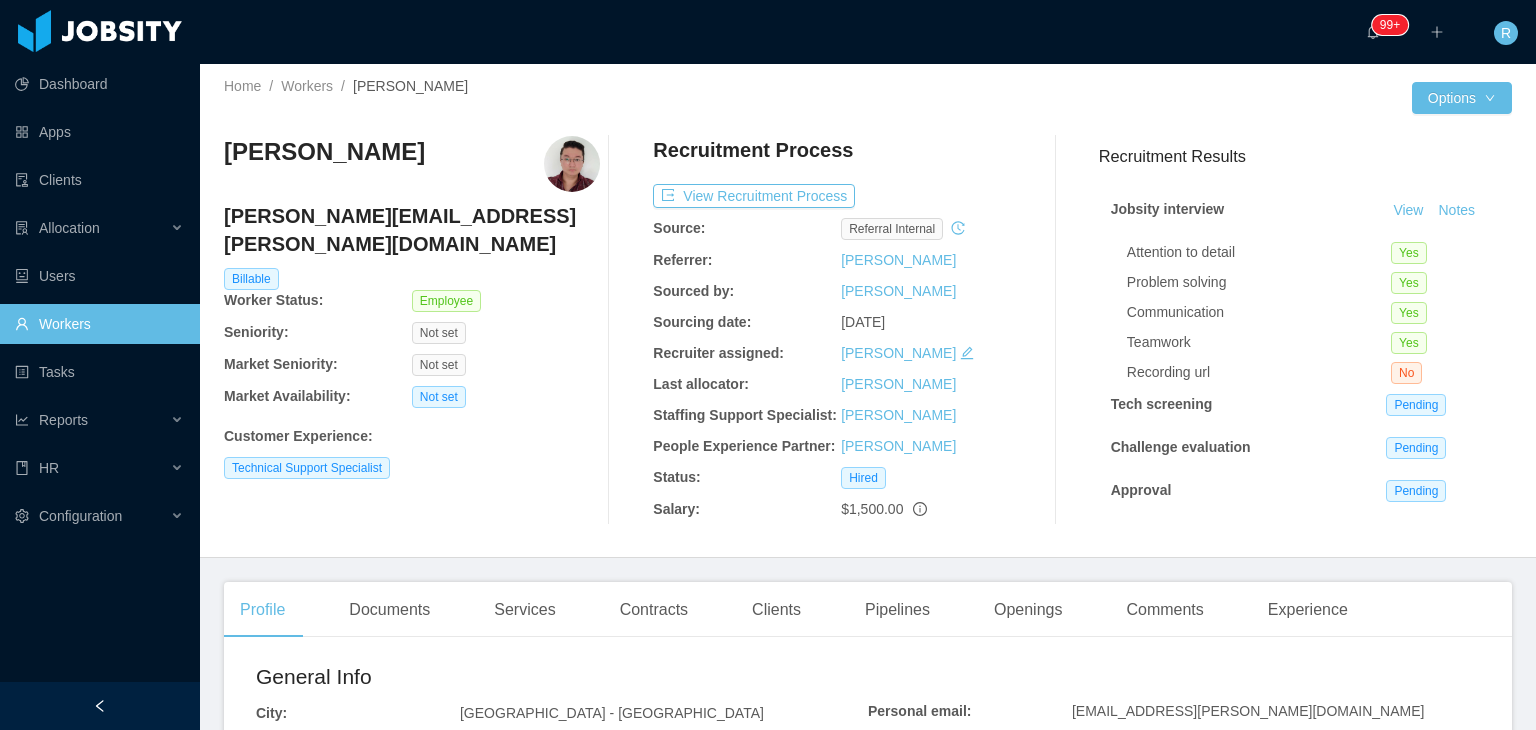 scroll, scrollTop: 0, scrollLeft: 0, axis: both 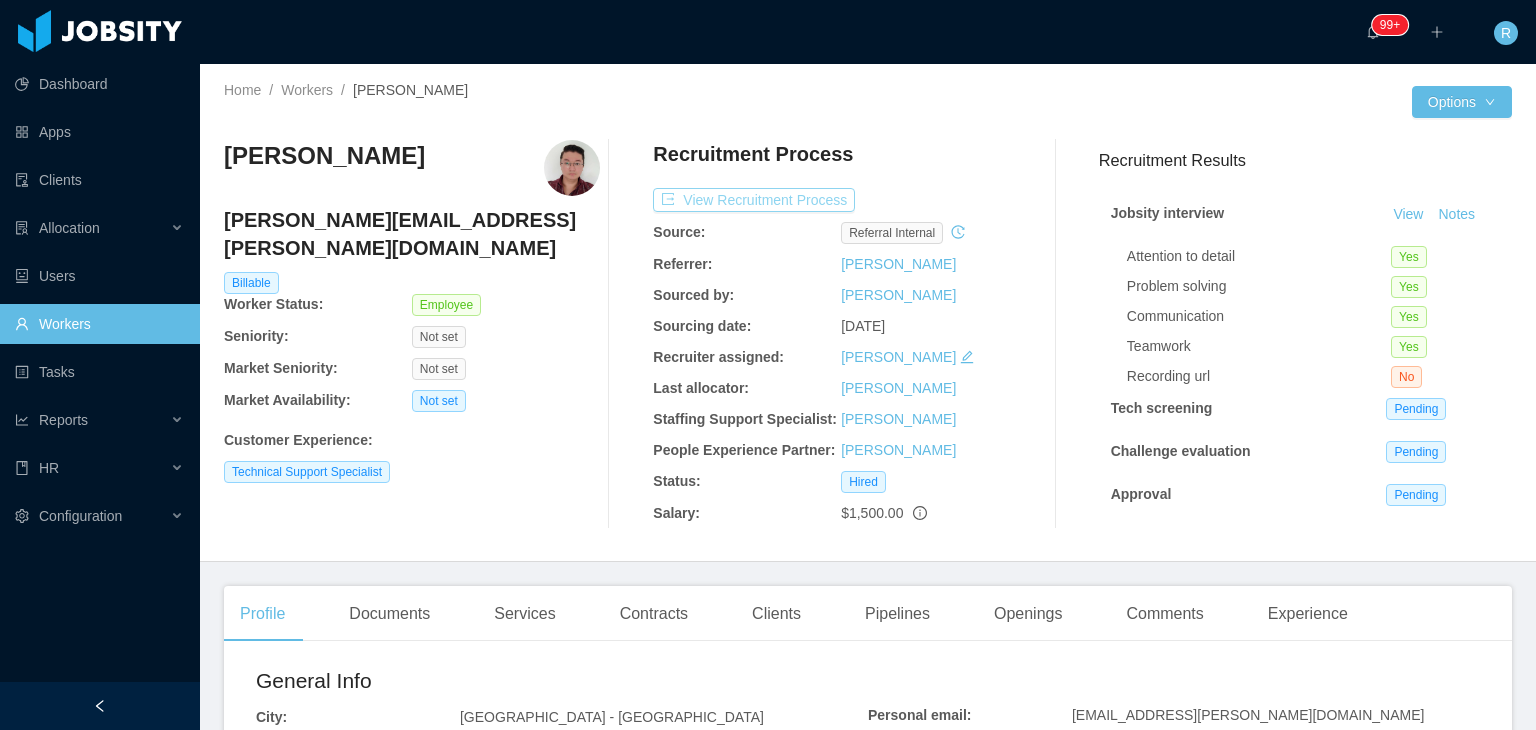 click on "View Recruitment Process" at bounding box center [754, 200] 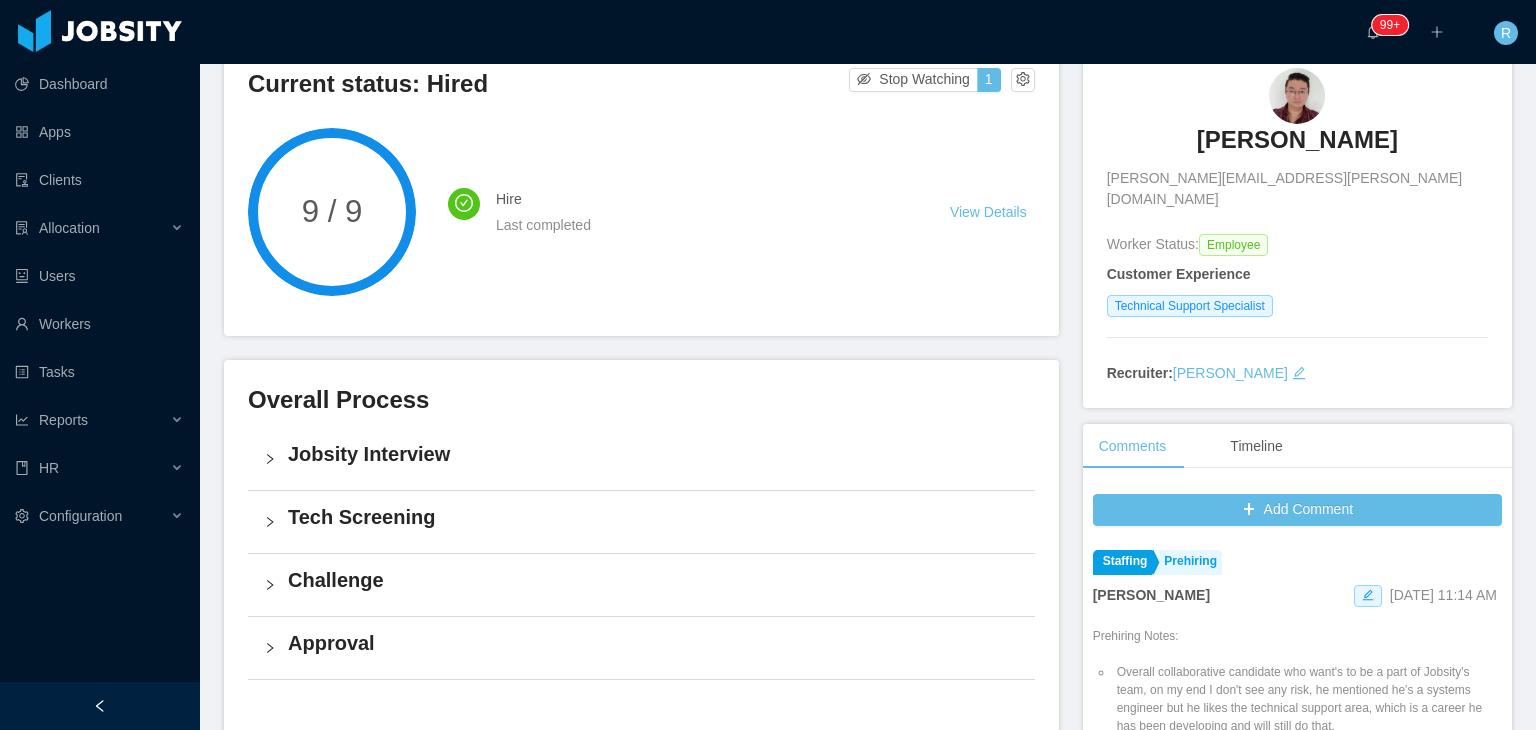 scroll, scrollTop: 166, scrollLeft: 0, axis: vertical 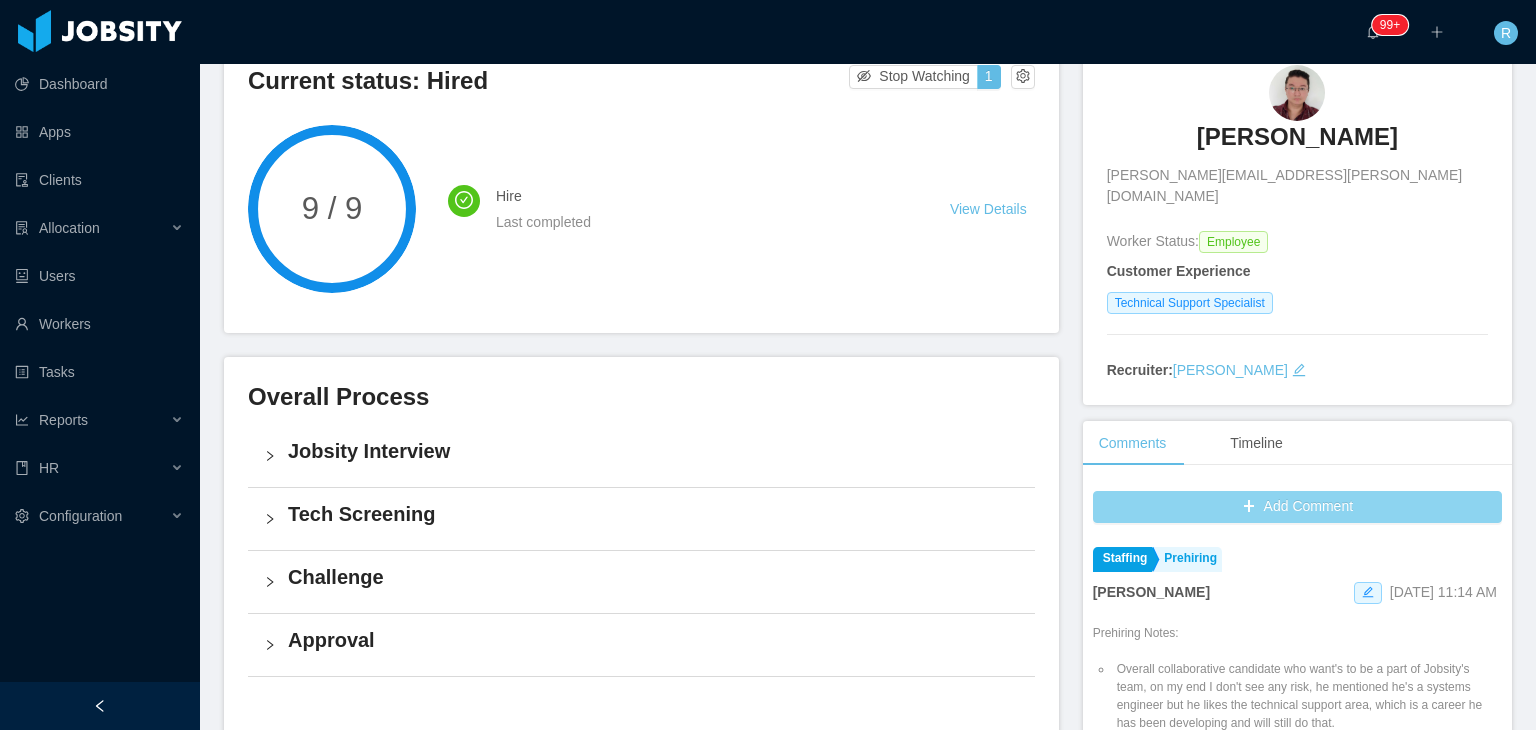 click on "Add Comment" at bounding box center (1297, 507) 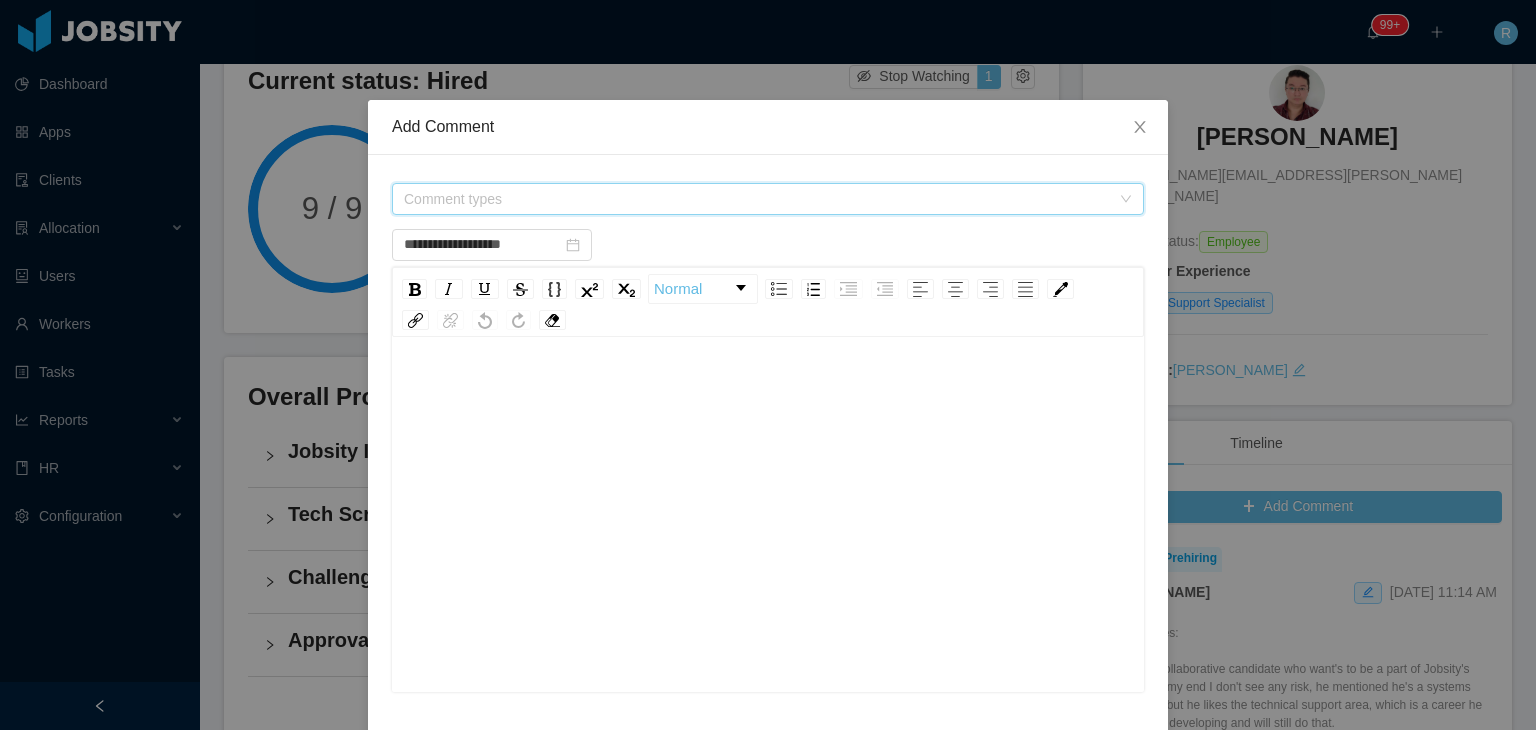 click on "Comment types" at bounding box center [757, 199] 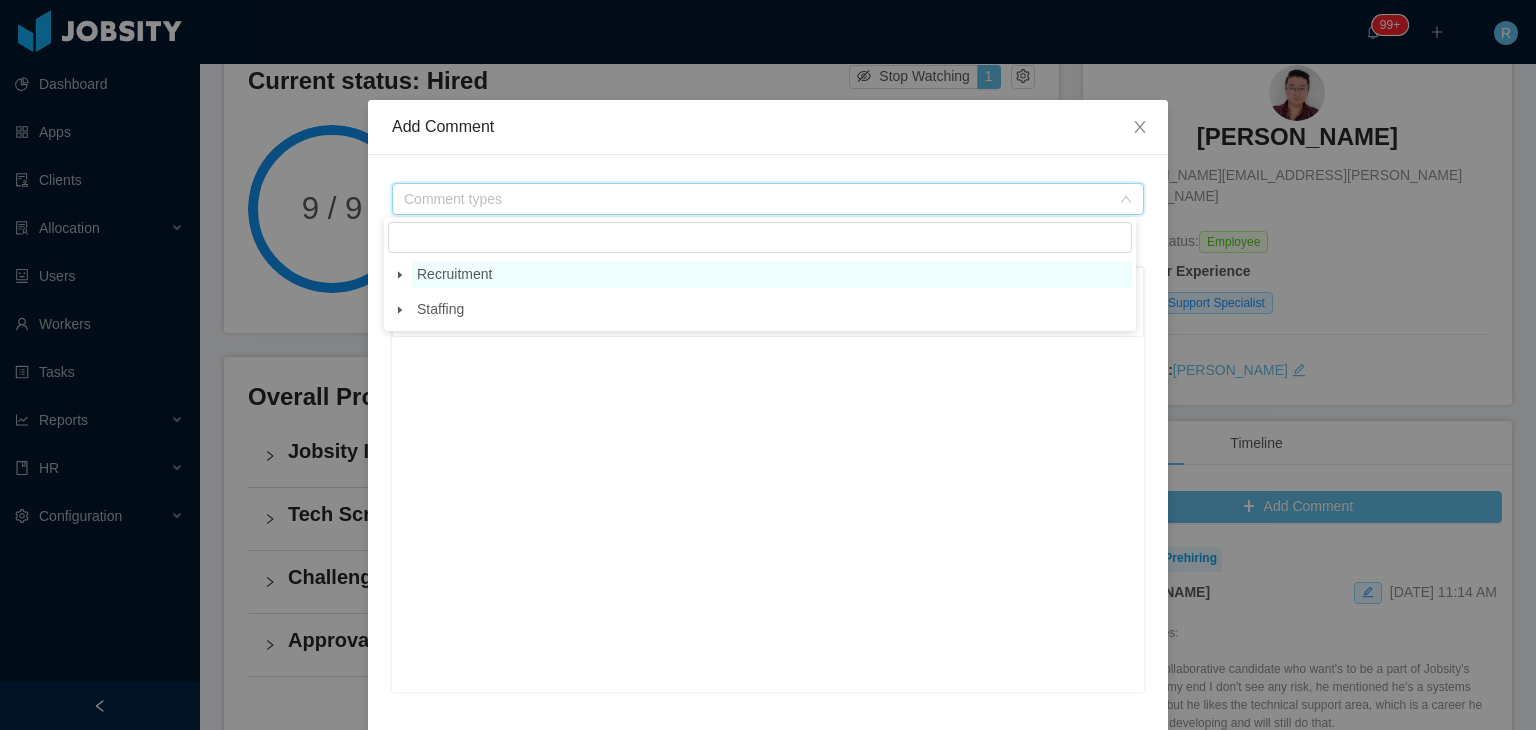 click on "Recruitment" at bounding box center (454, 274) 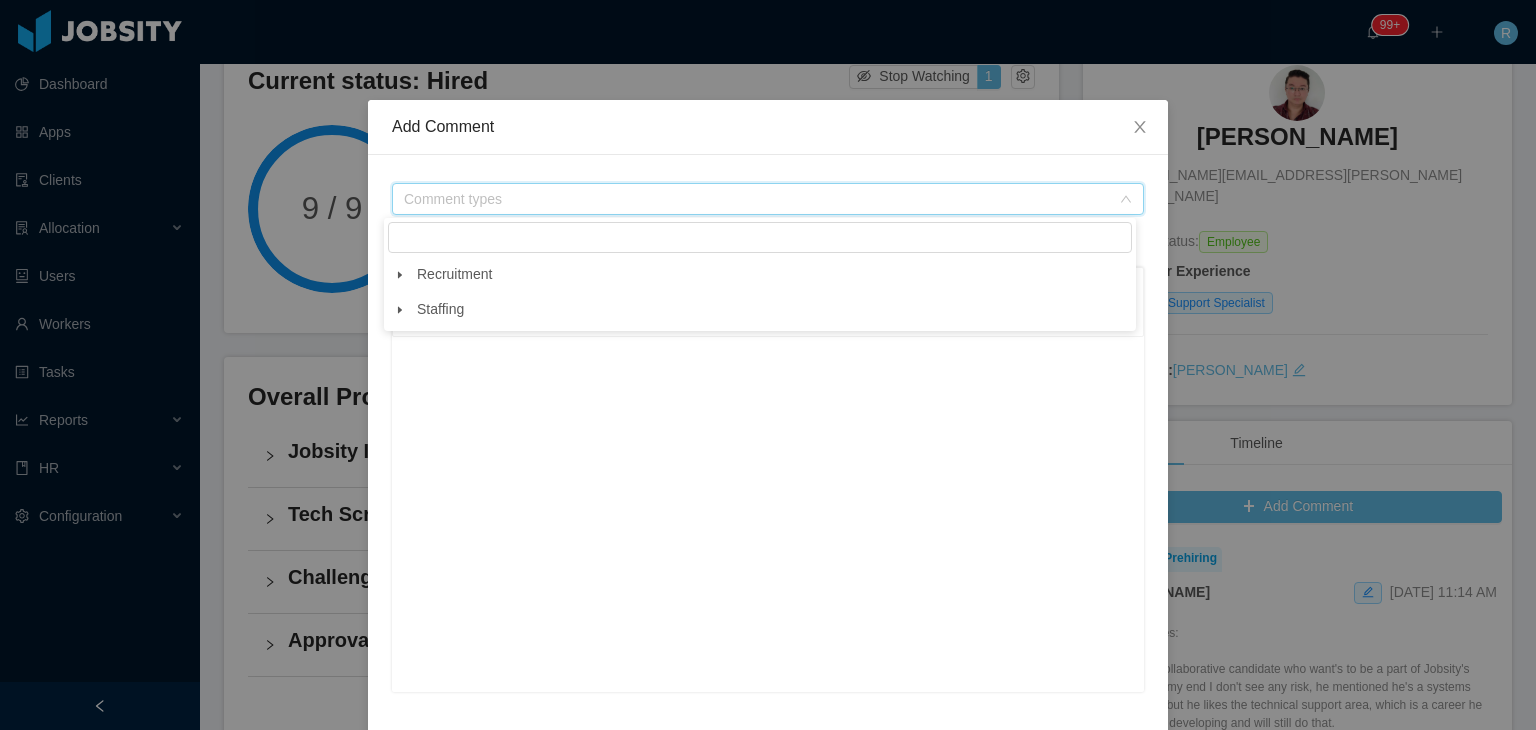 click 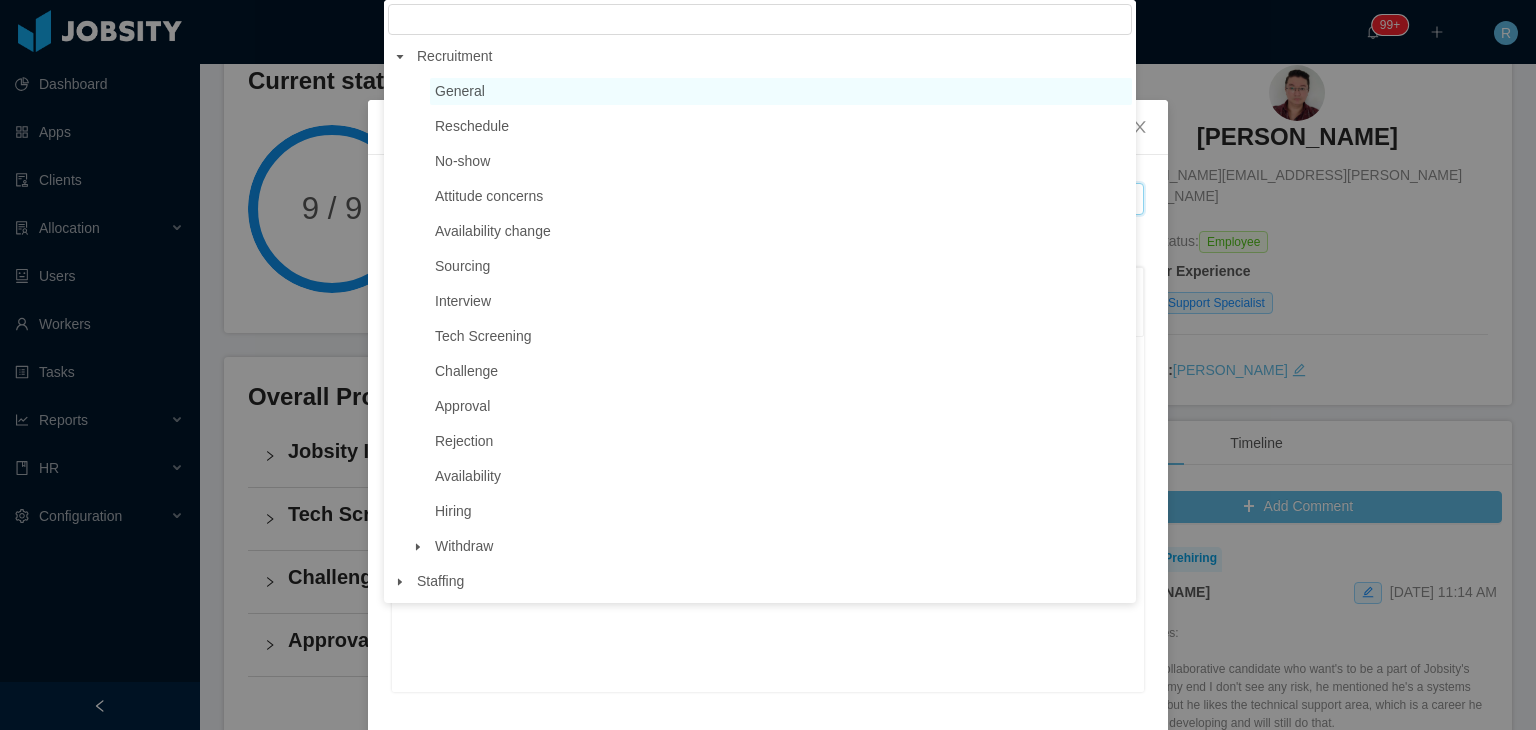 click on "General" at bounding box center [460, 91] 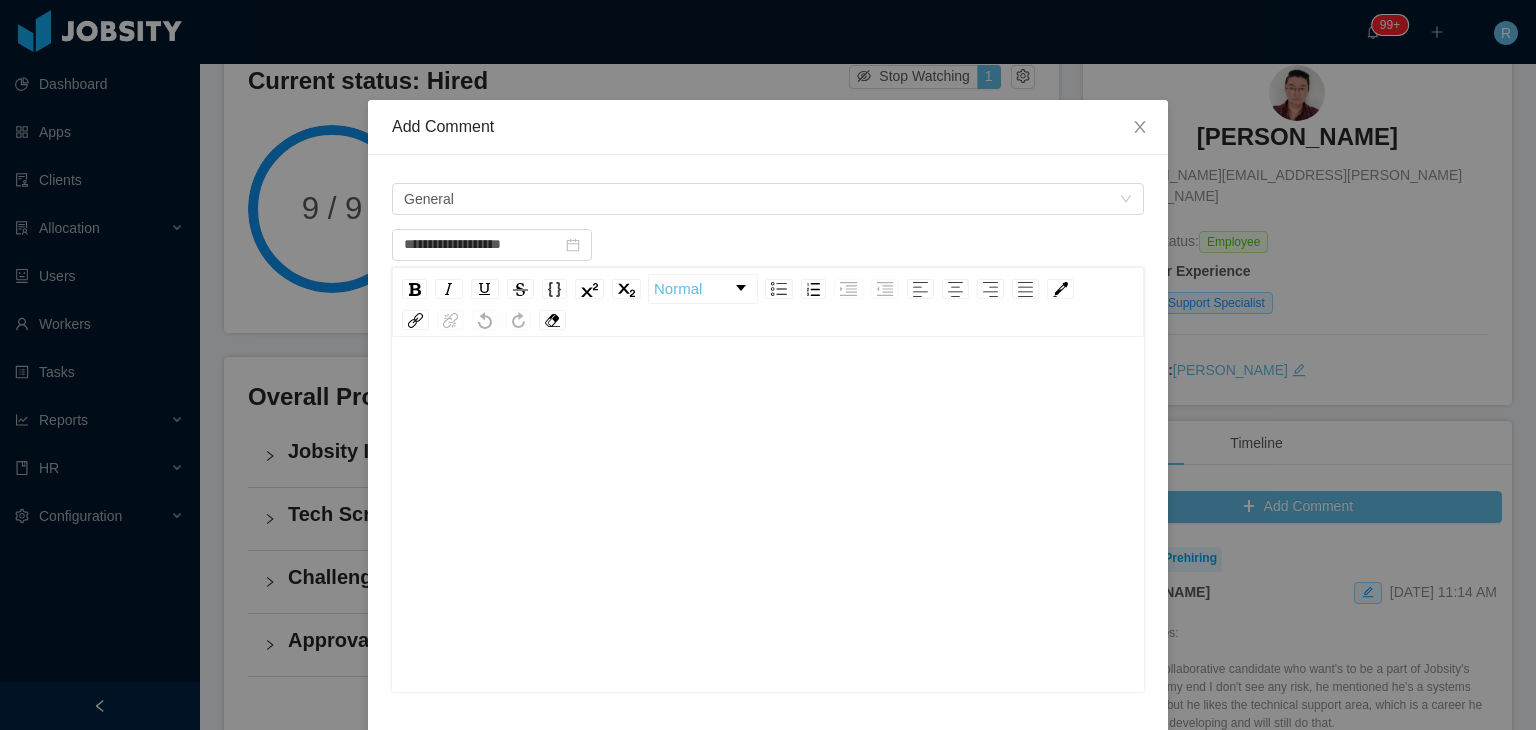 click at bounding box center (768, 391) 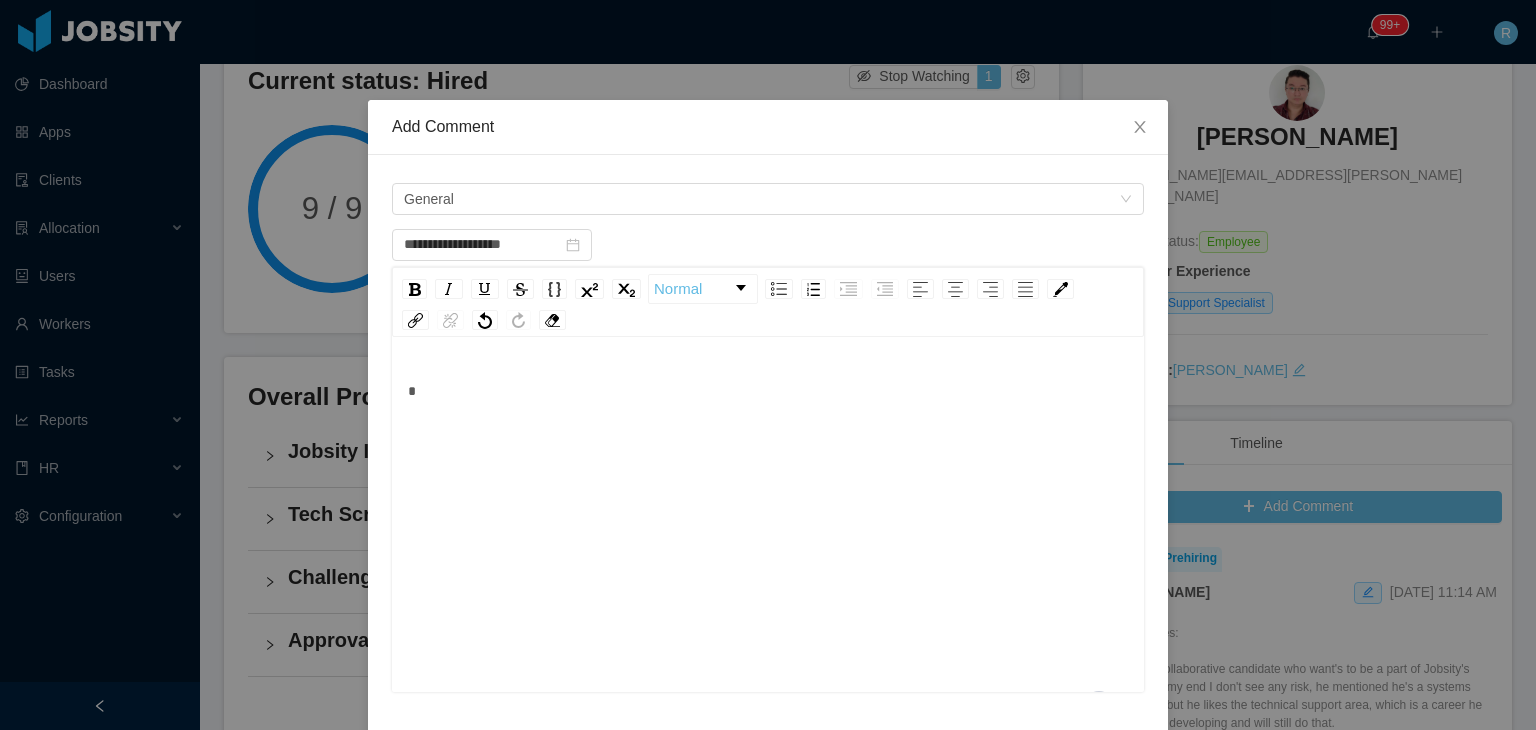 type 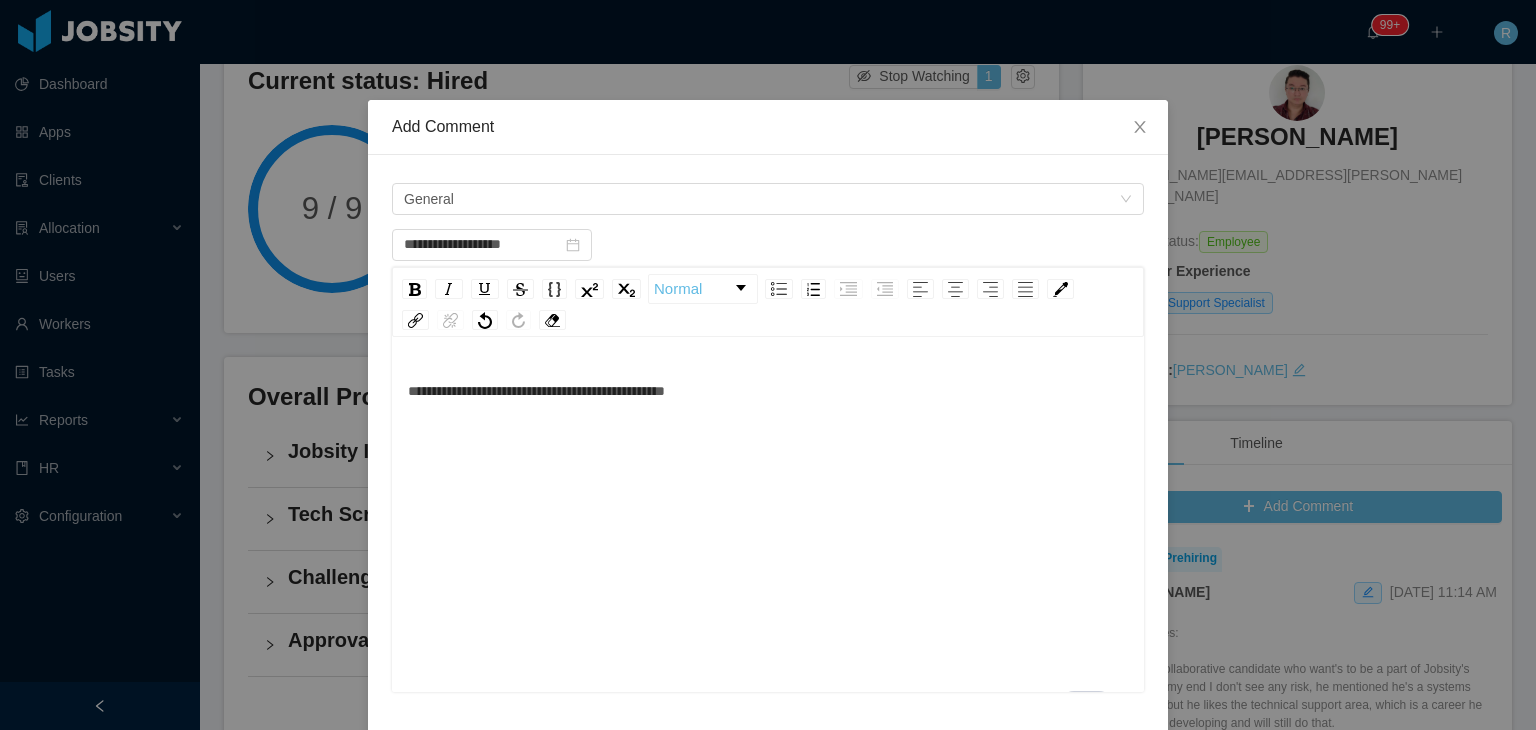 scroll, scrollTop: 190, scrollLeft: 0, axis: vertical 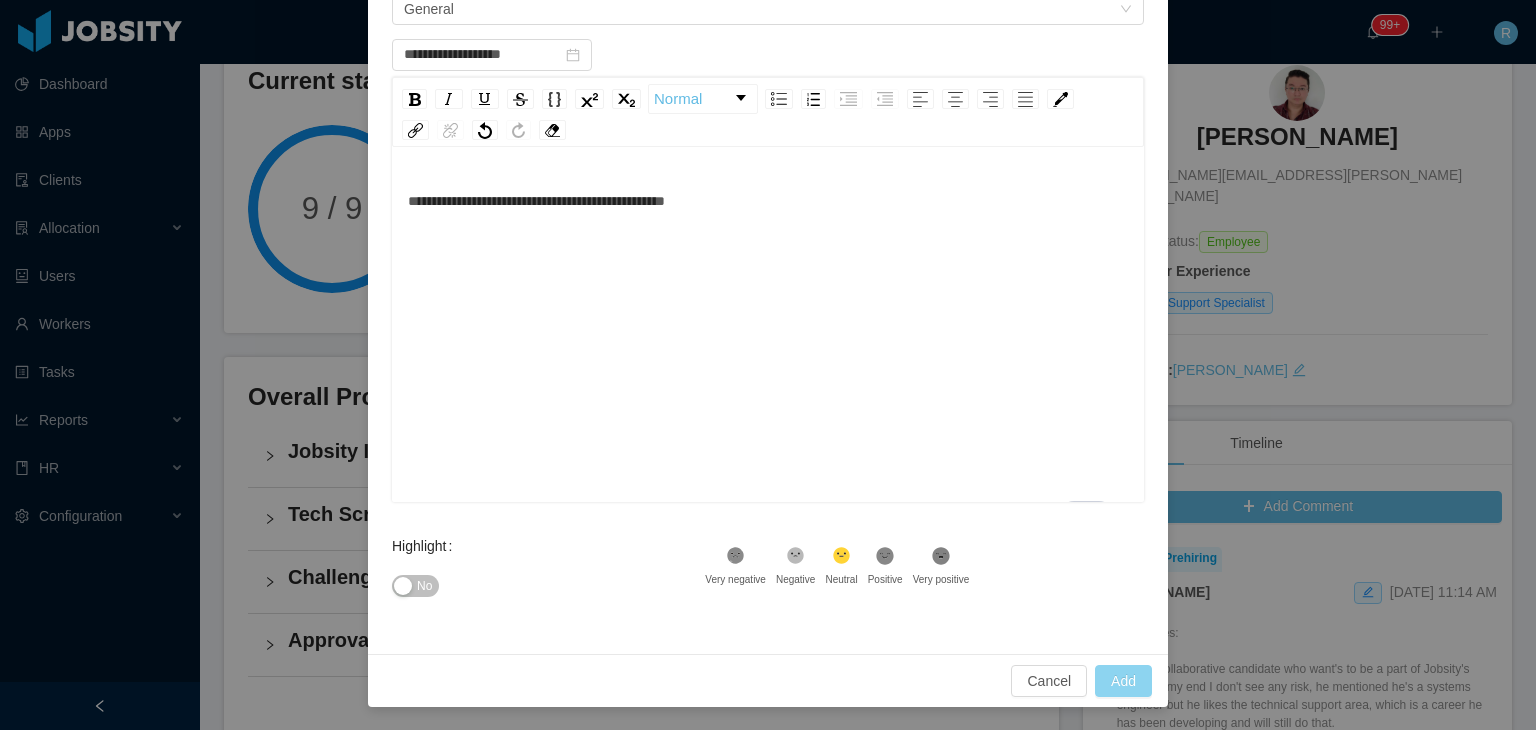 click on "Add" at bounding box center (1123, 681) 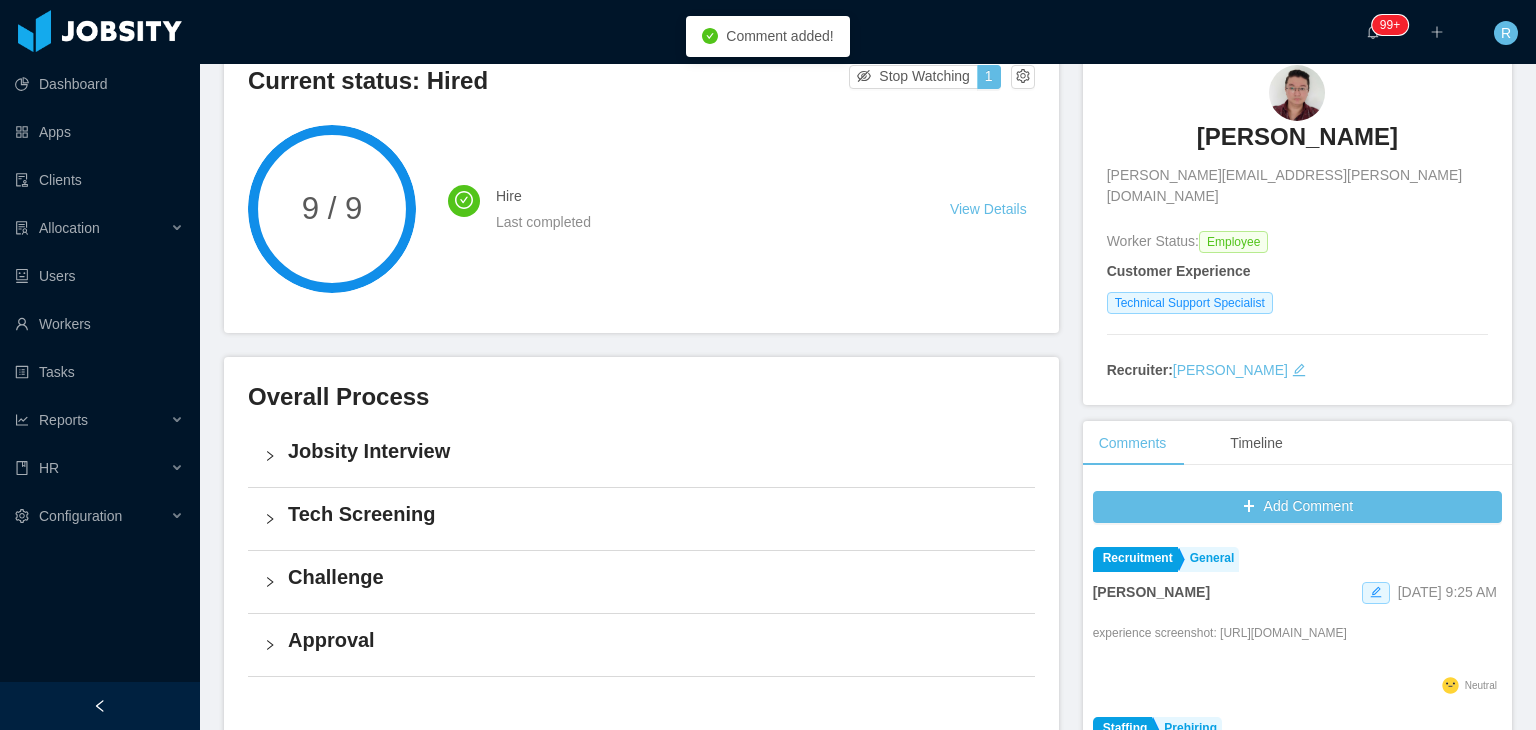 scroll, scrollTop: 0, scrollLeft: 0, axis: both 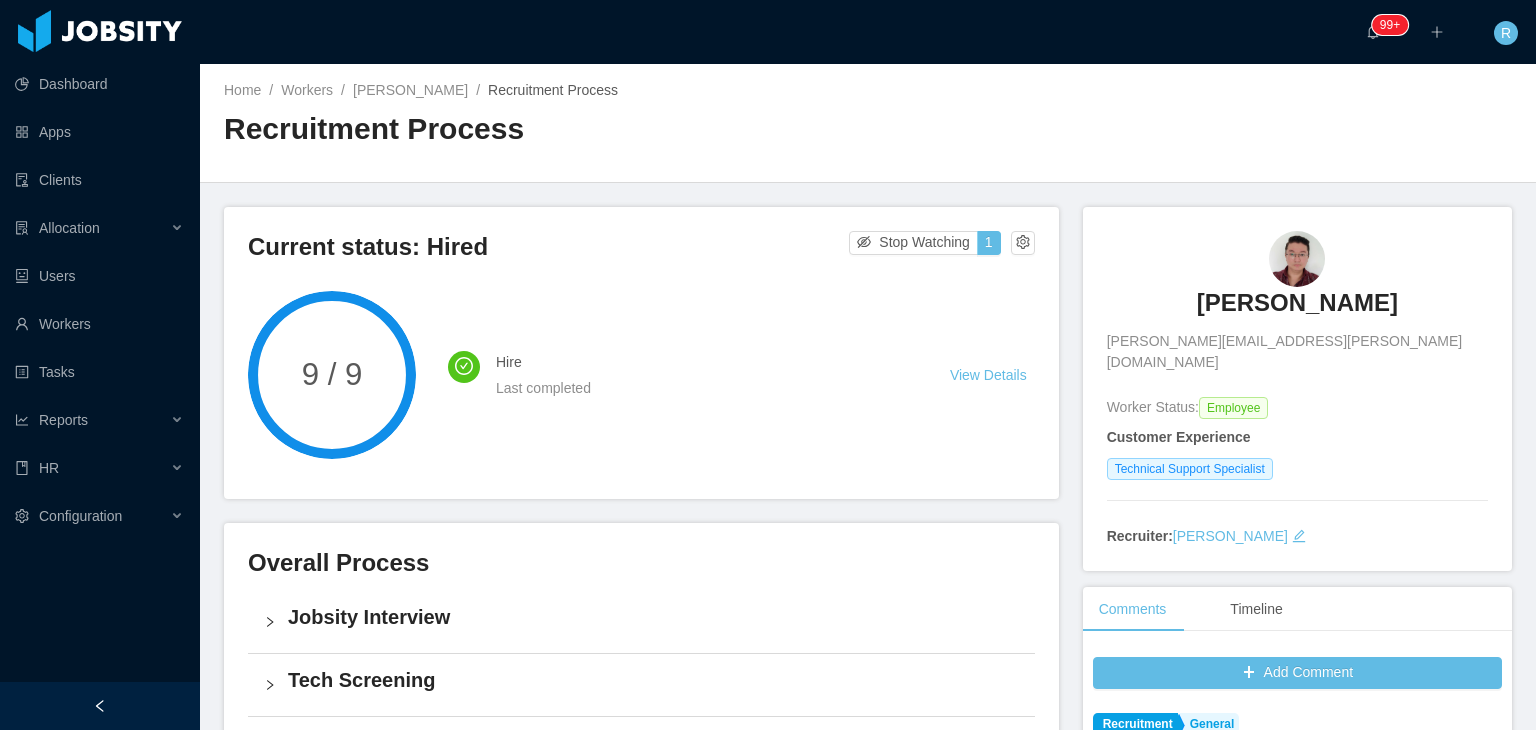 click on "Omar Flores" at bounding box center (1297, 303) 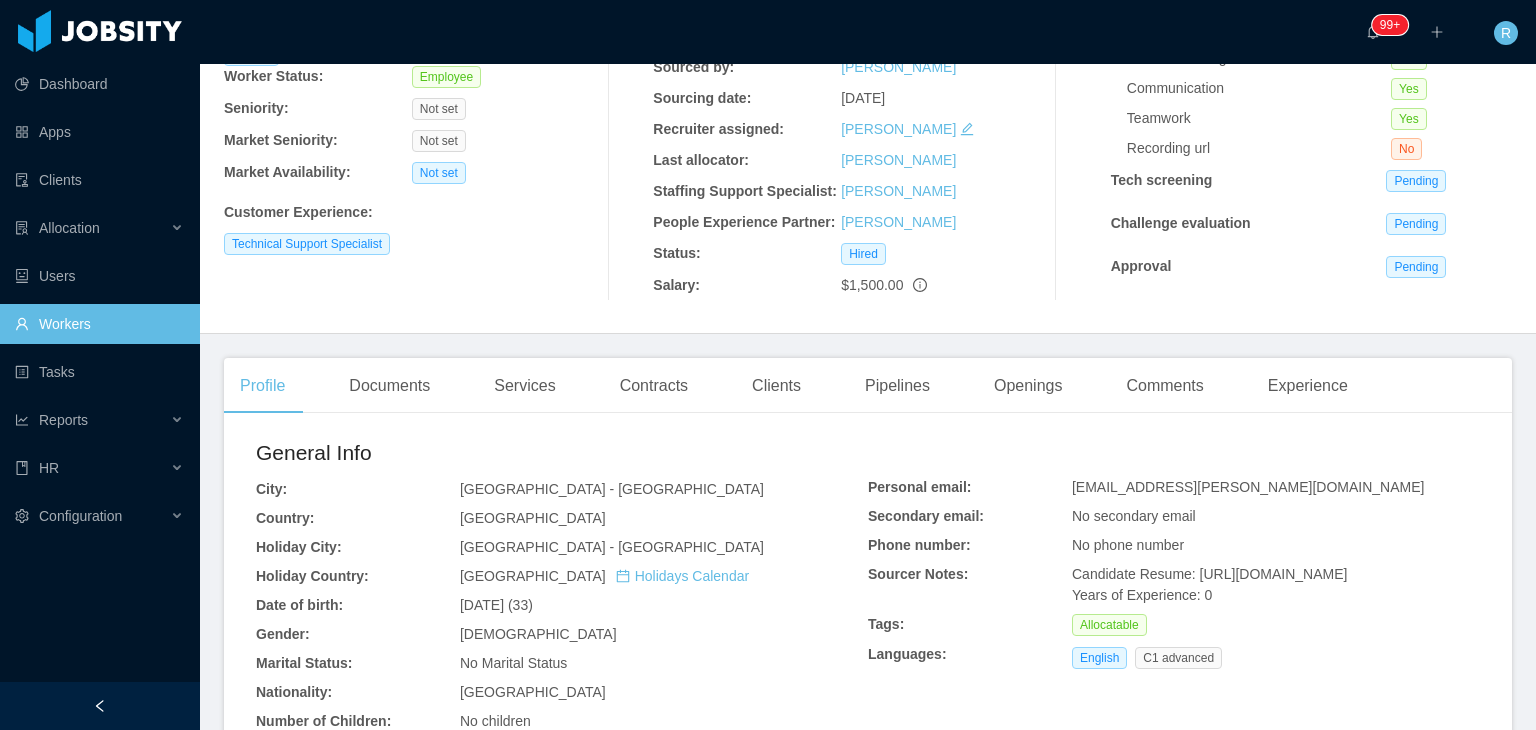 scroll, scrollTop: 0, scrollLeft: 0, axis: both 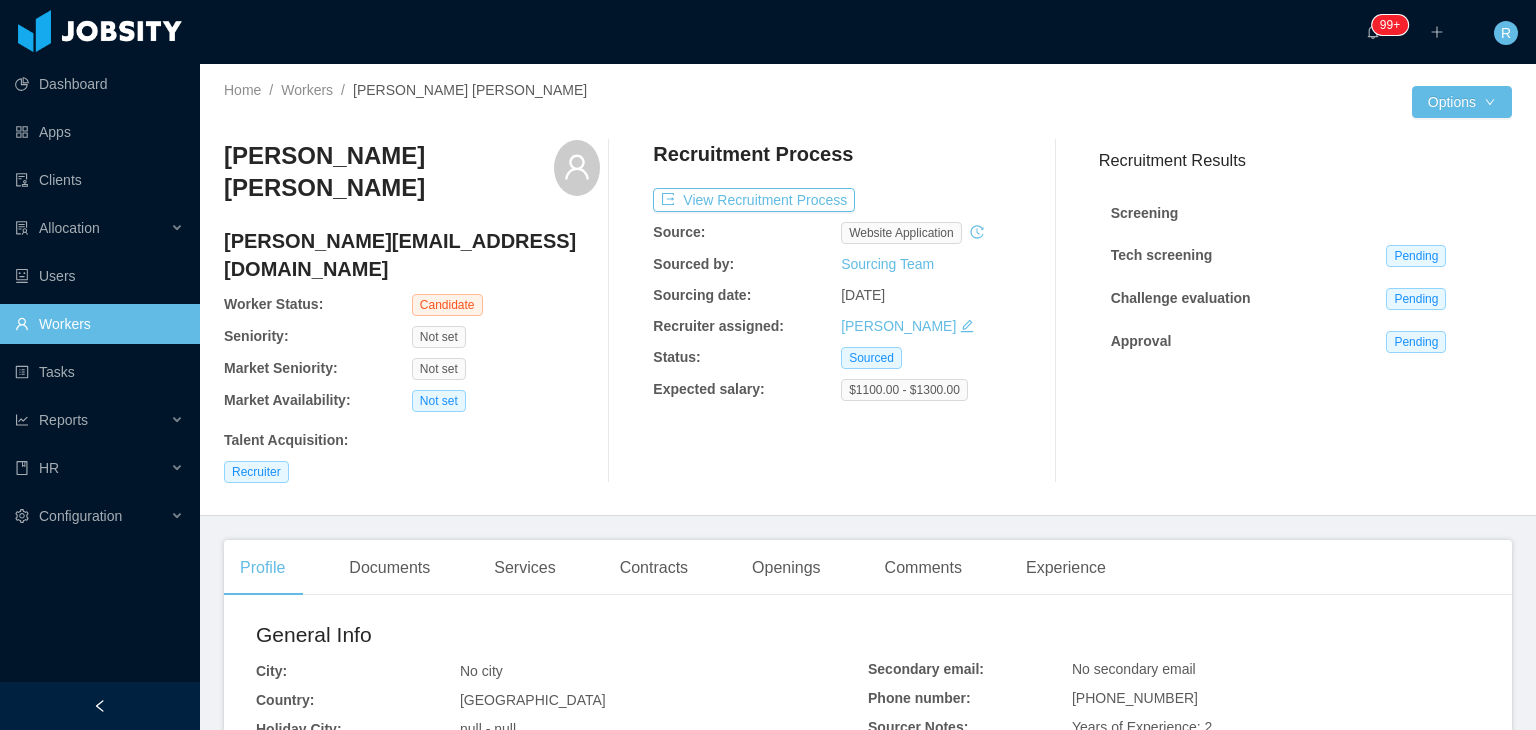 click on "Workers" at bounding box center (99, 324) 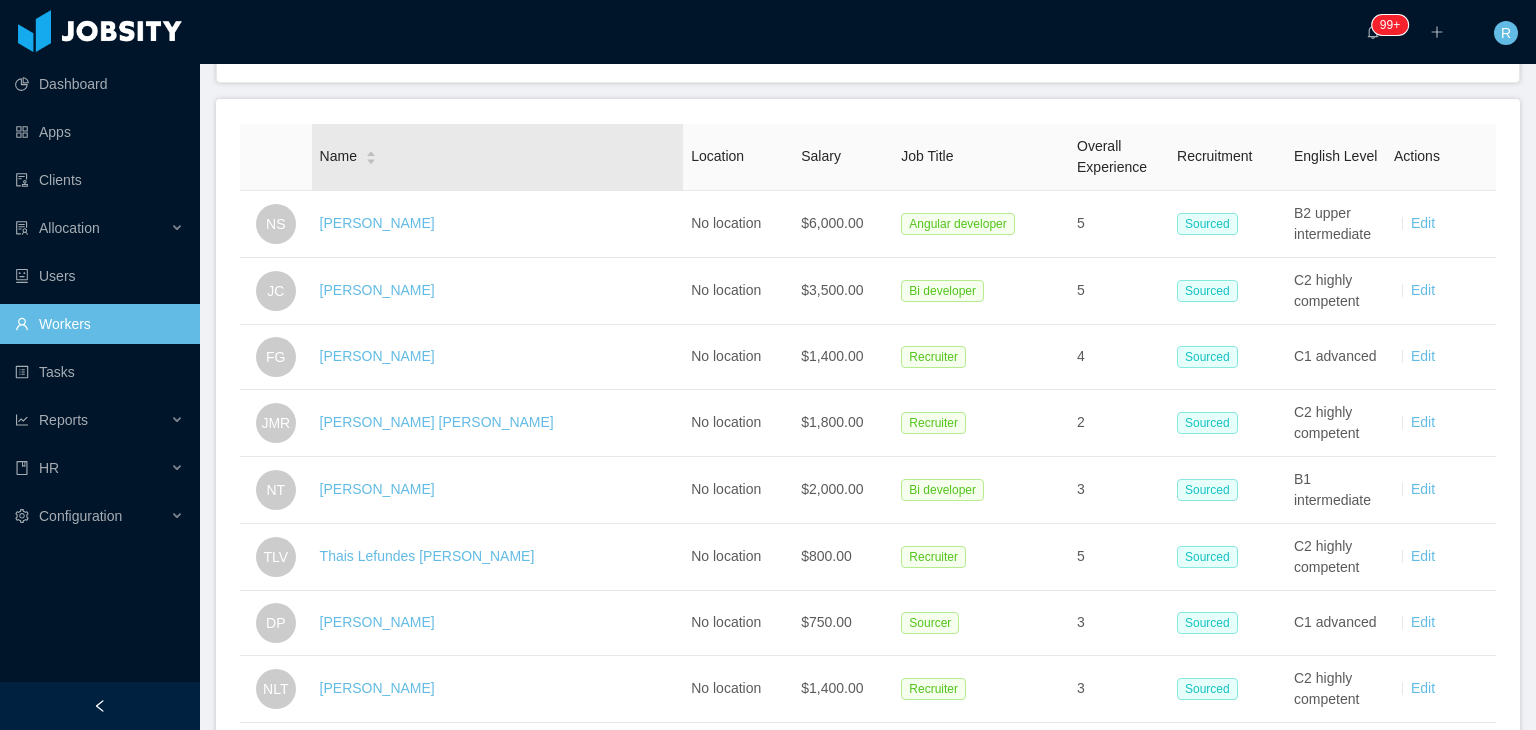 scroll, scrollTop: 256, scrollLeft: 0, axis: vertical 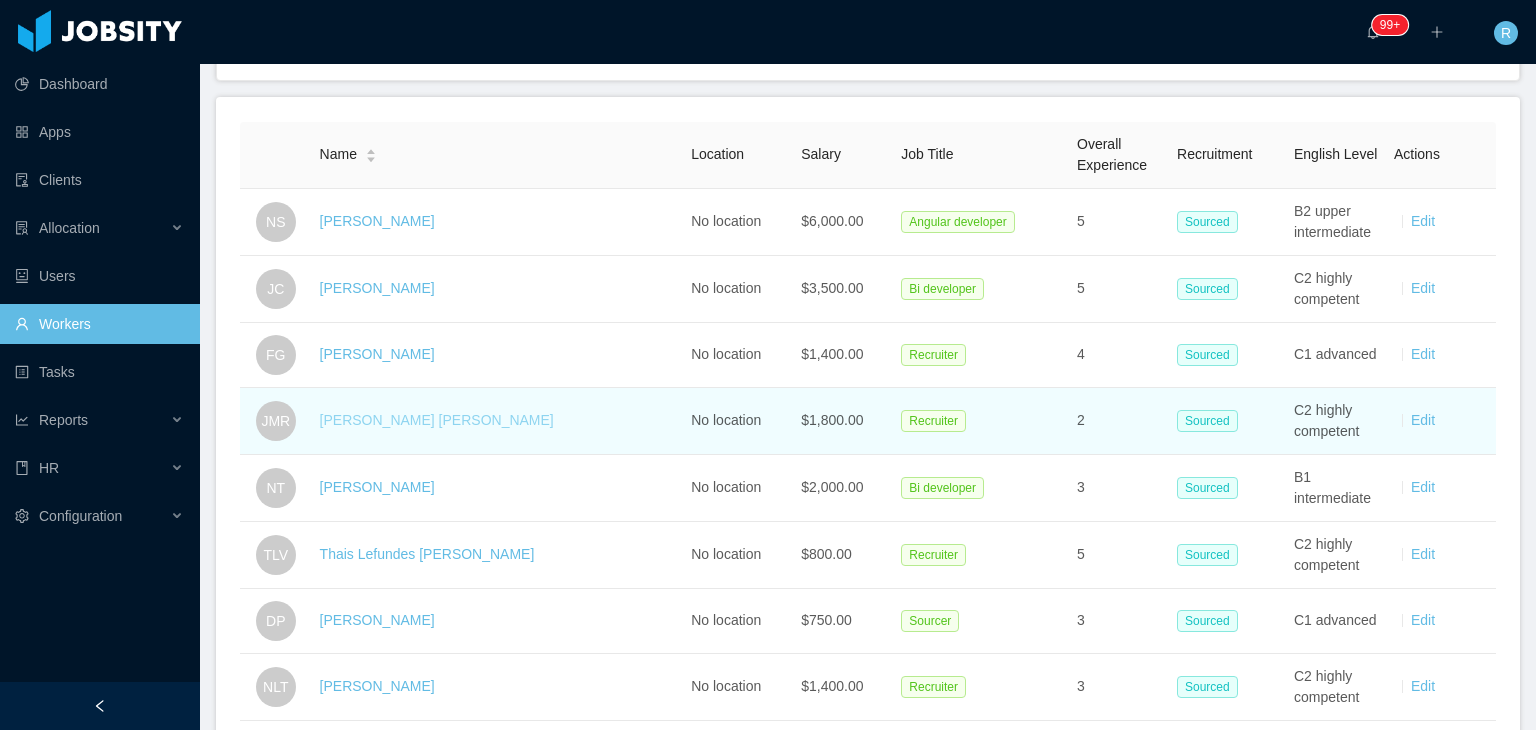 click on "[PERSON_NAME] [PERSON_NAME]" at bounding box center [437, 420] 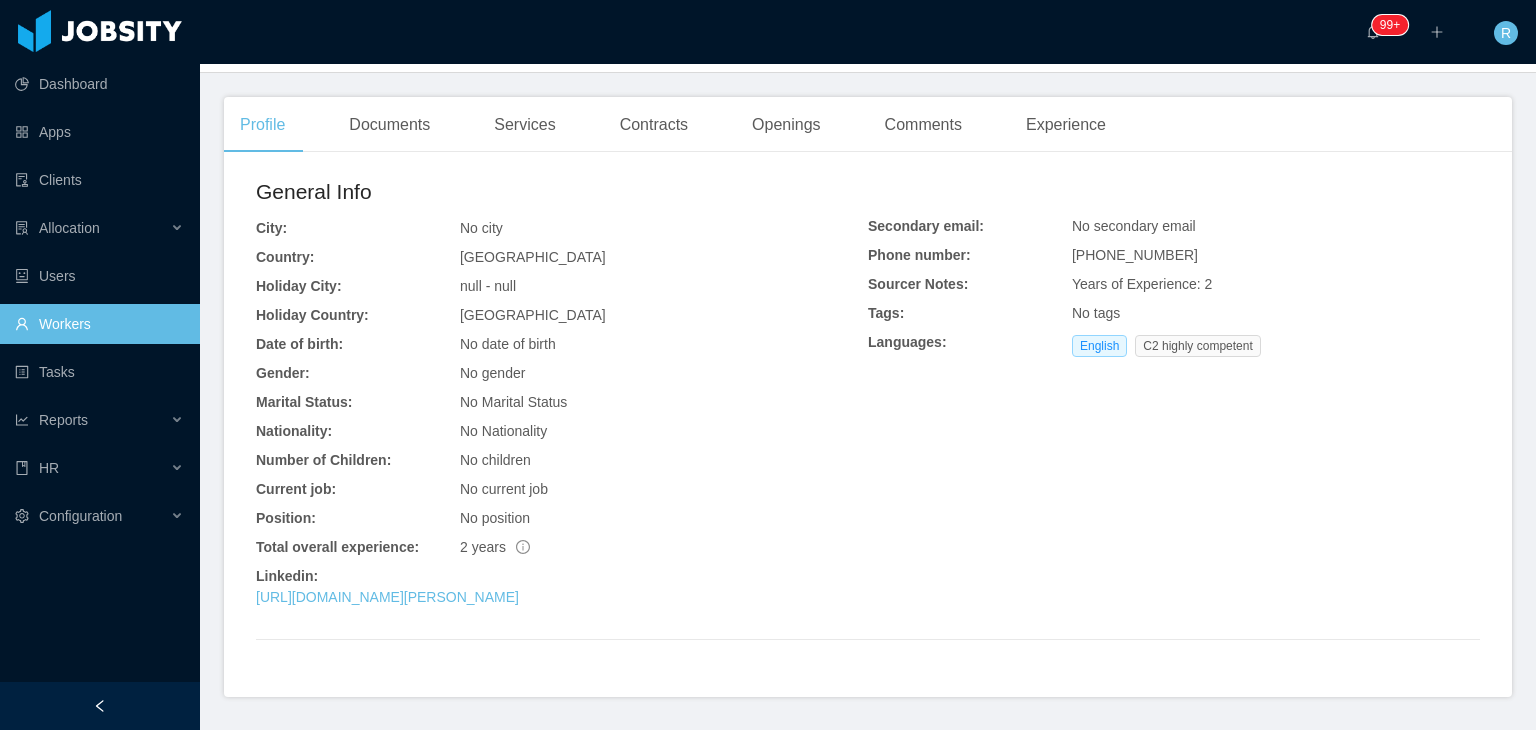 scroll, scrollTop: 418, scrollLeft: 0, axis: vertical 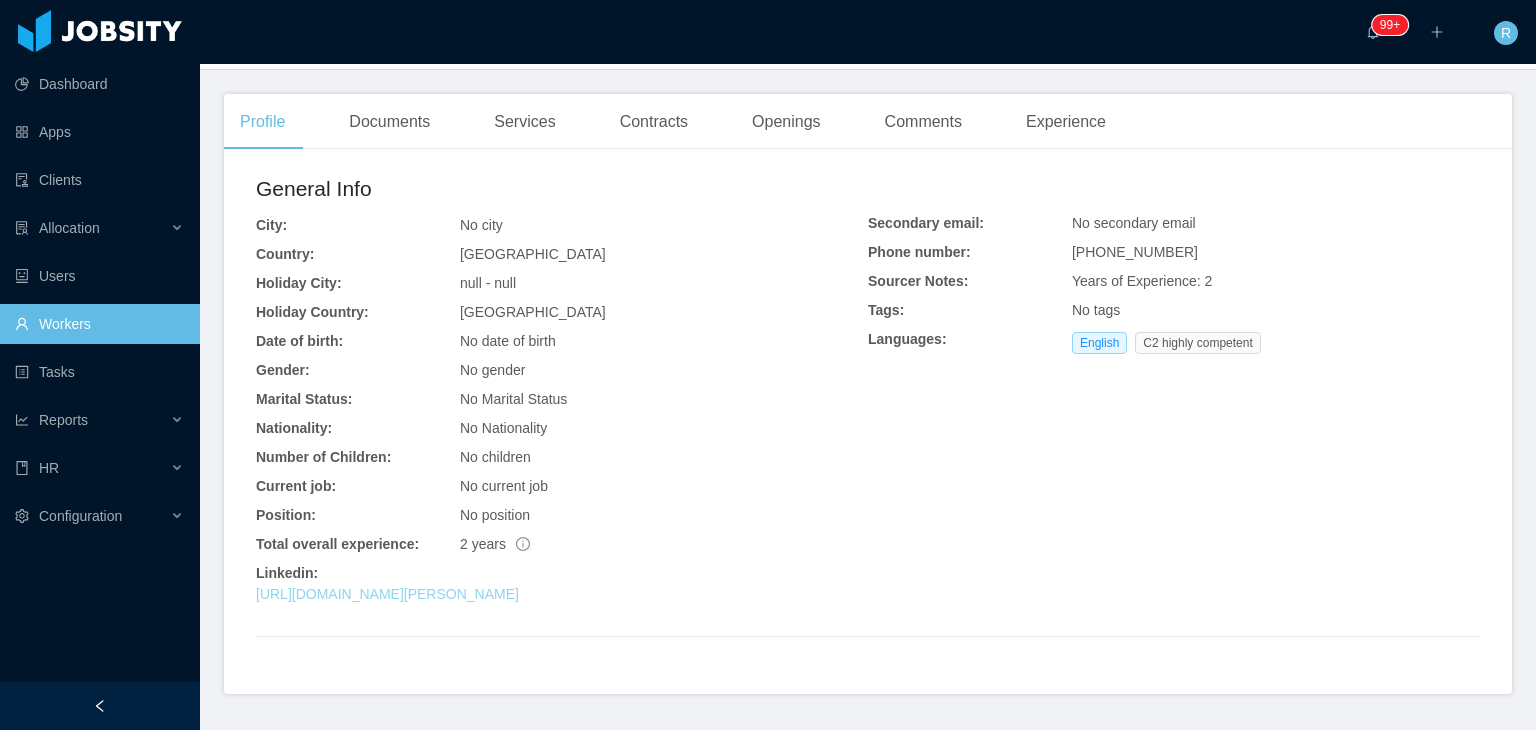 click on "https://www.linkedin.com/in/joaom-rocha" at bounding box center (387, 594) 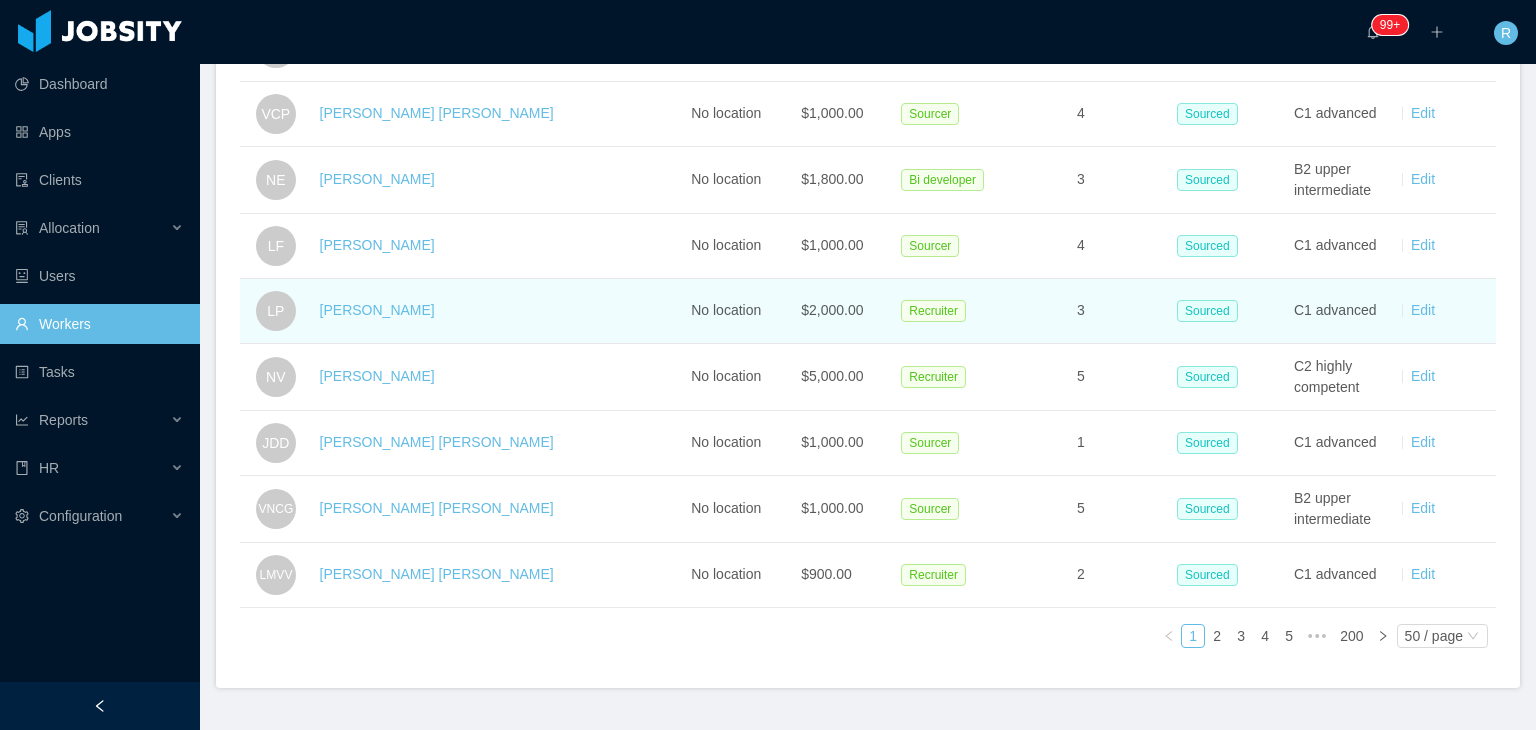 scroll, scrollTop: 3144, scrollLeft: 0, axis: vertical 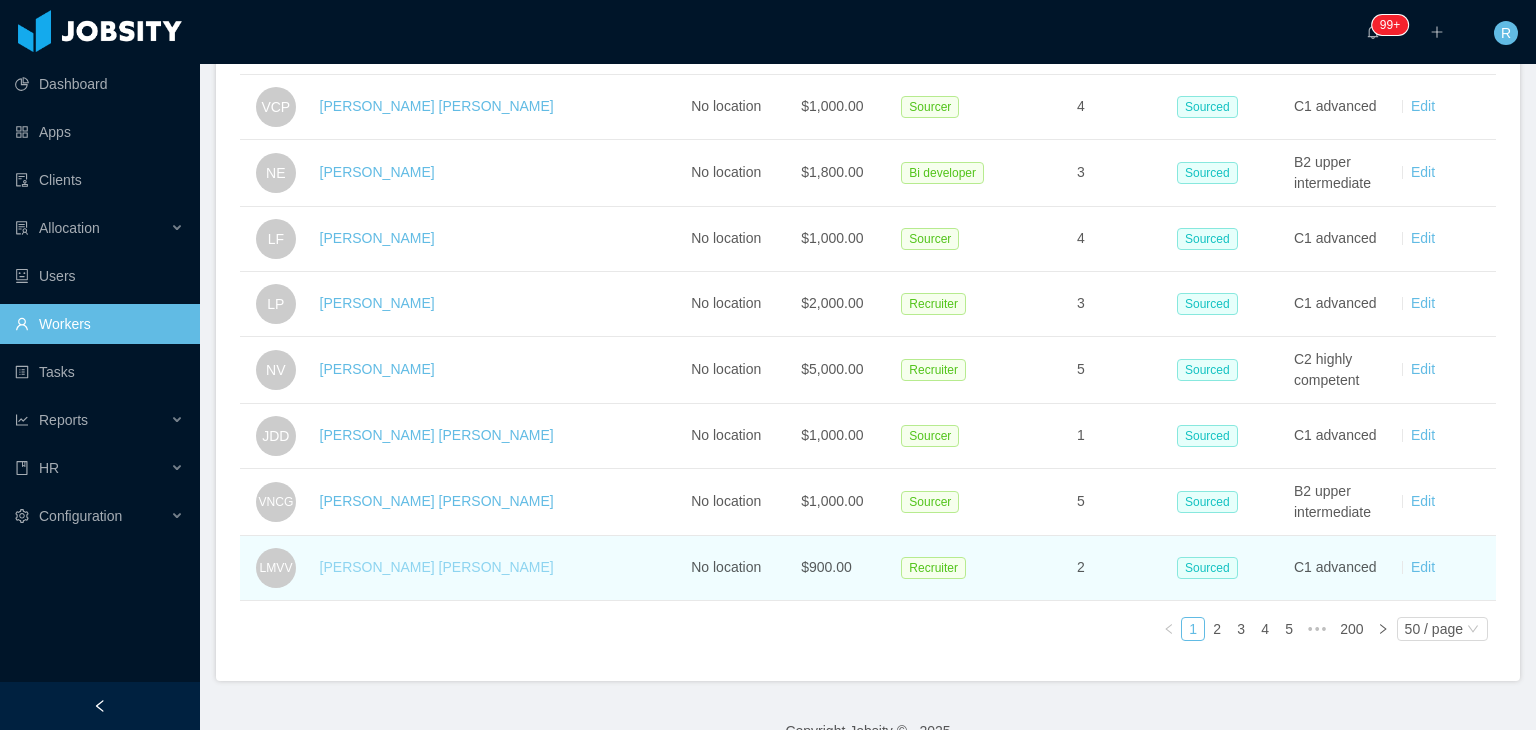 click on "LUIS MIGUEL VASQUEZ VELEZ" at bounding box center [437, 567] 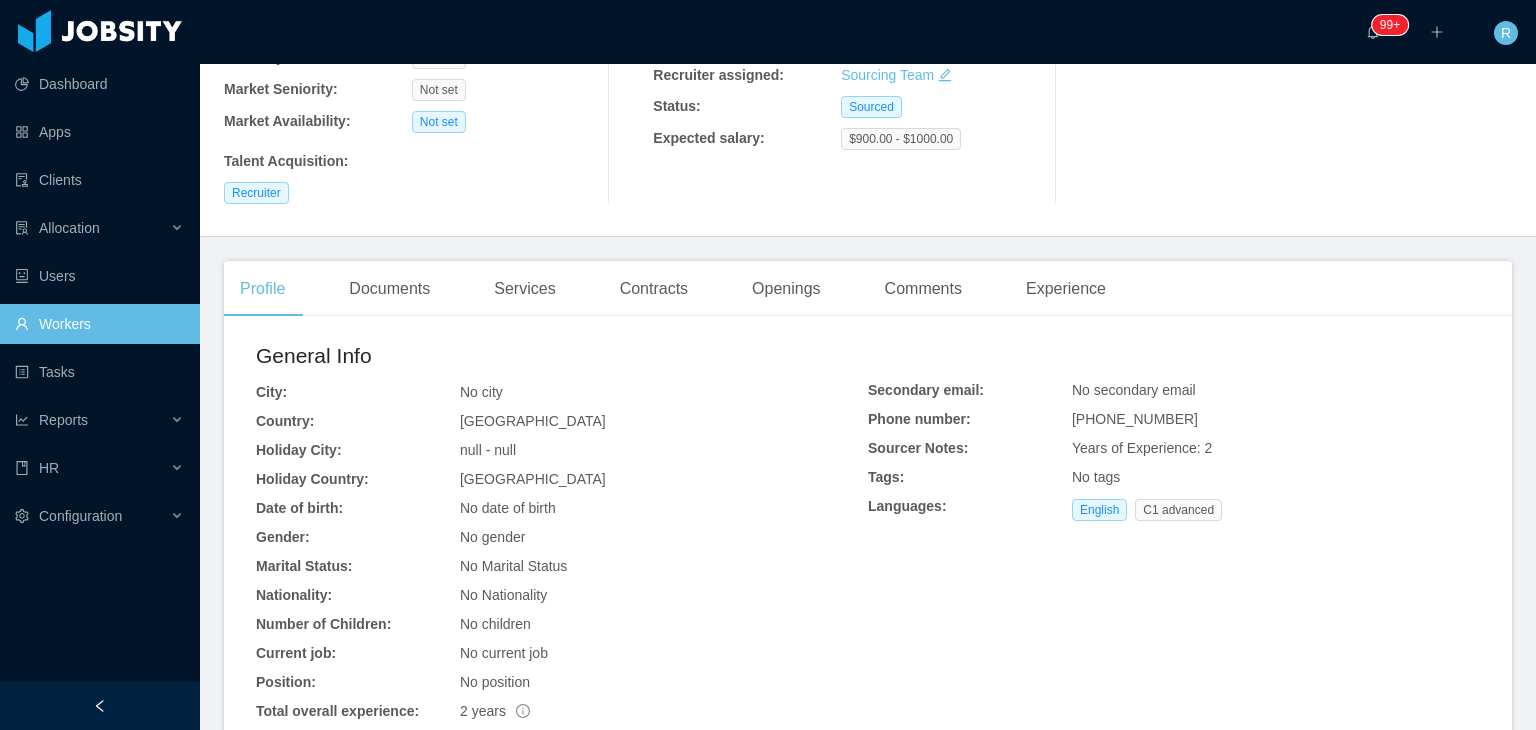 scroll, scrollTop: 436, scrollLeft: 0, axis: vertical 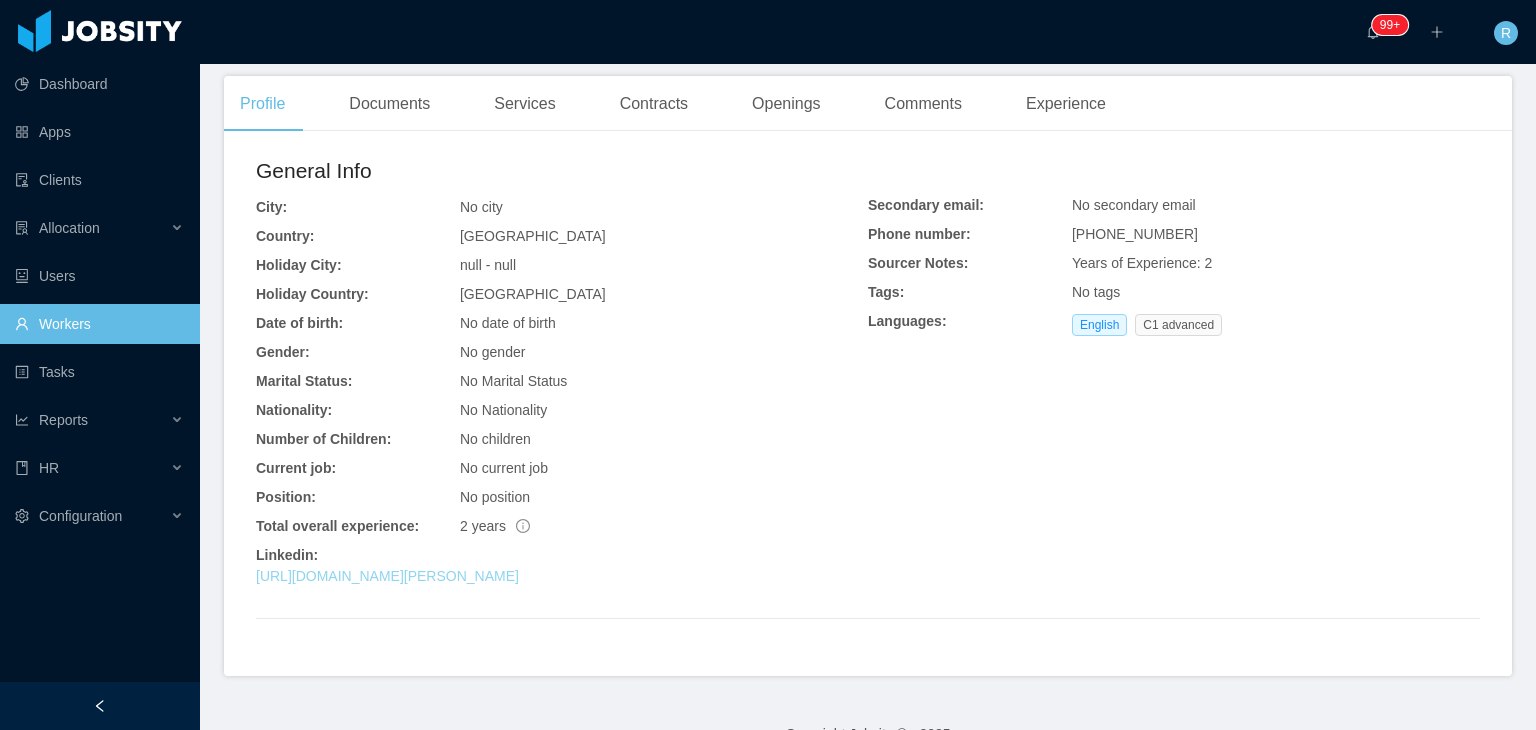 click on "https://www.linkedin.com/in/luis-miguel-v-71353b372" at bounding box center (387, 576) 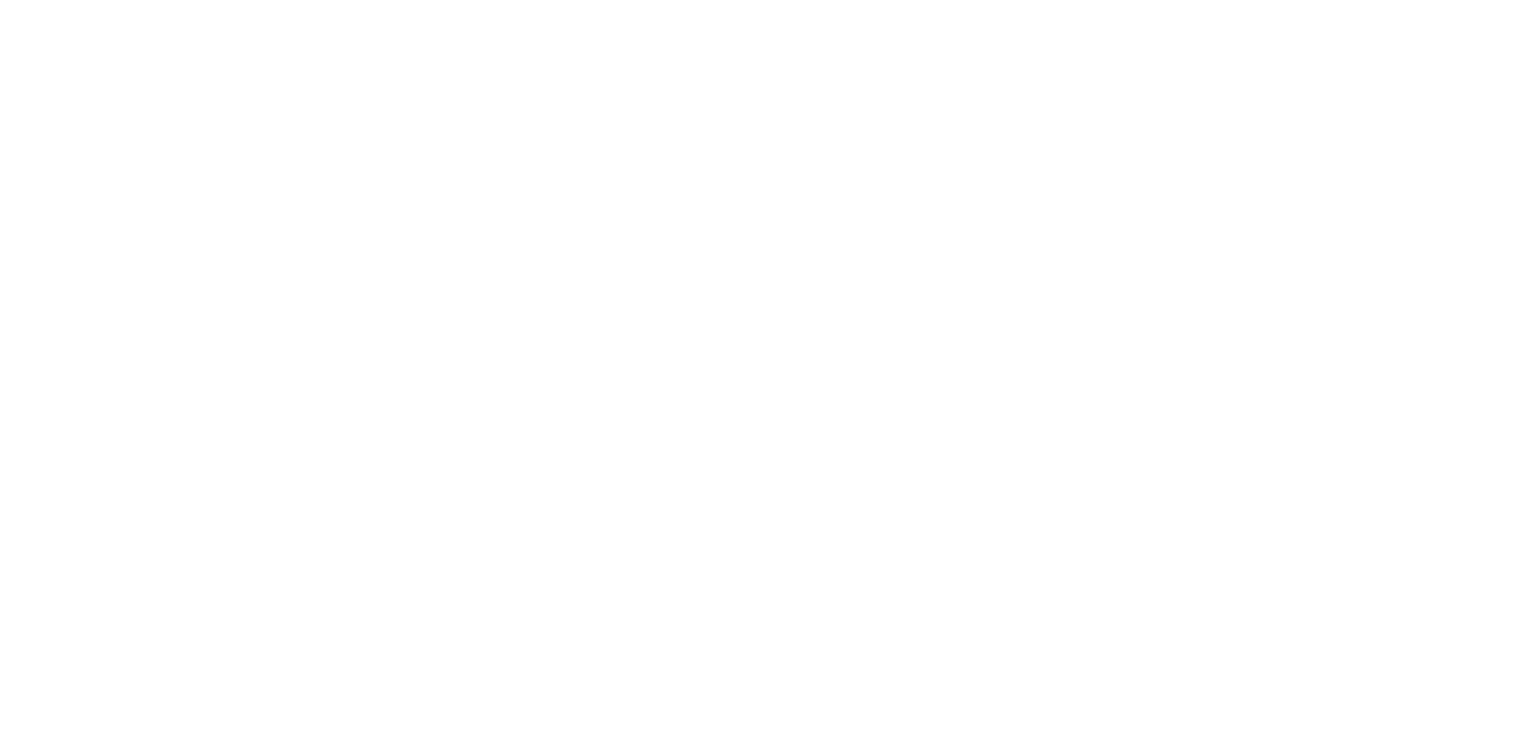 scroll, scrollTop: 0, scrollLeft: 0, axis: both 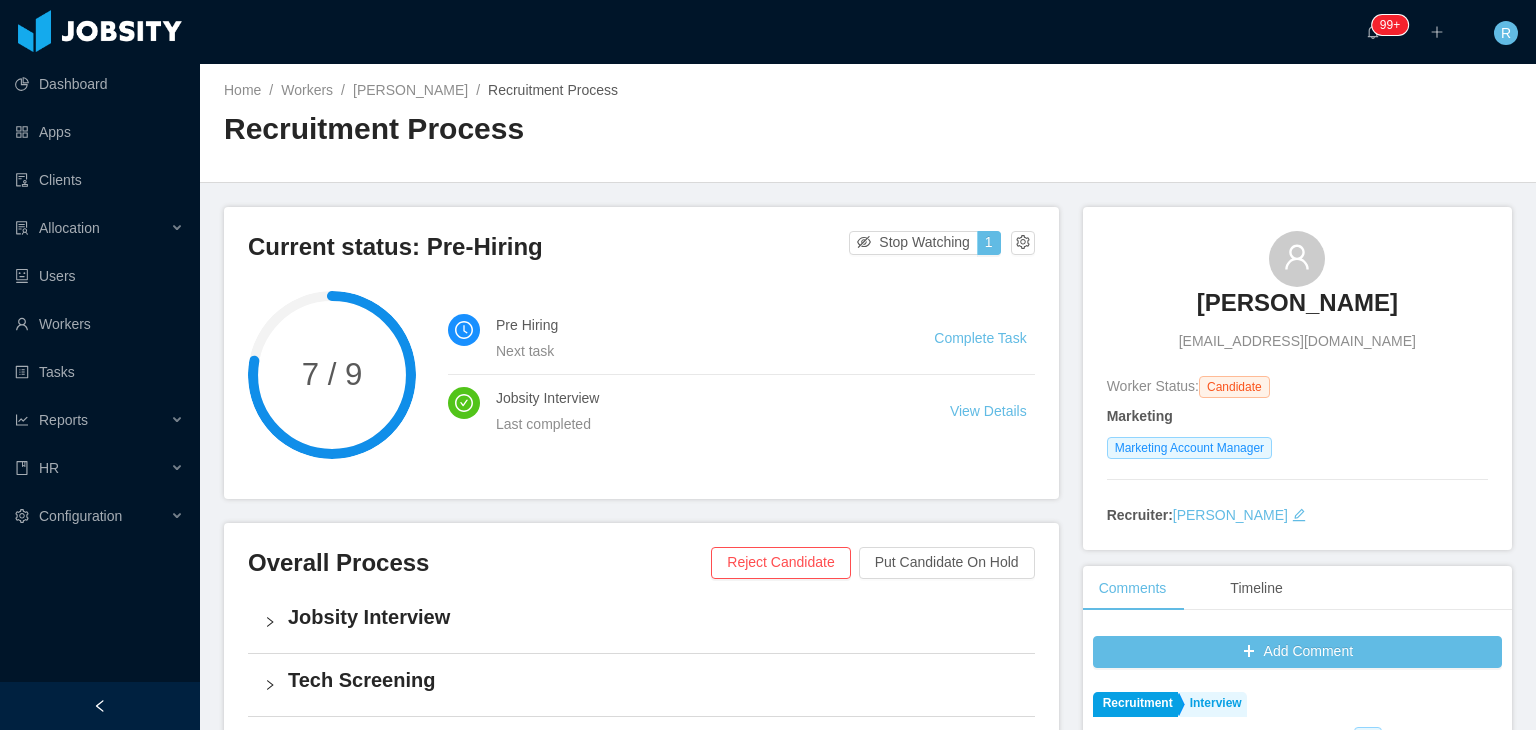 click on "[PERSON_NAME]" at bounding box center [1297, 303] 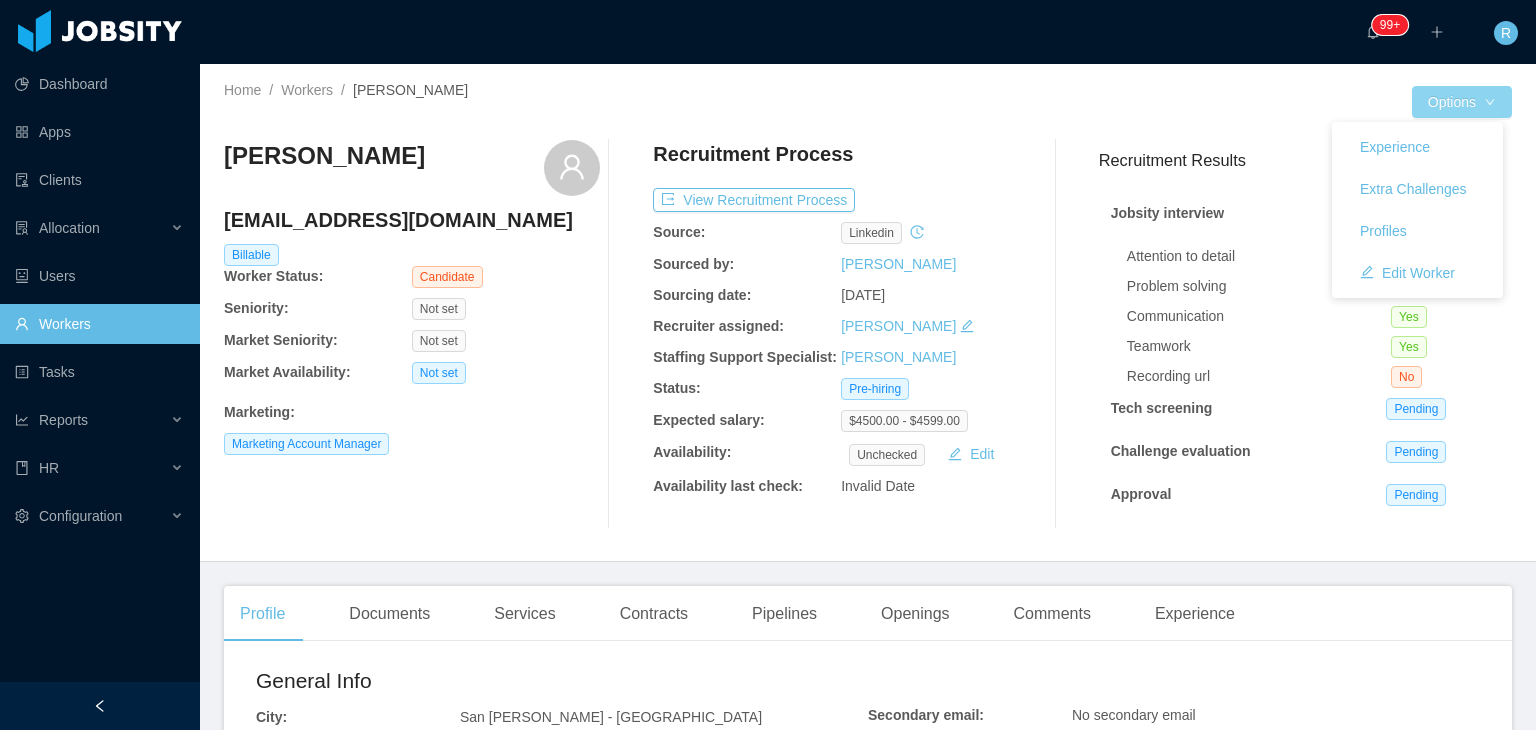 click on "Options" at bounding box center (1462, 102) 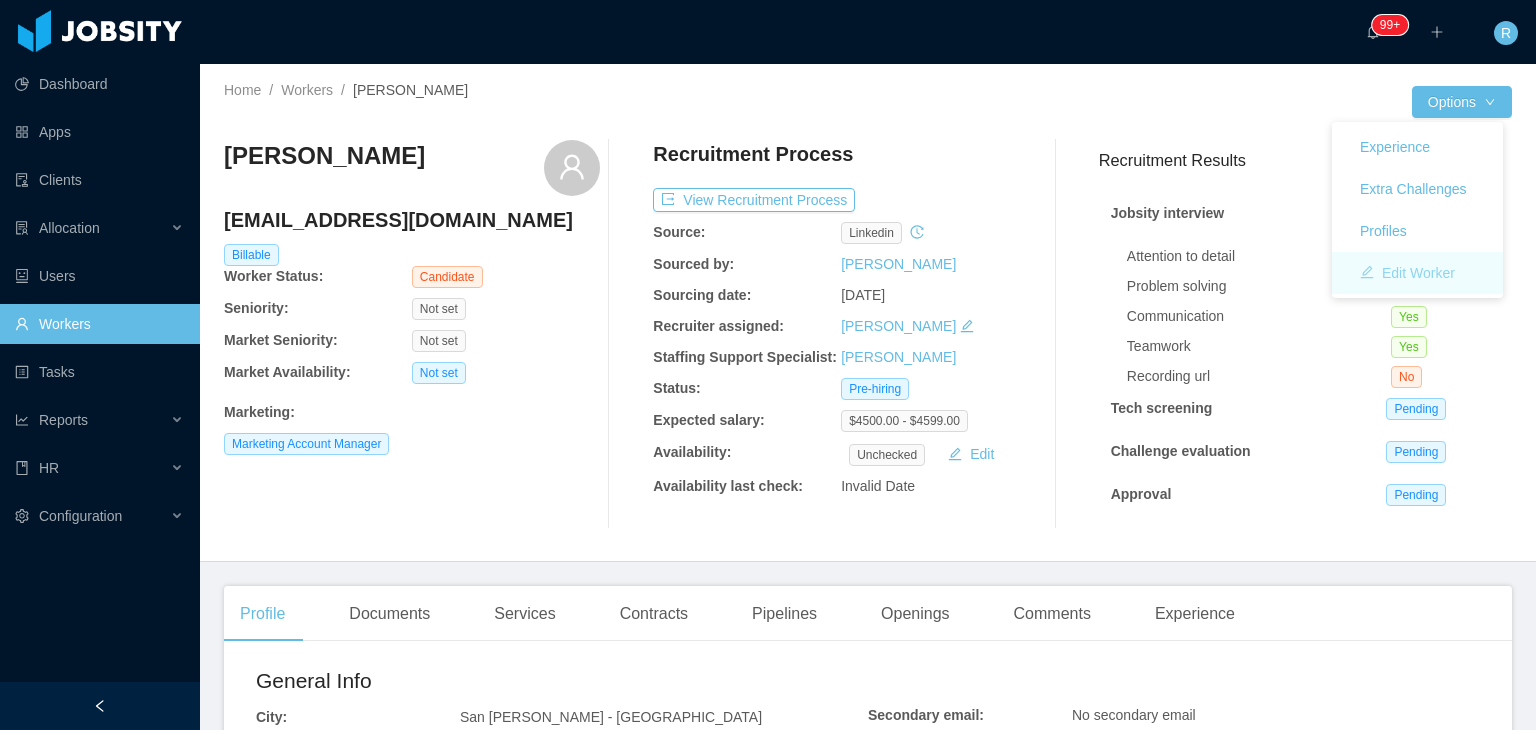 click on "Edit Worker" at bounding box center [1407, 273] 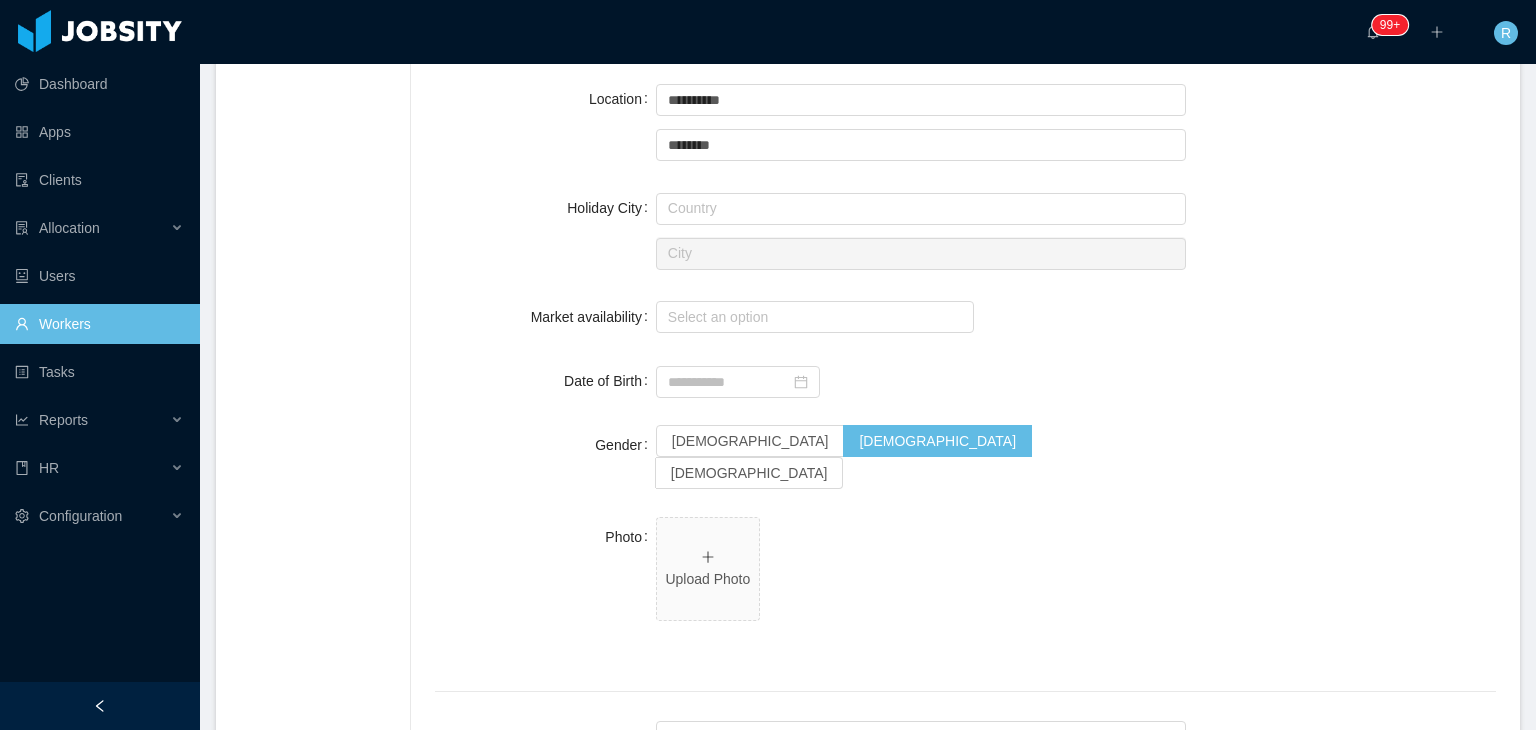 scroll, scrollTop: 943, scrollLeft: 0, axis: vertical 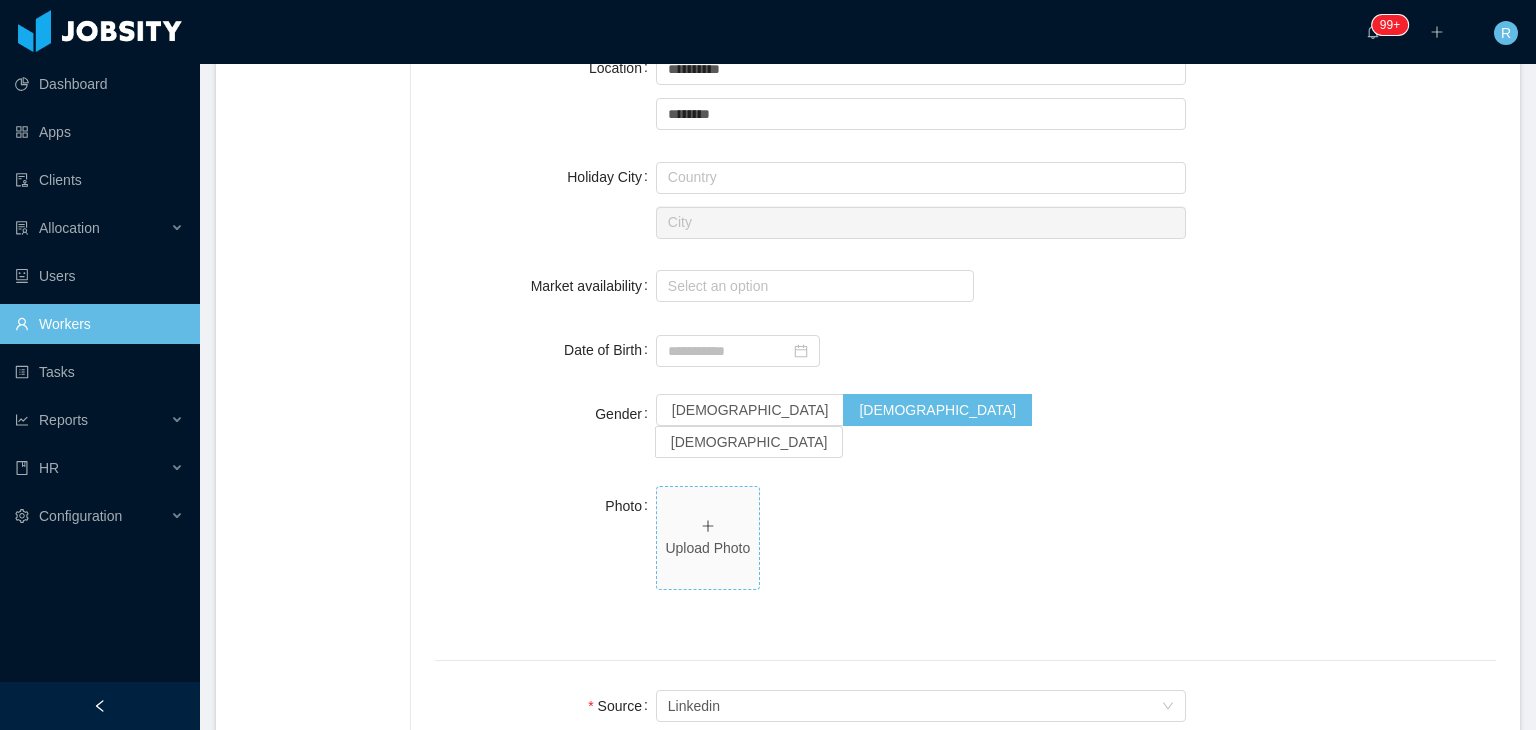 click on "Upload Photo" at bounding box center [708, 548] 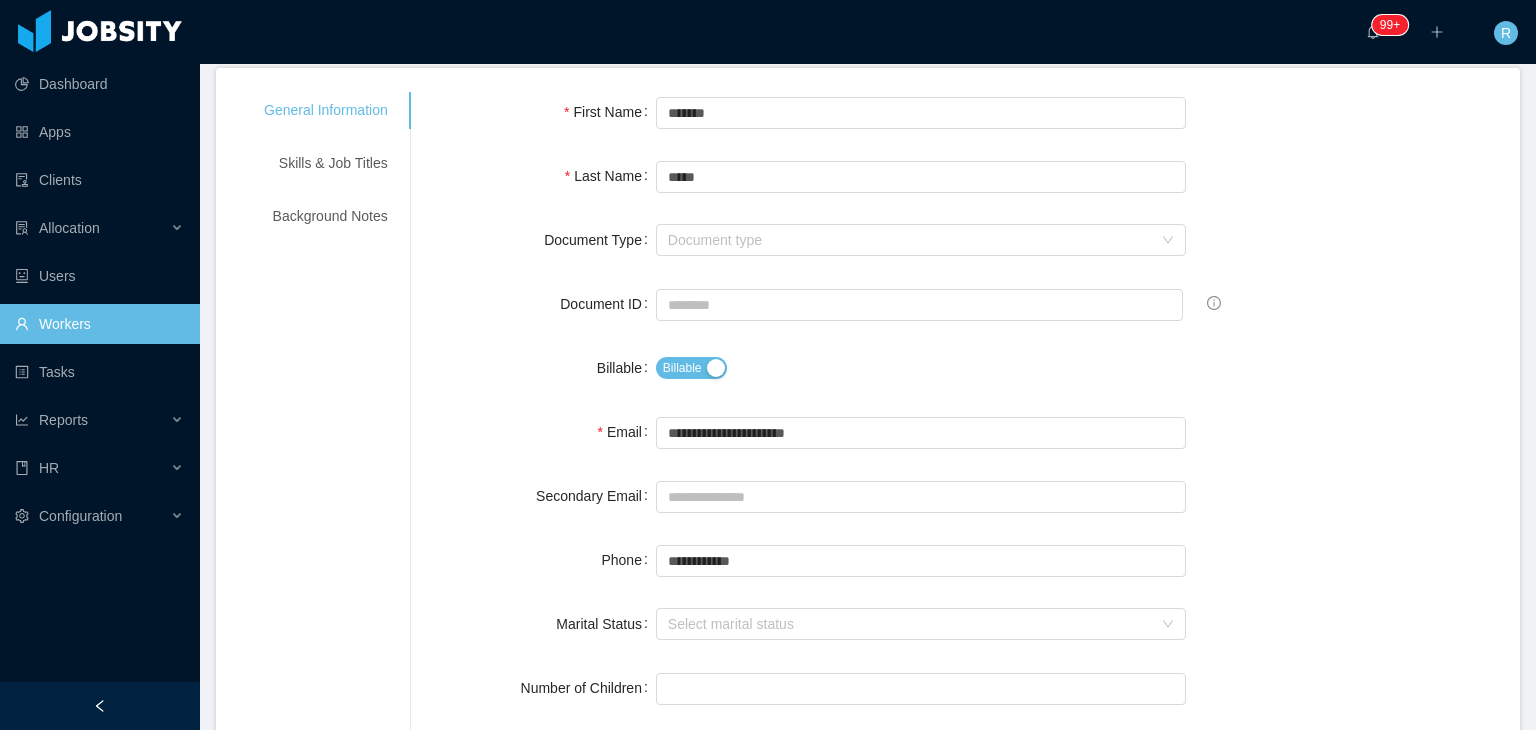 scroll, scrollTop: 0, scrollLeft: 0, axis: both 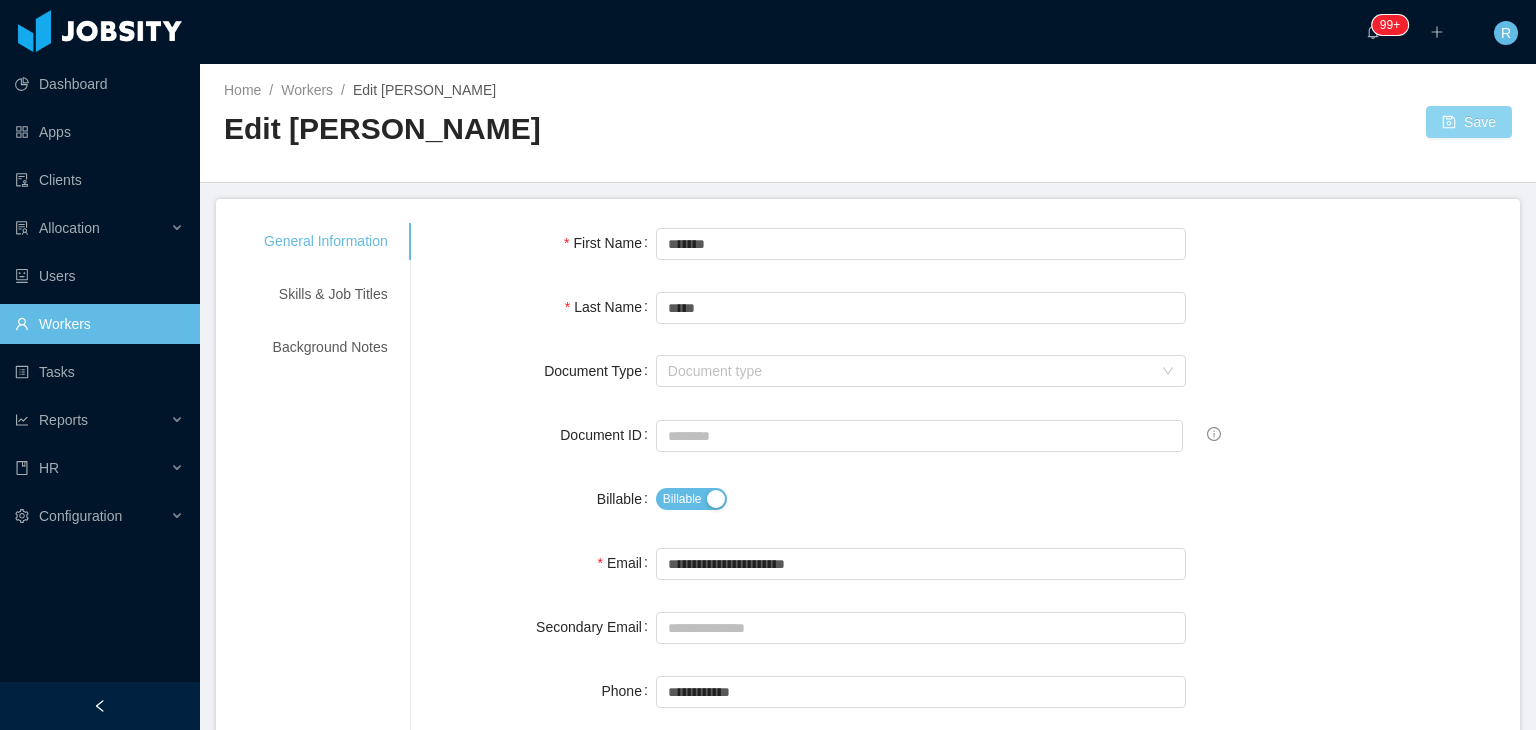 click on "Save" at bounding box center [1469, 122] 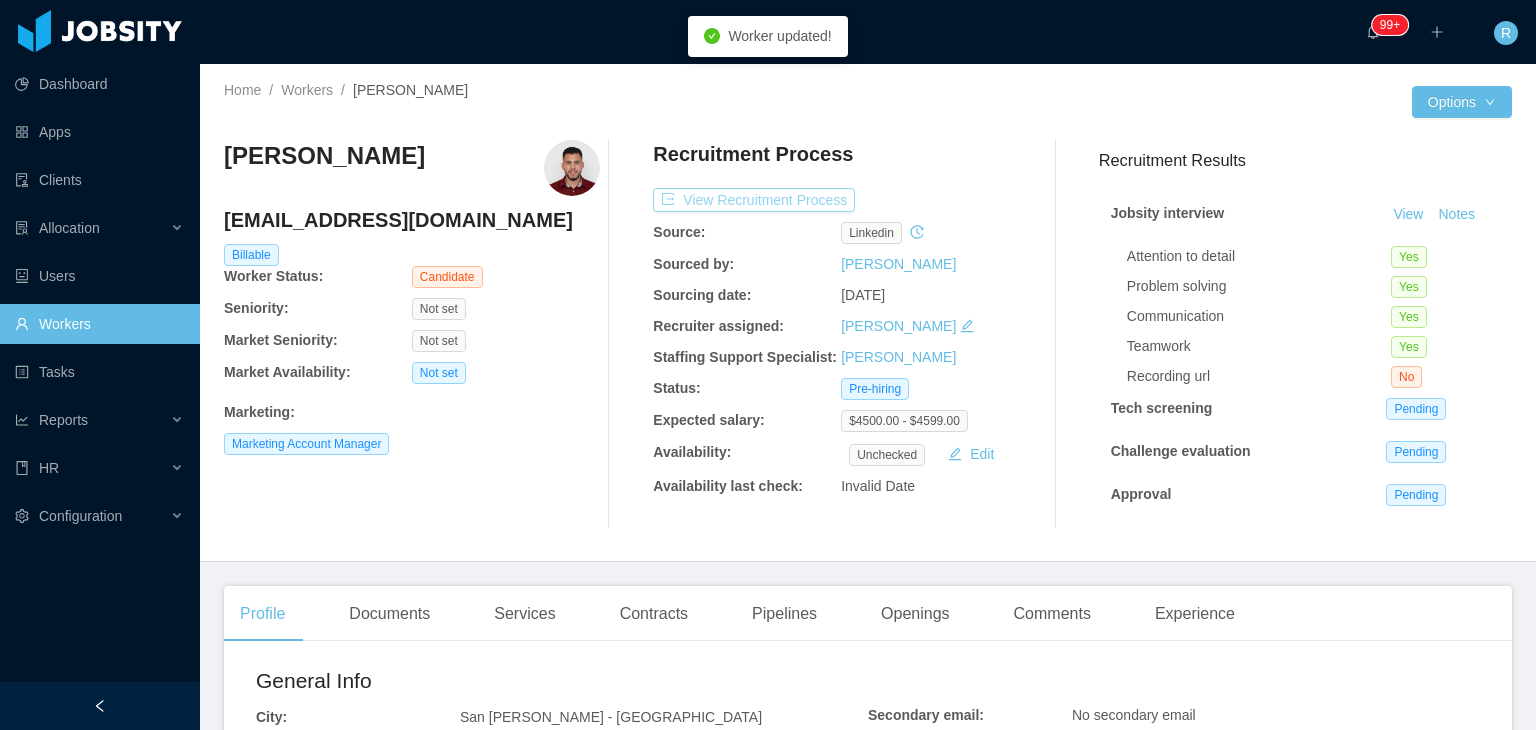 click on "View Recruitment Process" at bounding box center (754, 200) 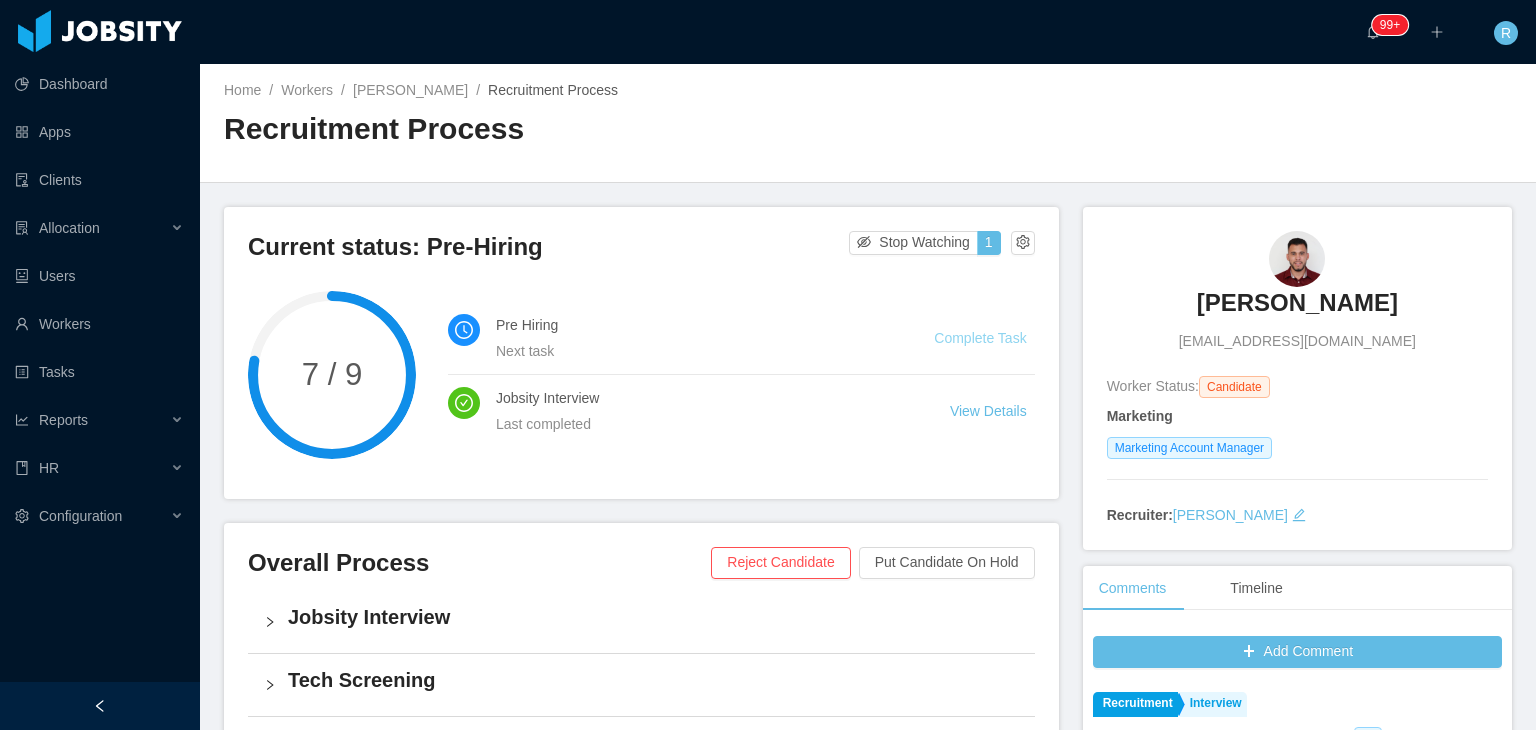 click on "Complete Task" at bounding box center (980, 338) 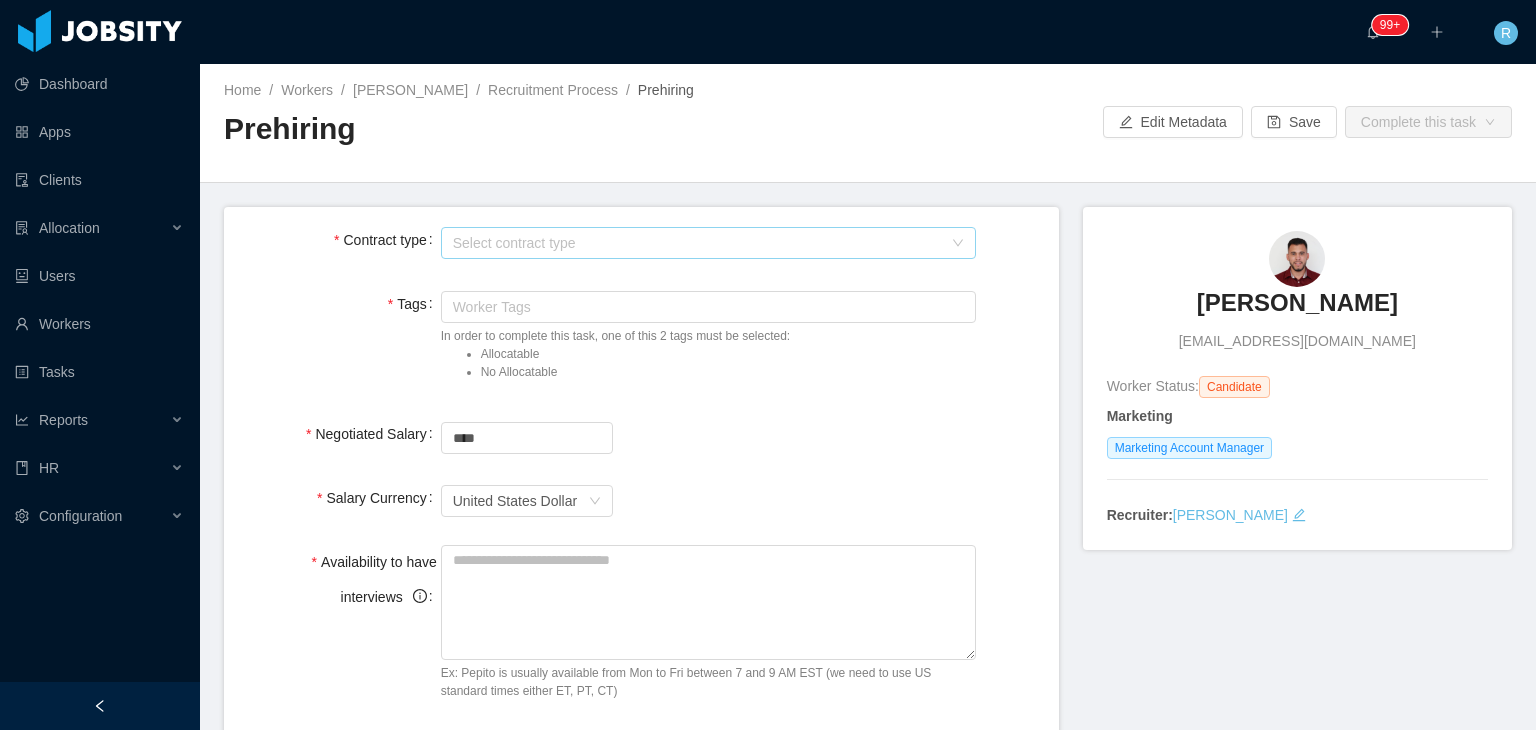 click on "Select contract type" at bounding box center (697, 243) 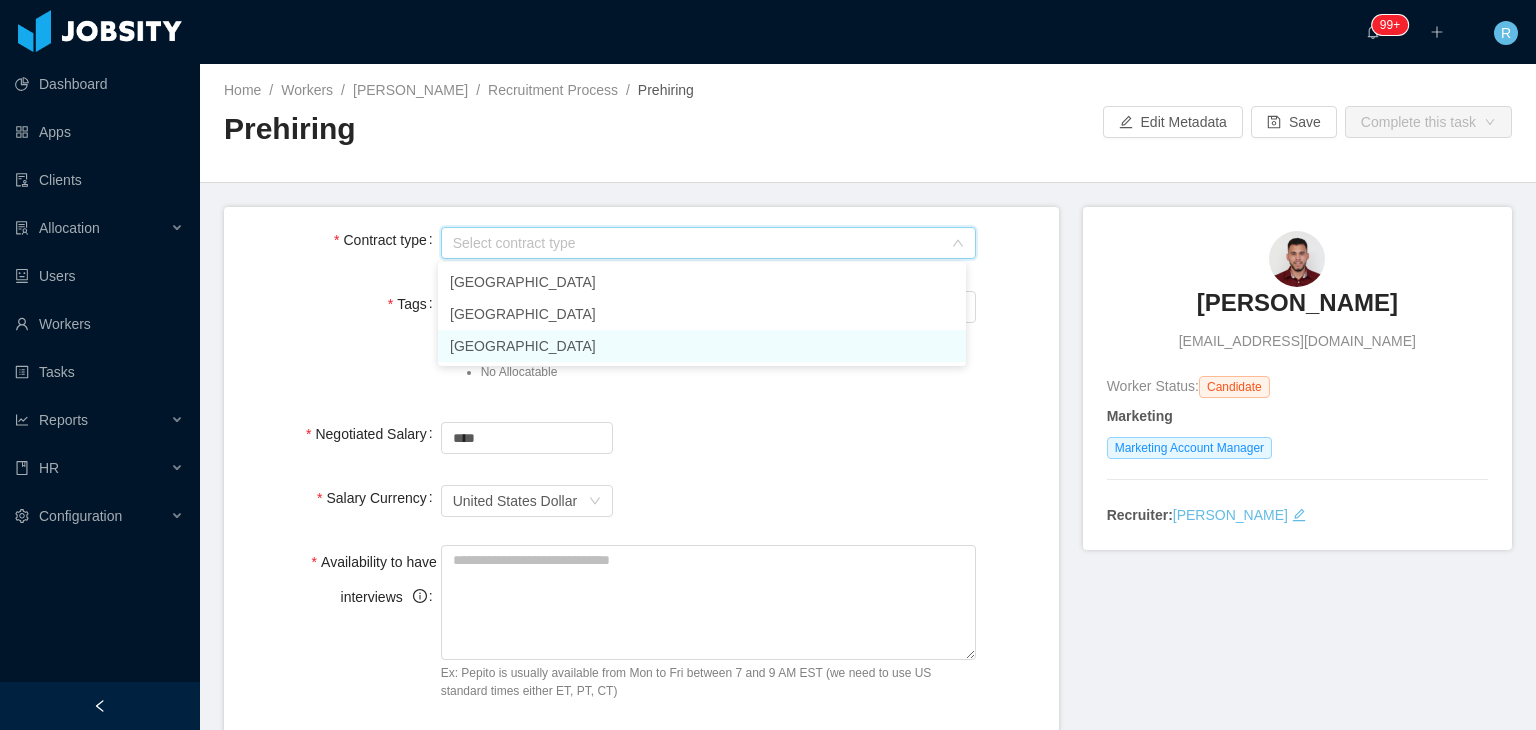 click on "[GEOGRAPHIC_DATA]" at bounding box center (702, 346) 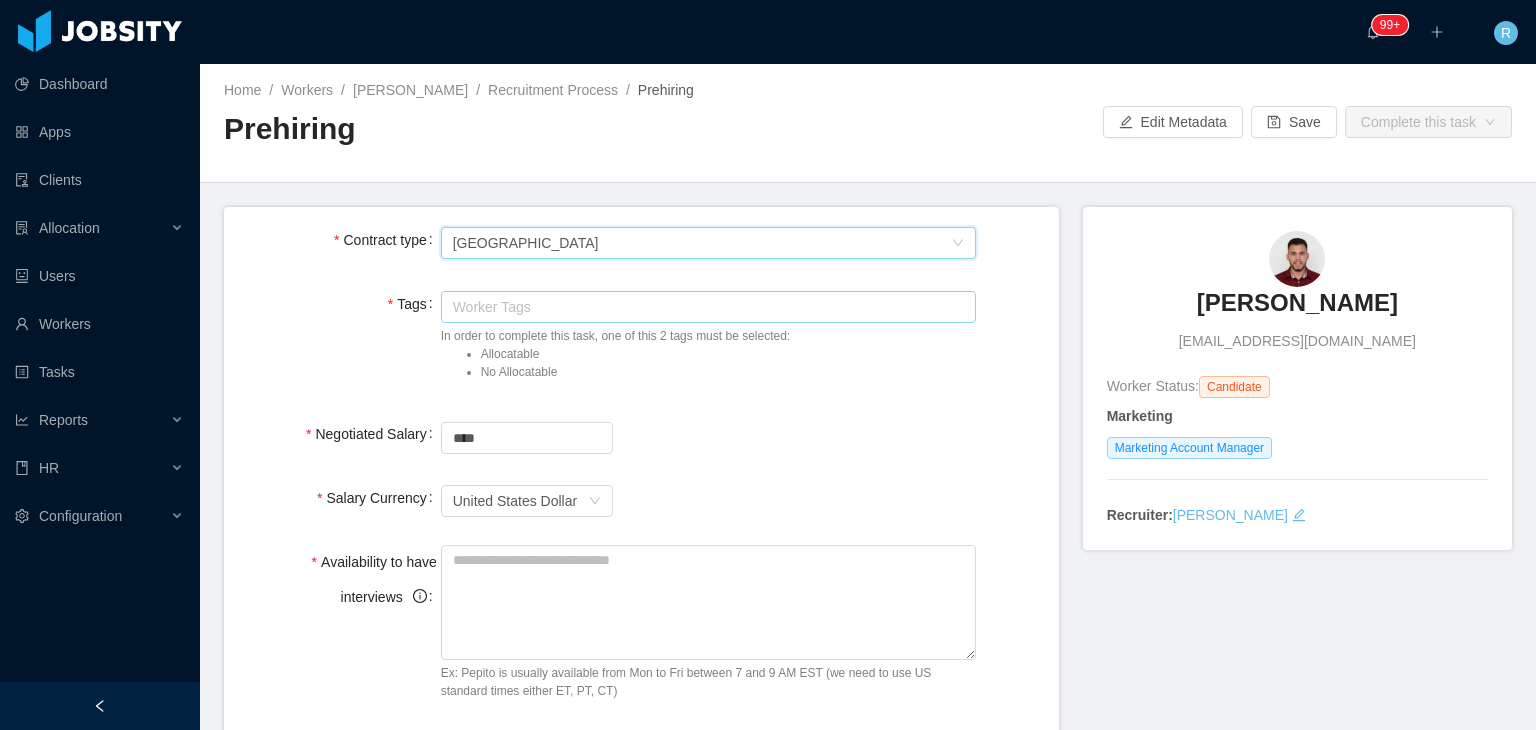 click on "Worker Tags" at bounding box center (704, 307) 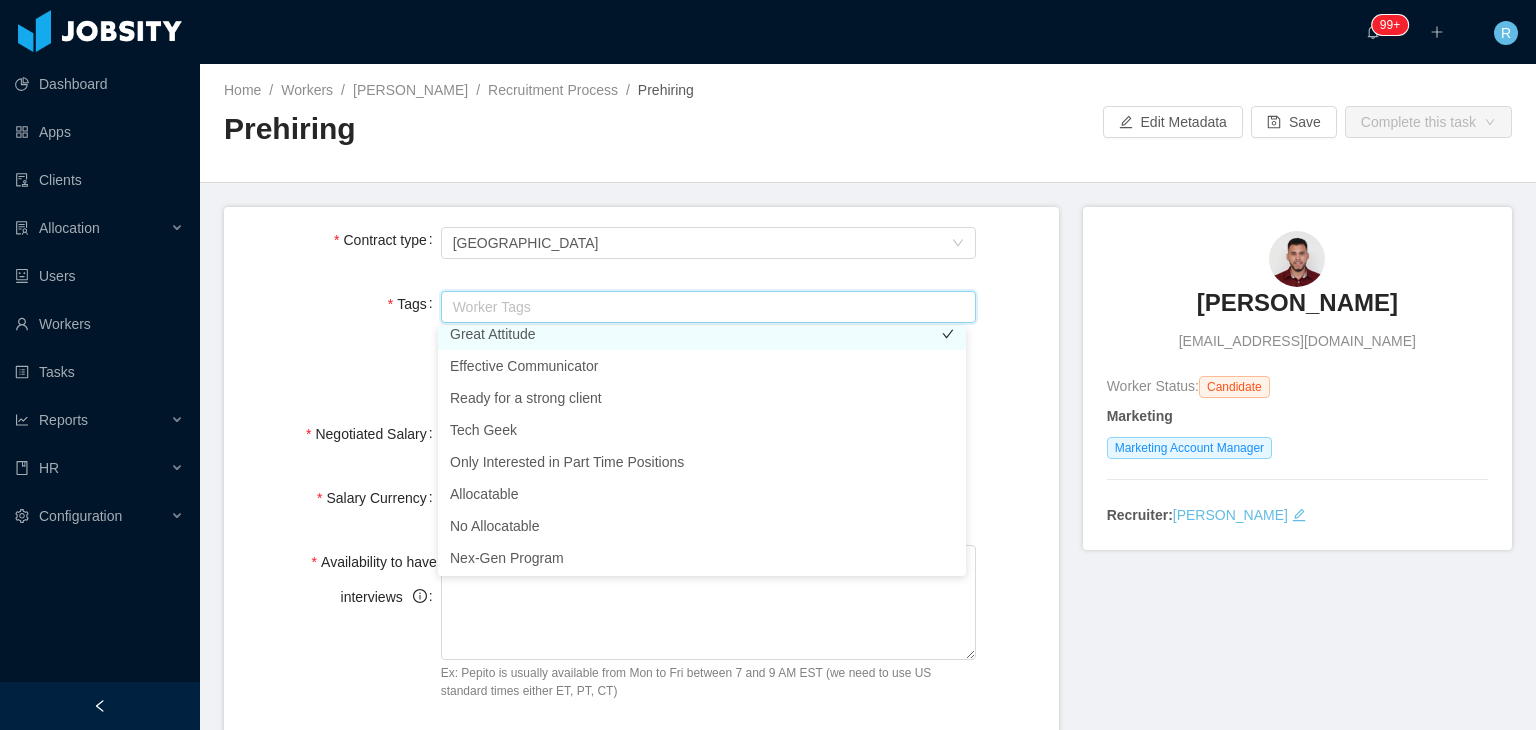 scroll, scrollTop: 429, scrollLeft: 0, axis: vertical 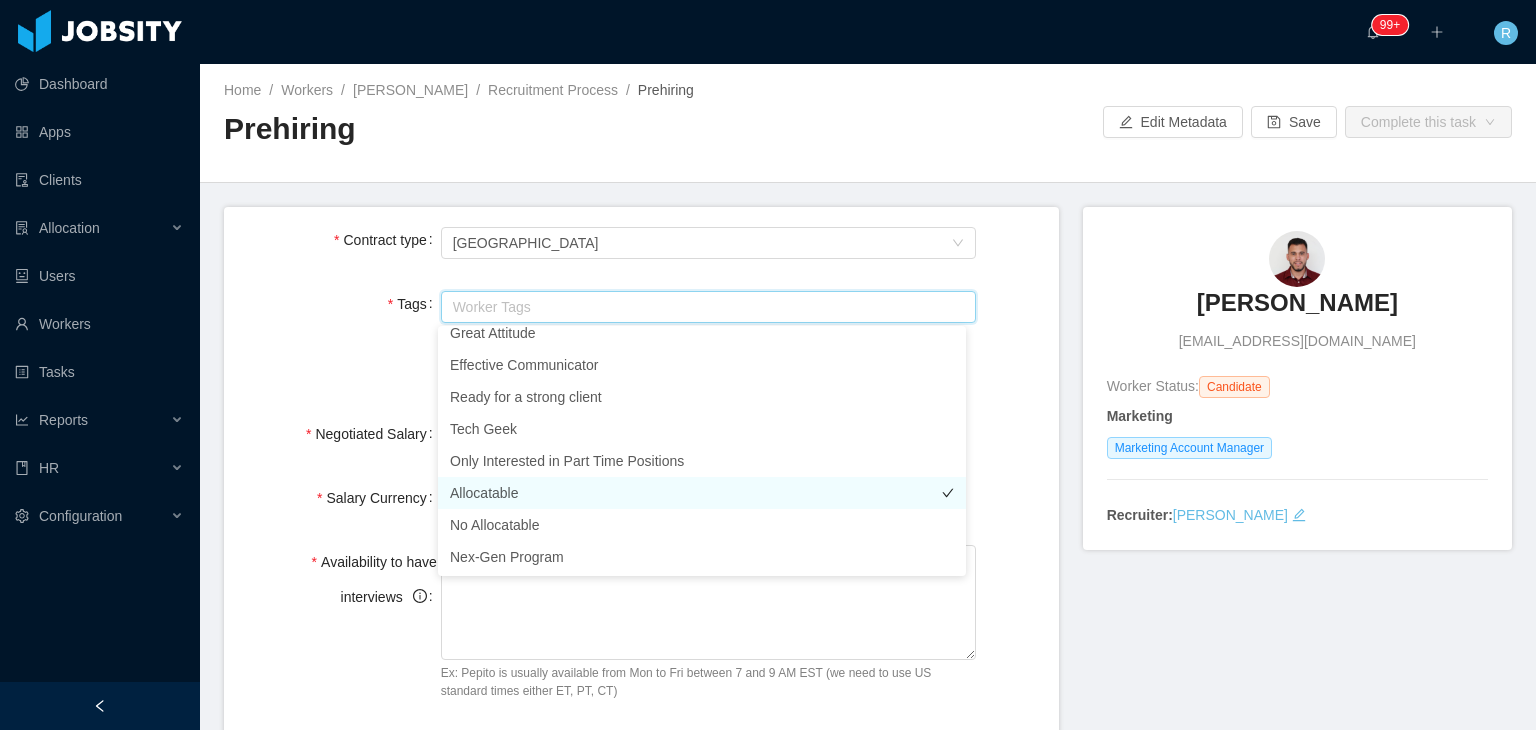 click on "Allocatable" at bounding box center (702, 493) 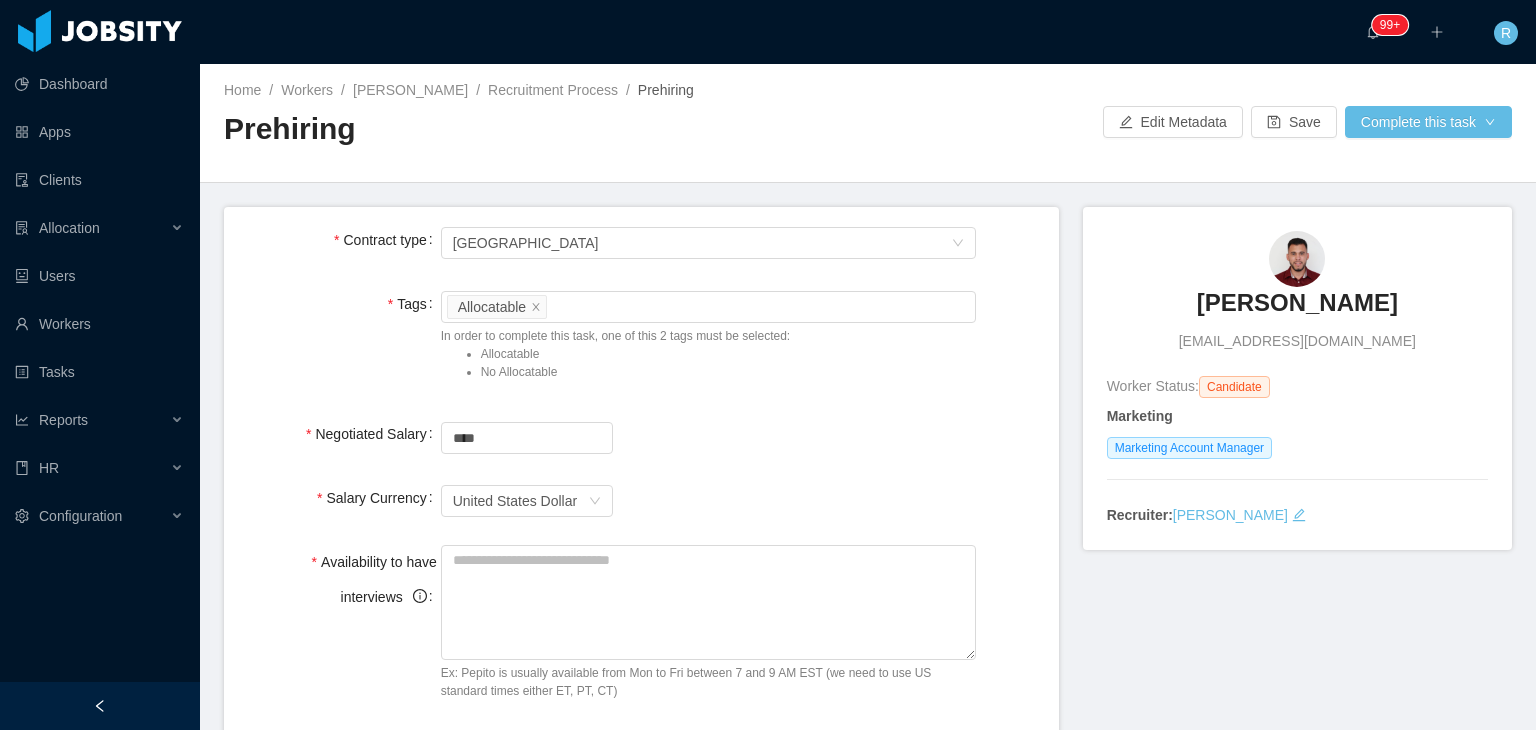 click on "Tags Worker Tags Allocatable   In order to complete this task, one of this 2 tags must be selected: Allocatable No Allocatable" at bounding box center [641, 340] 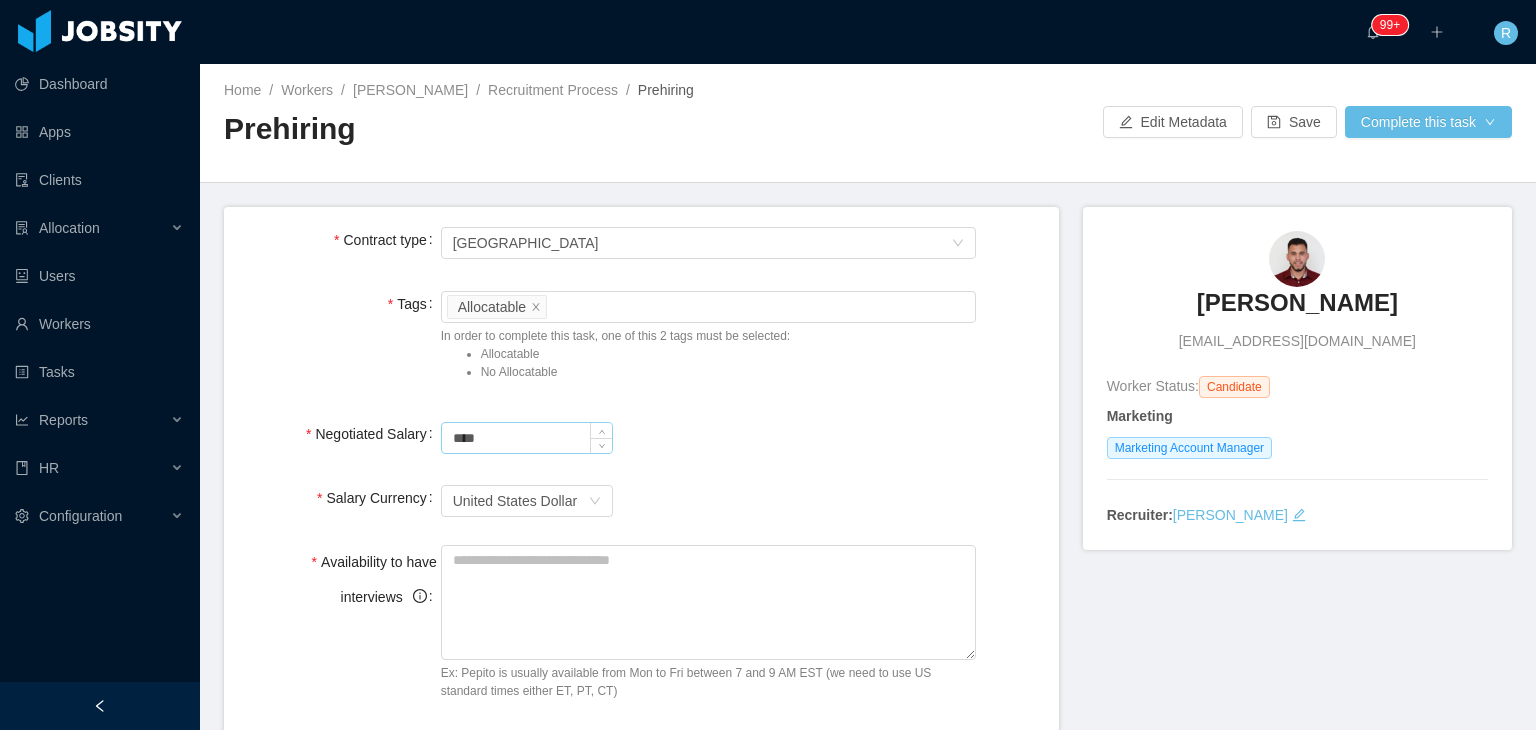 click on "****" at bounding box center (527, 438) 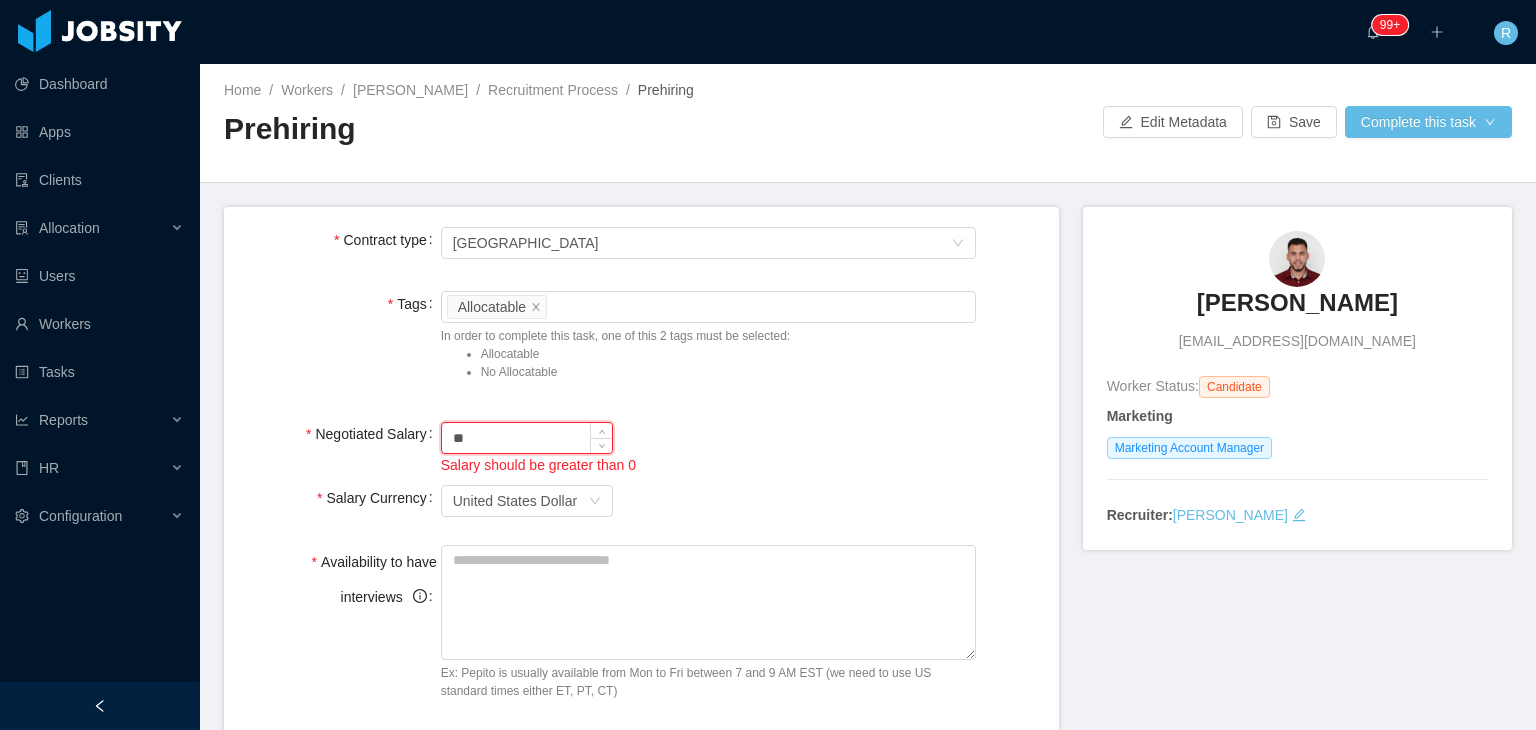 type on "*" 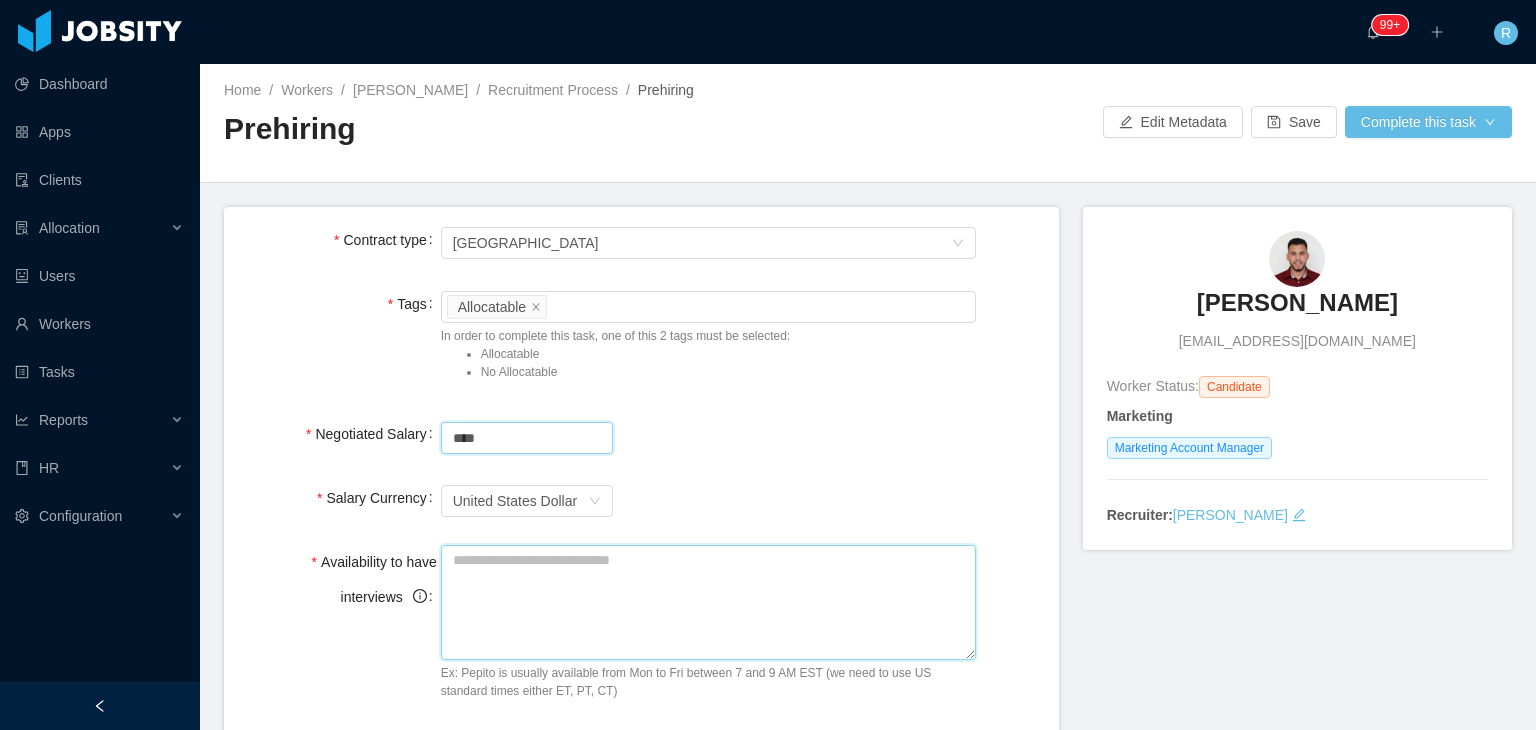 type on "*******" 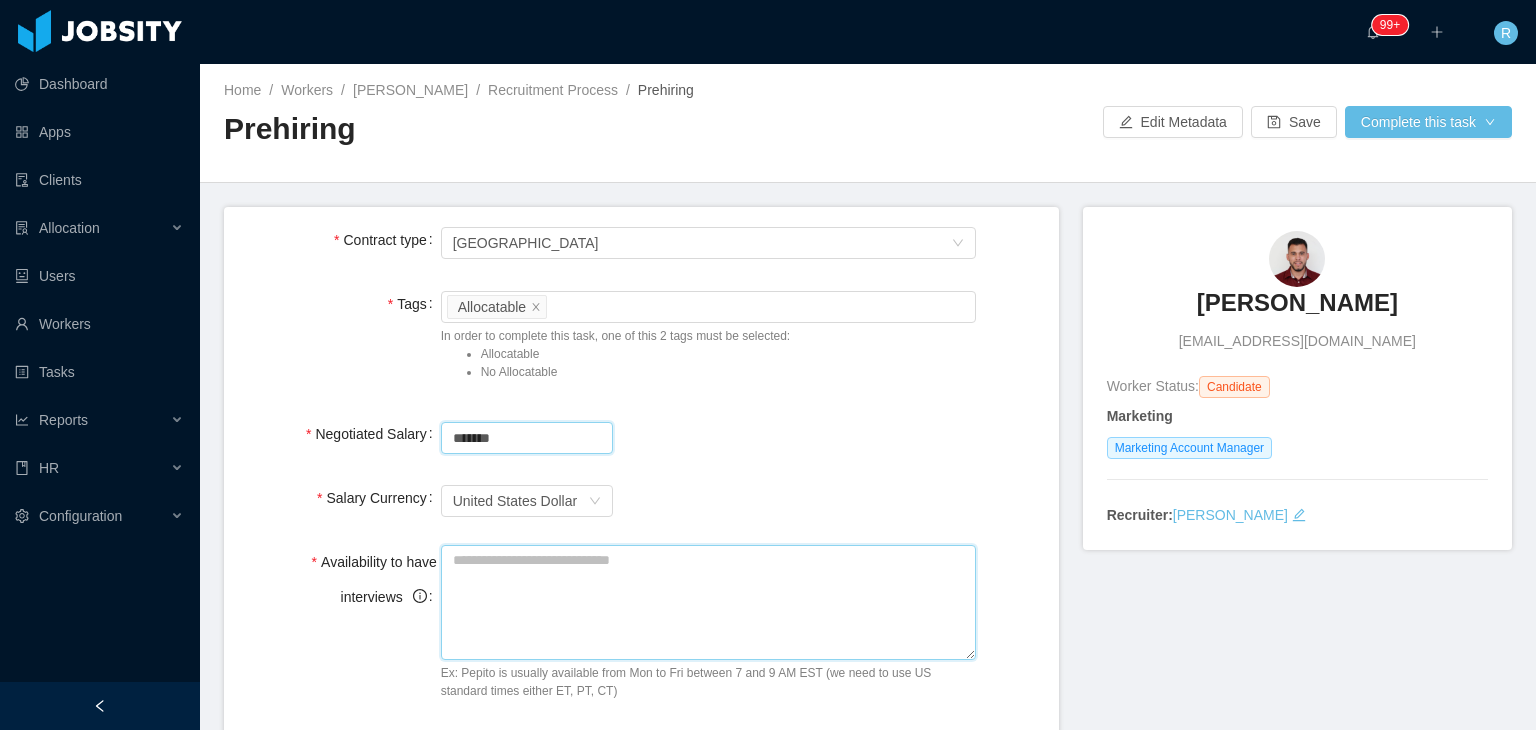 click on "Availability to have interviews" at bounding box center (708, 602) 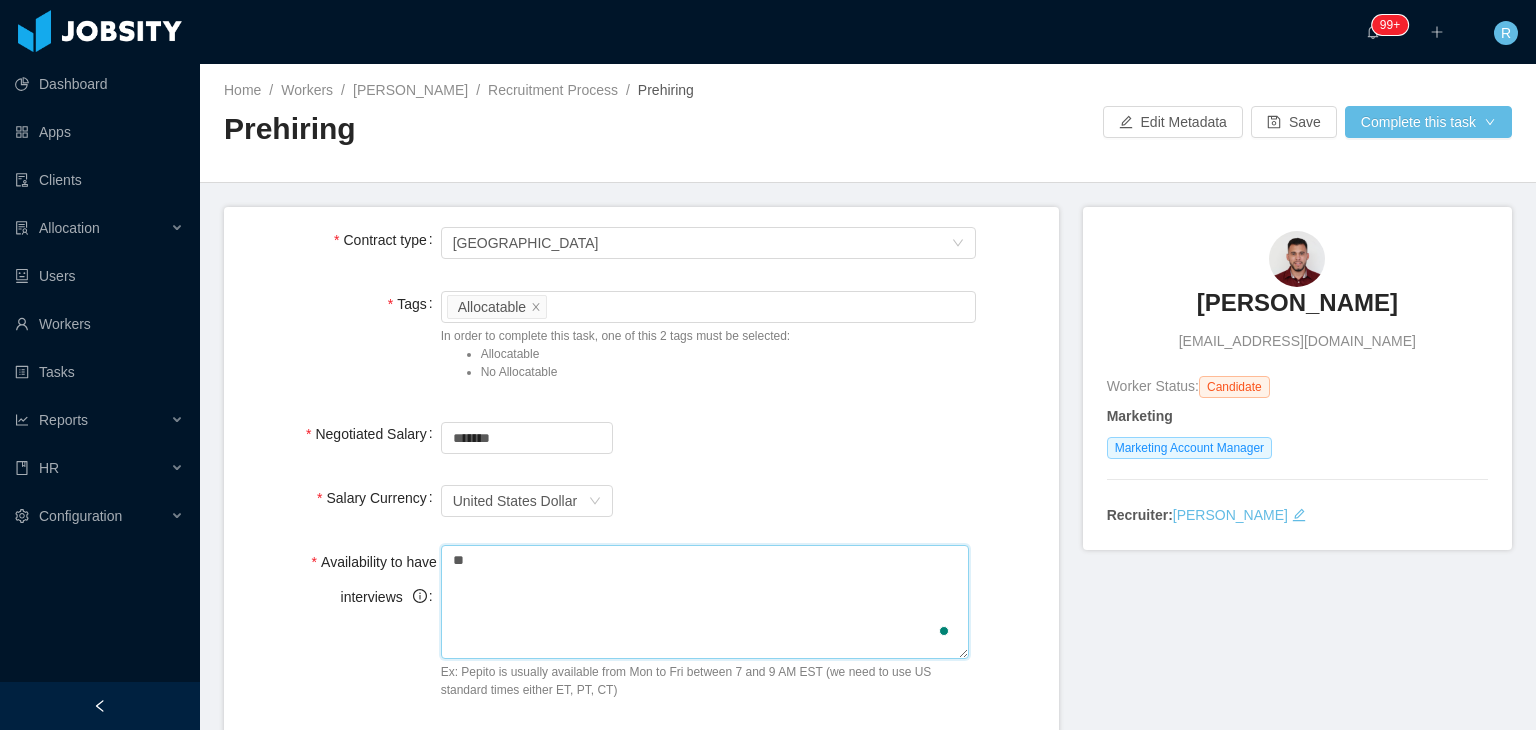 type on "*" 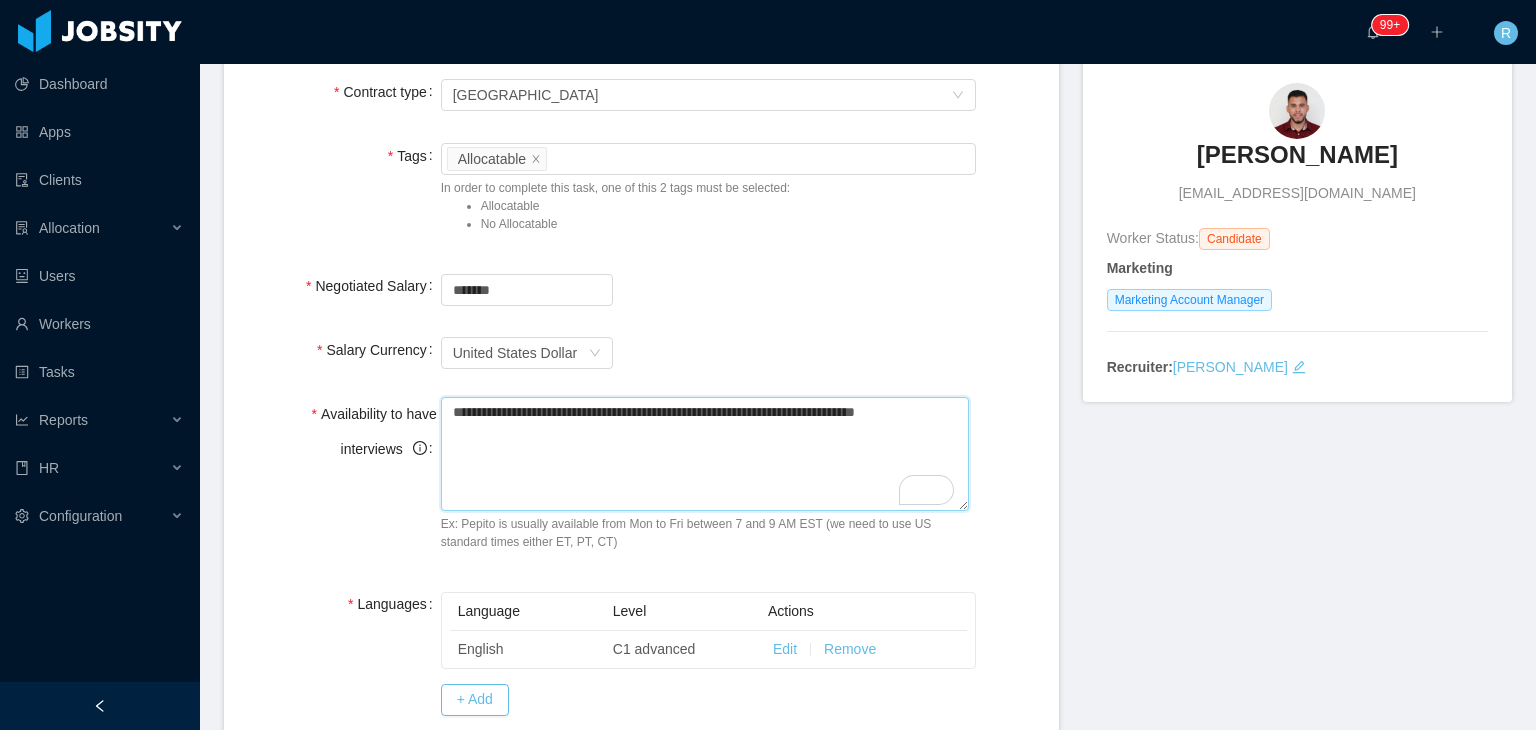 scroll, scrollTop: 148, scrollLeft: 0, axis: vertical 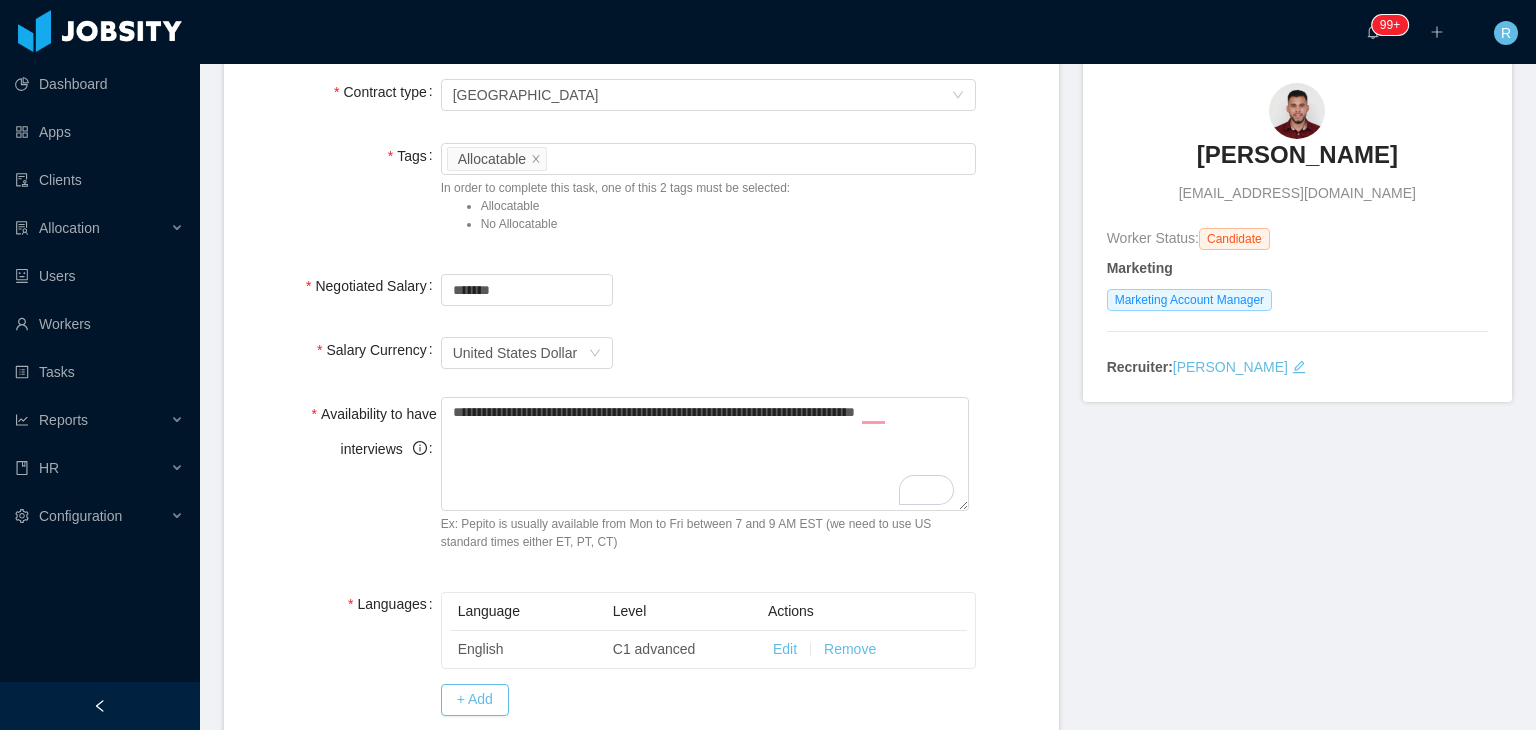 click on "**********" at bounding box center (641, 480) 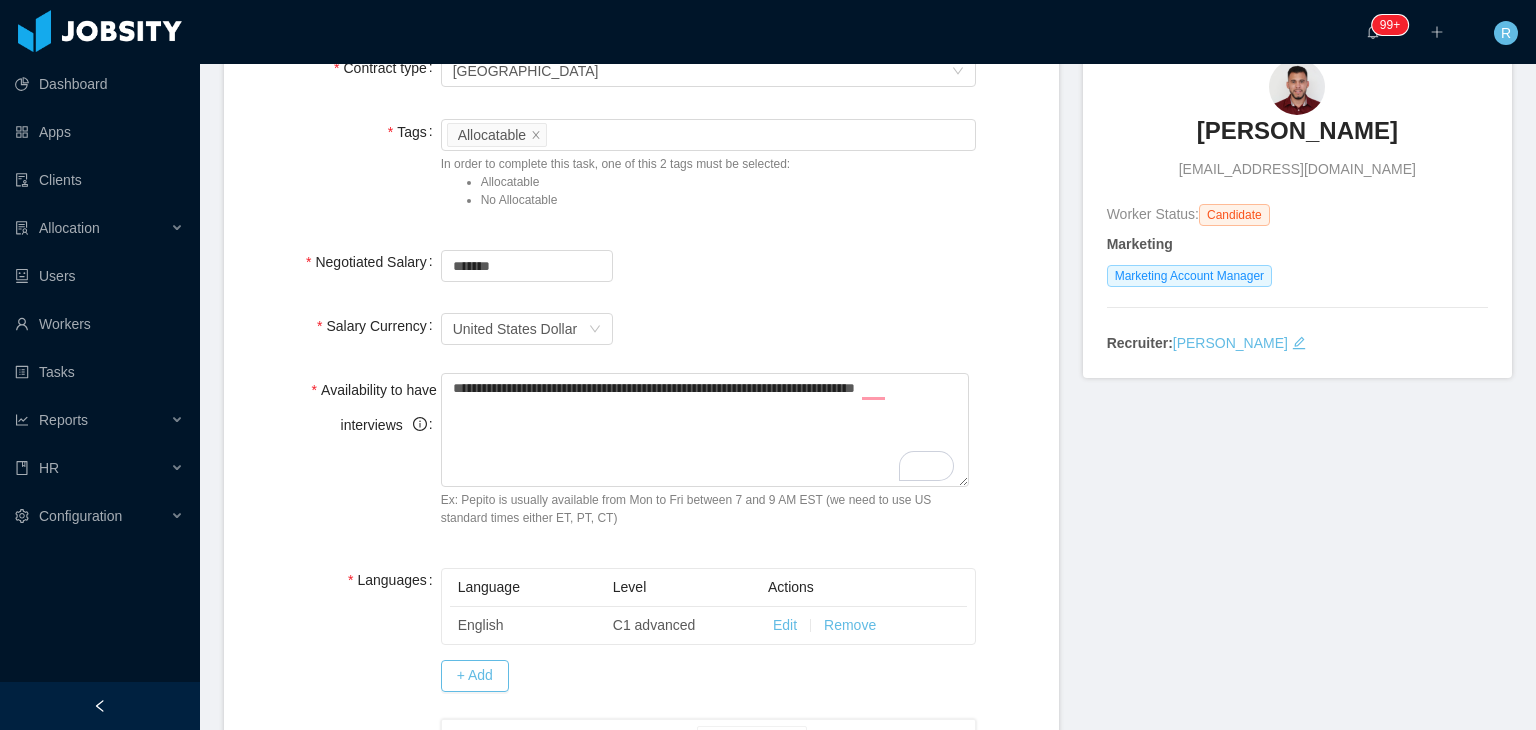 scroll, scrollTop: 172, scrollLeft: 0, axis: vertical 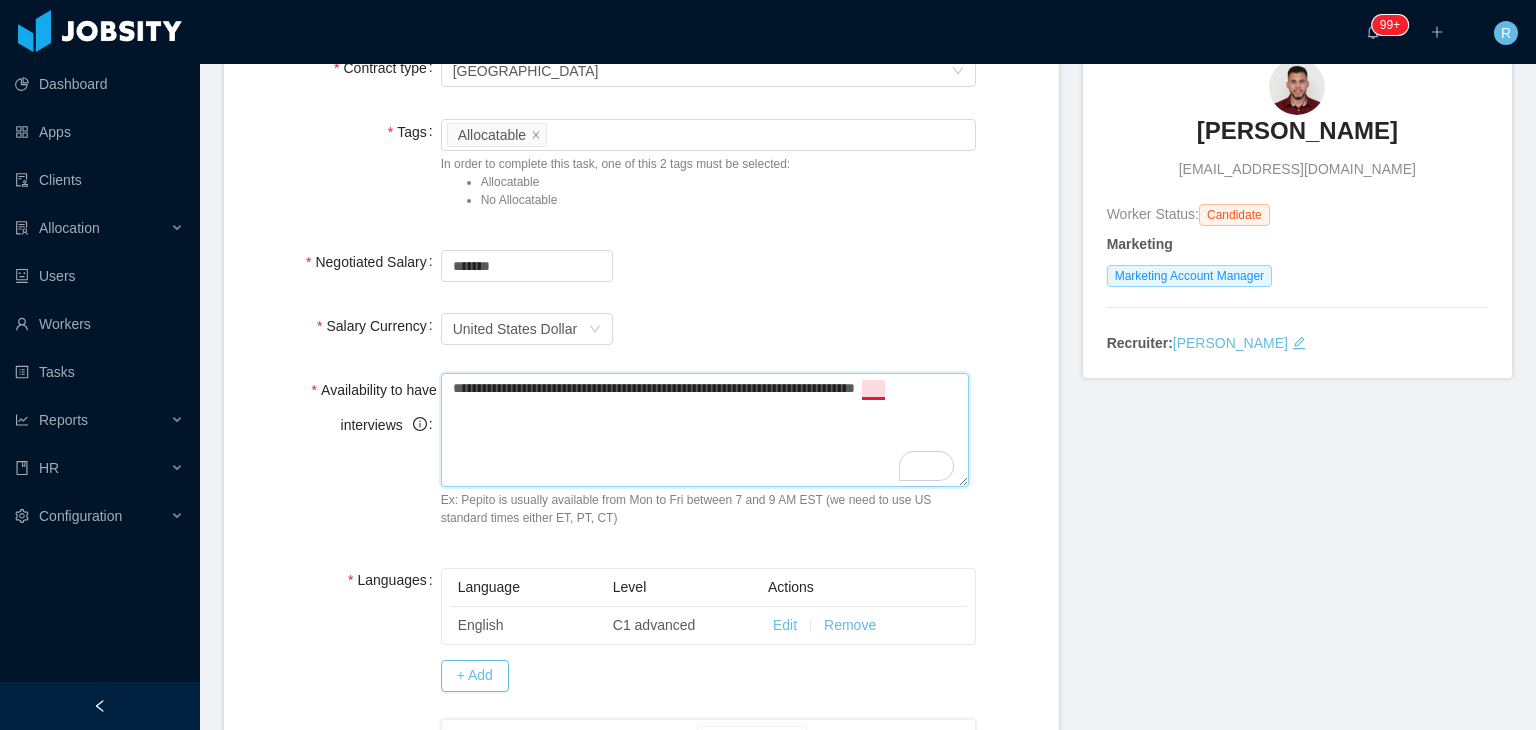click on "**********" at bounding box center (705, 430) 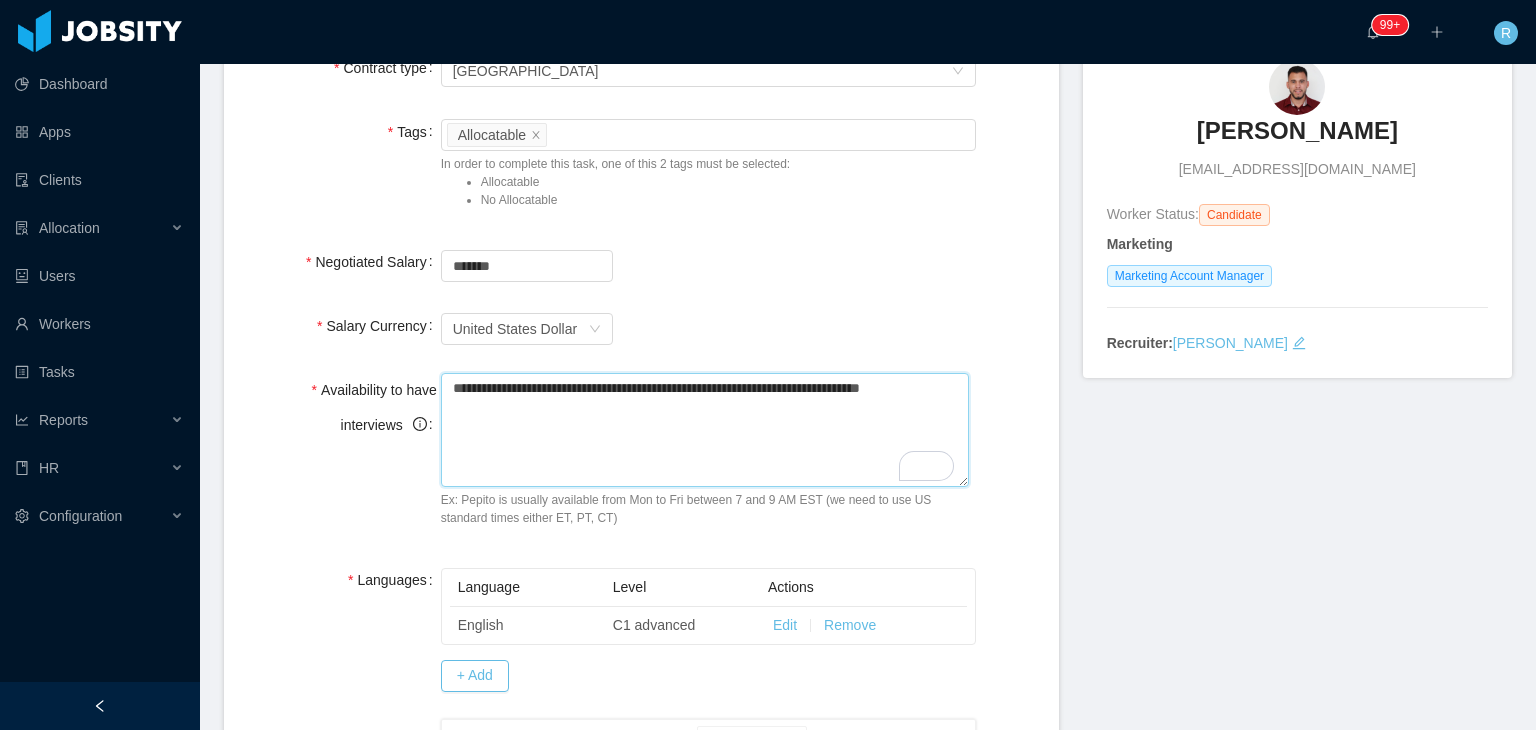type on "**********" 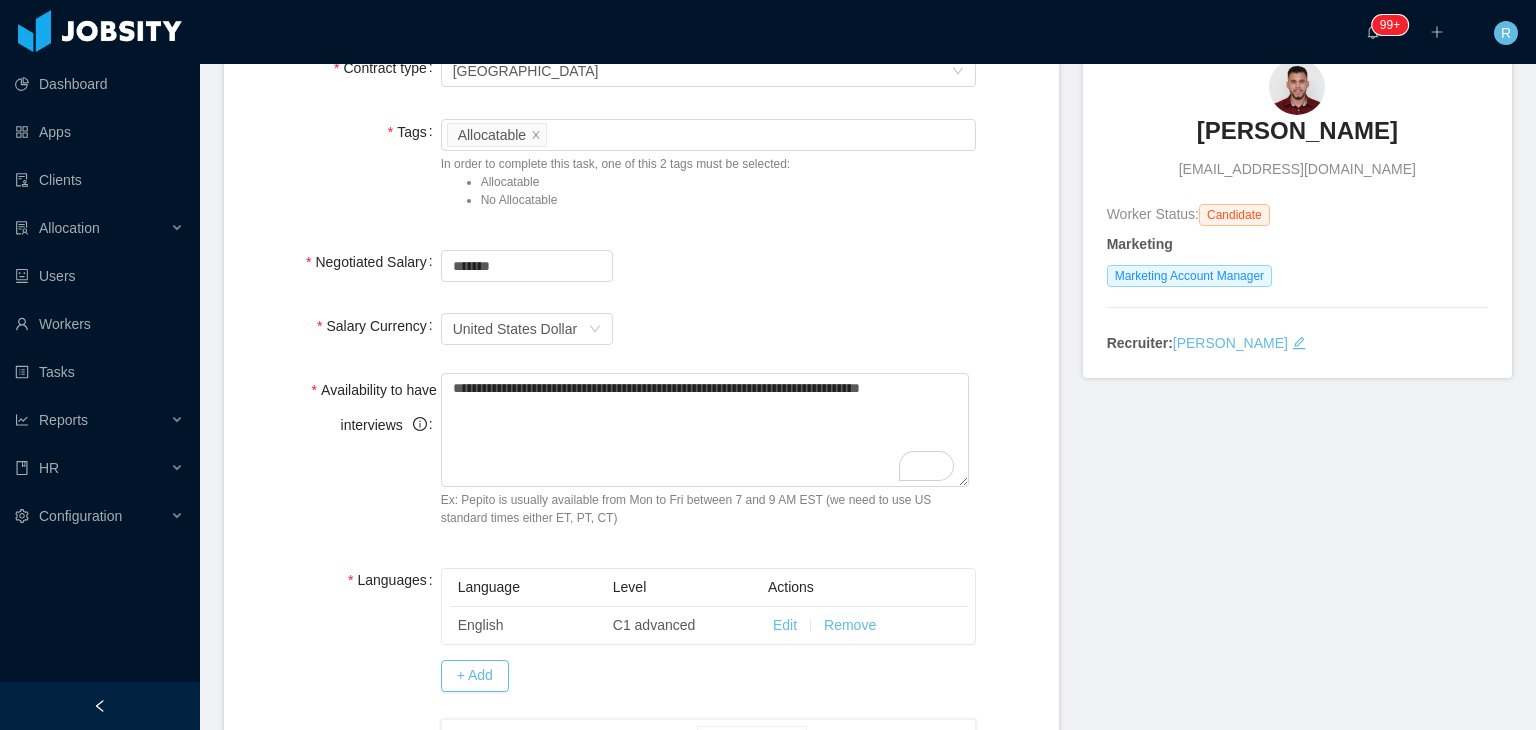 click on "Languages Language Level Actions English C1 advanced Edit Remove + Add" at bounding box center [641, 629] 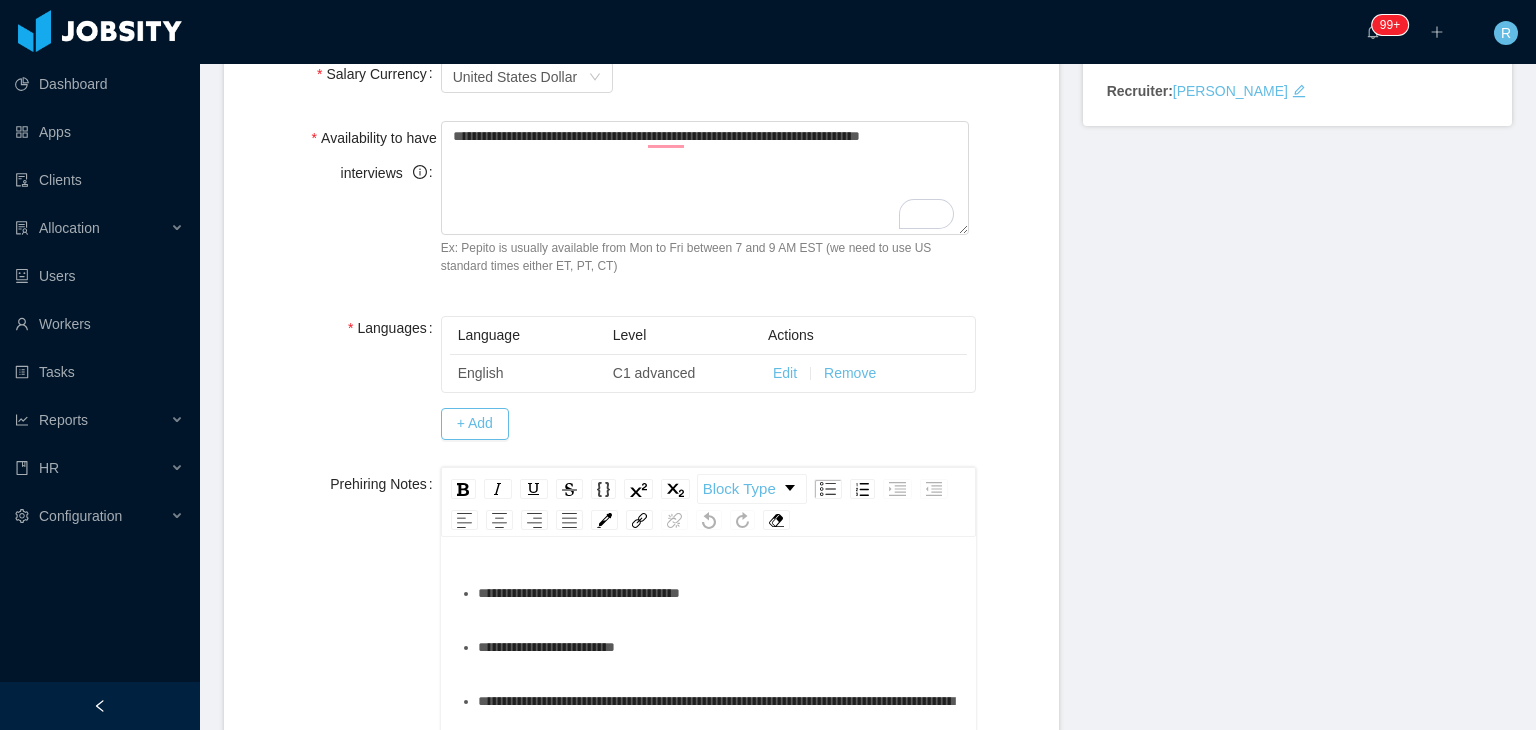 scroll, scrollTop: 448, scrollLeft: 0, axis: vertical 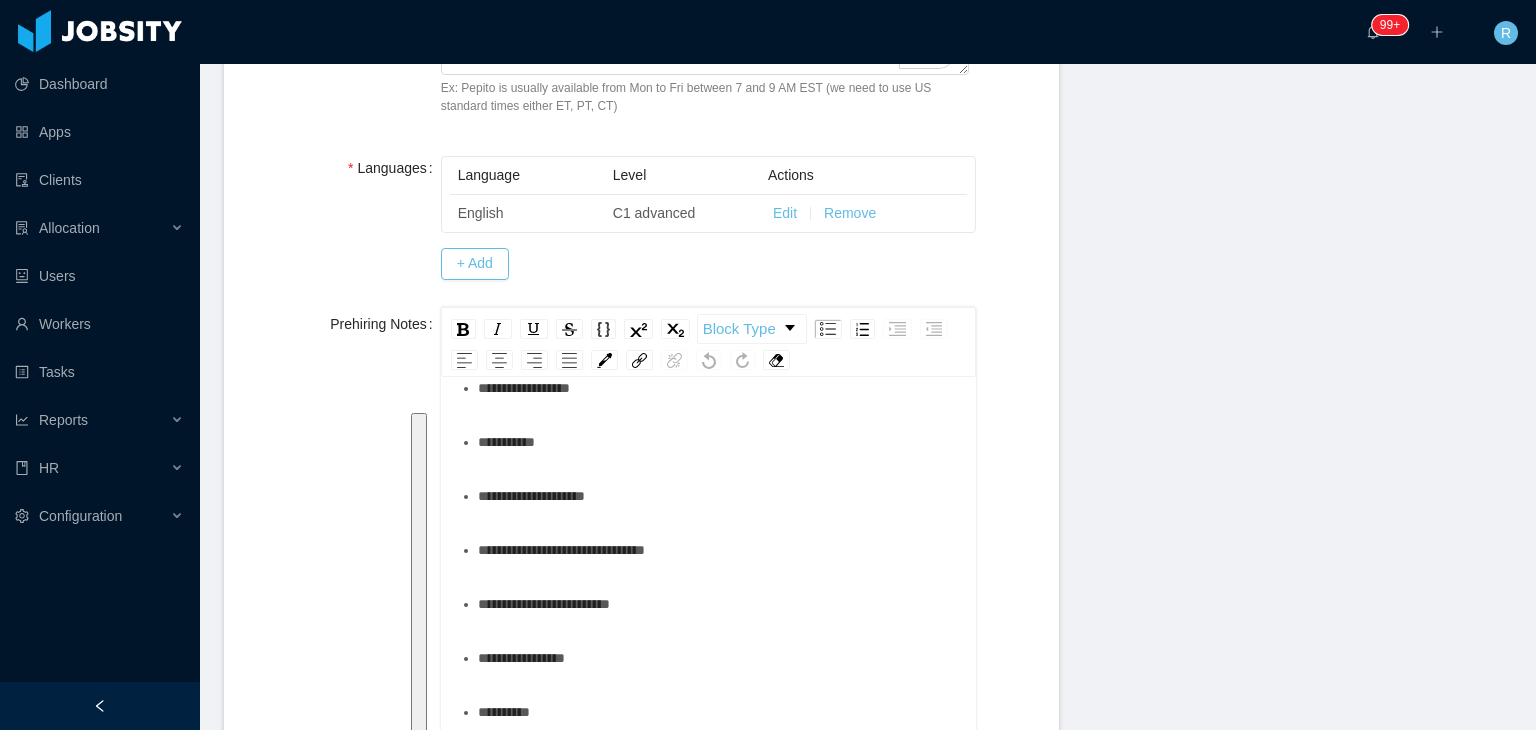 drag, startPoint x: 471, startPoint y: 562, endPoint x: 669, endPoint y: 509, distance: 204.97073 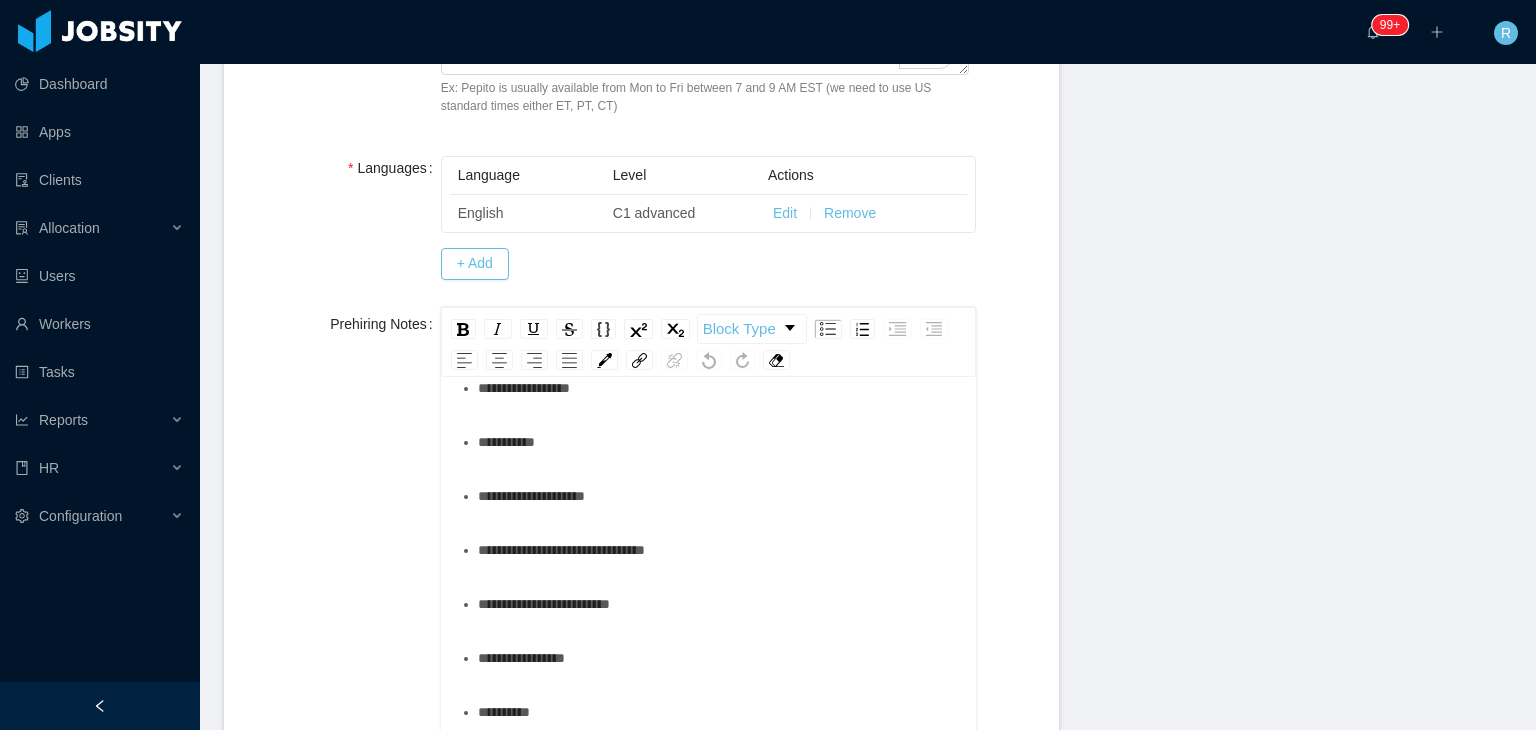 scroll, scrollTop: 138, scrollLeft: 0, axis: vertical 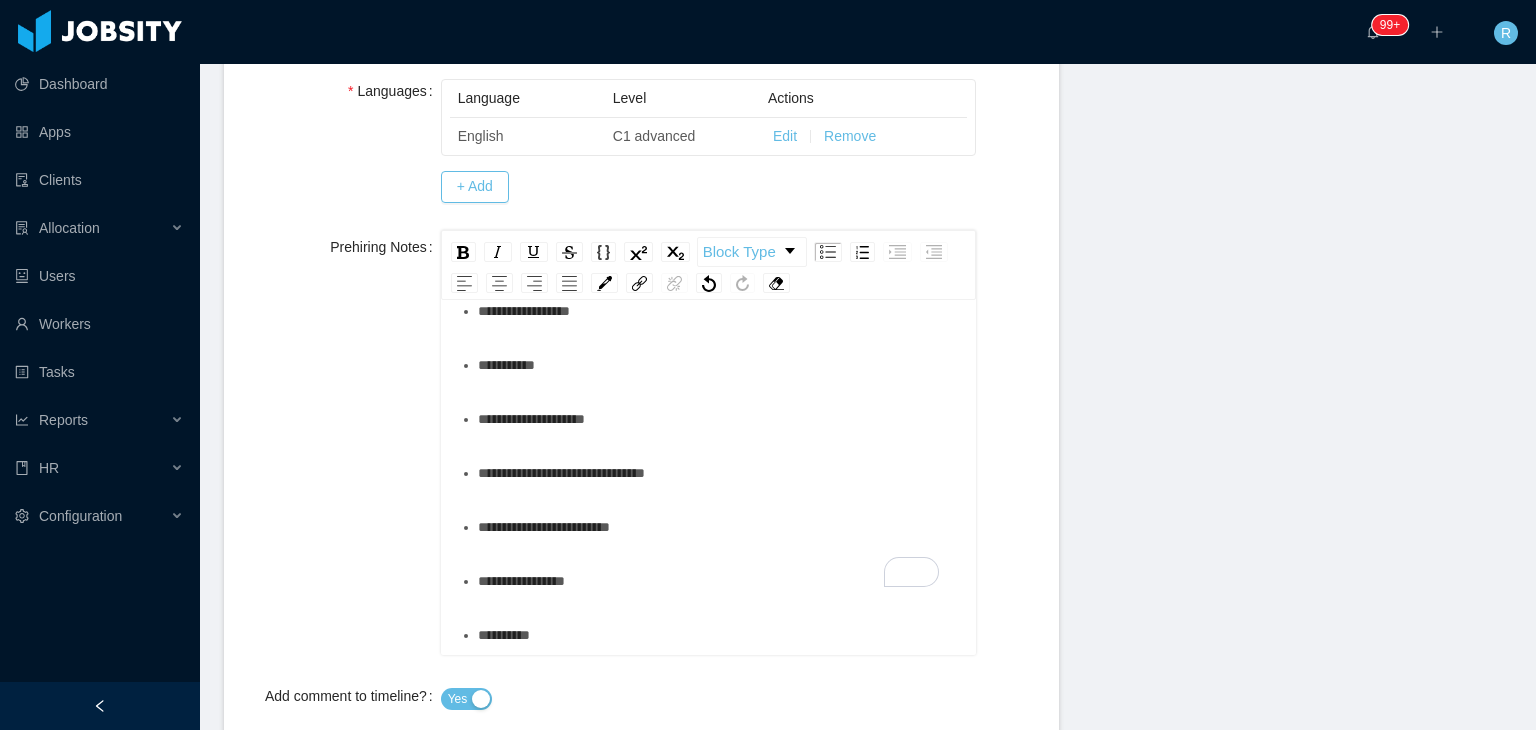 click on "*********" at bounding box center (719, 365) 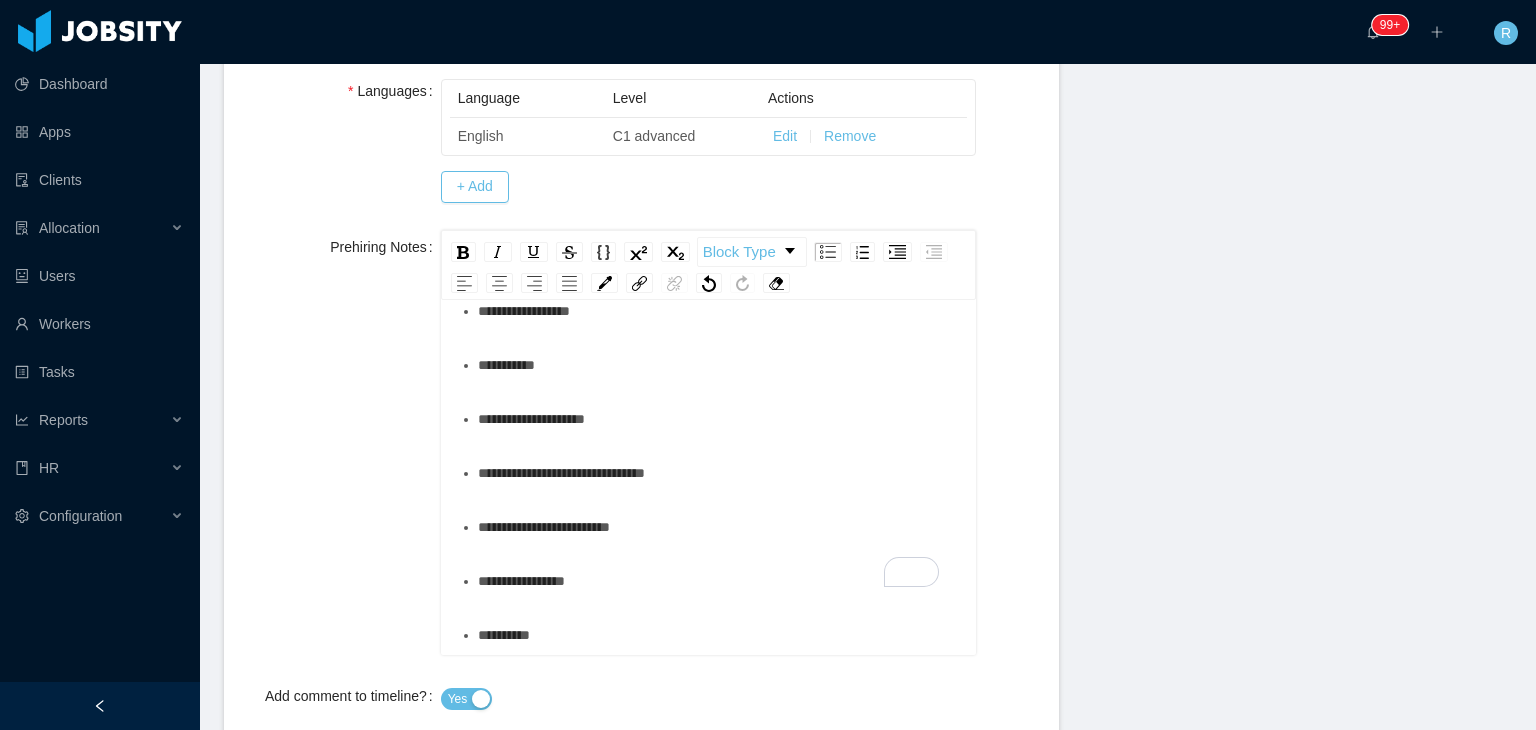 scroll, scrollTop: 98, scrollLeft: 0, axis: vertical 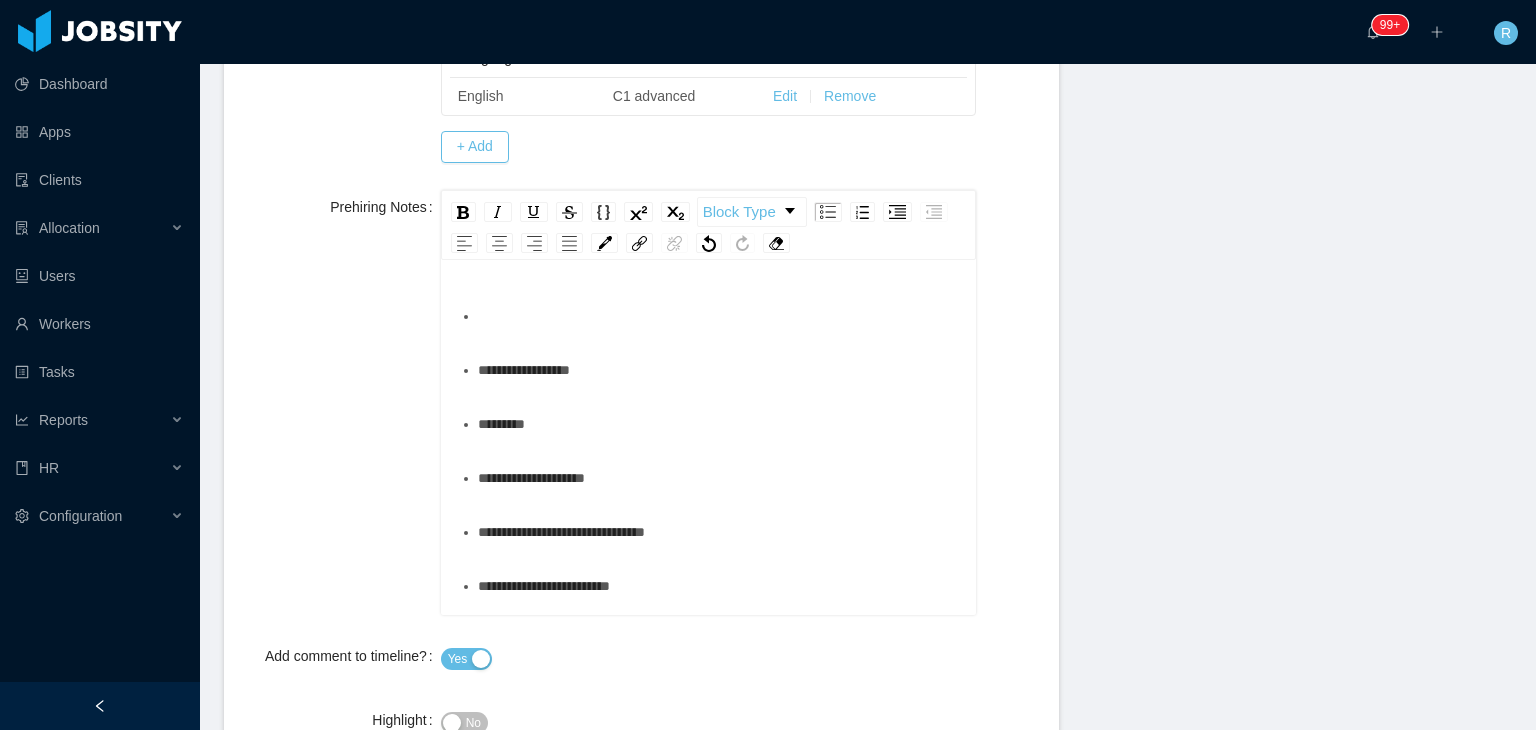 click at bounding box center [719, 316] 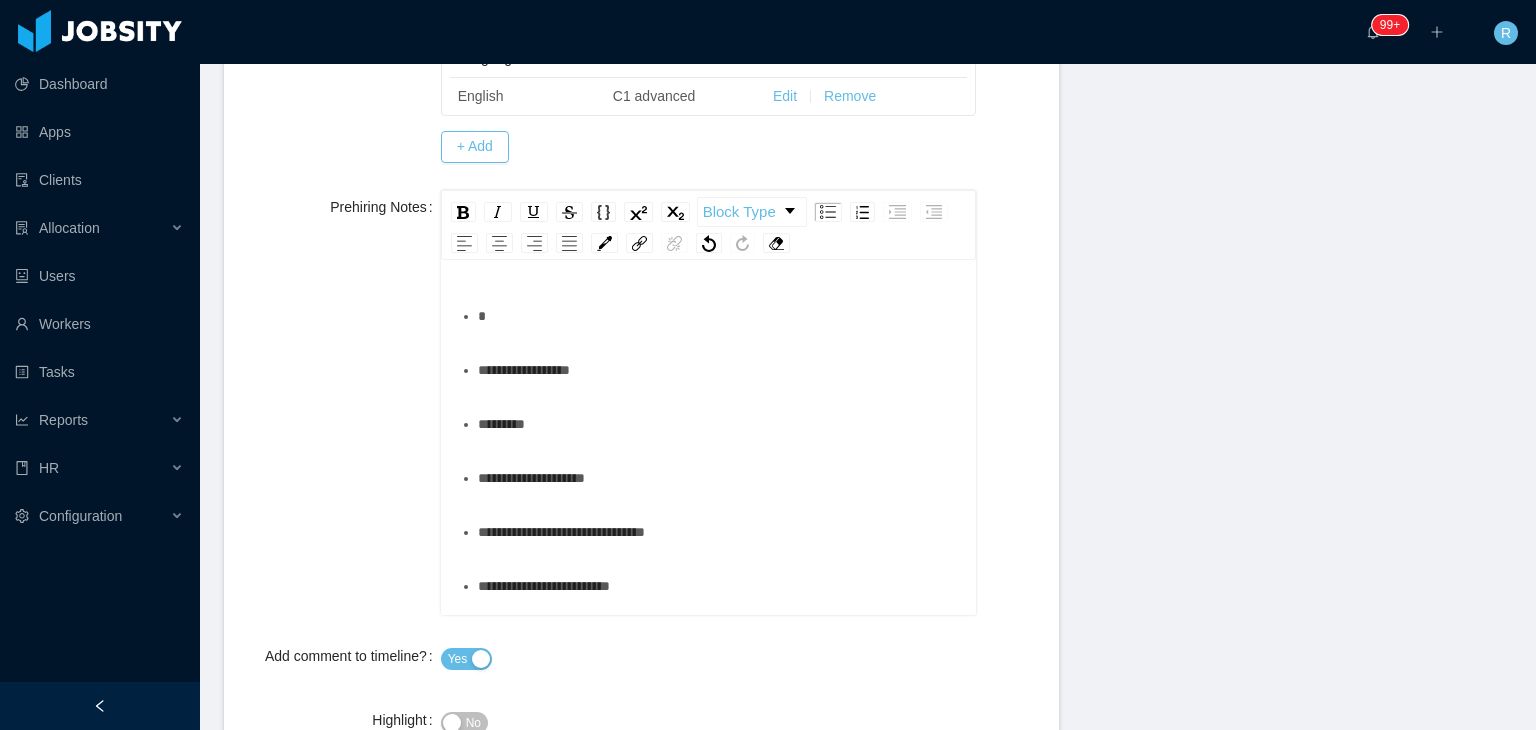 type 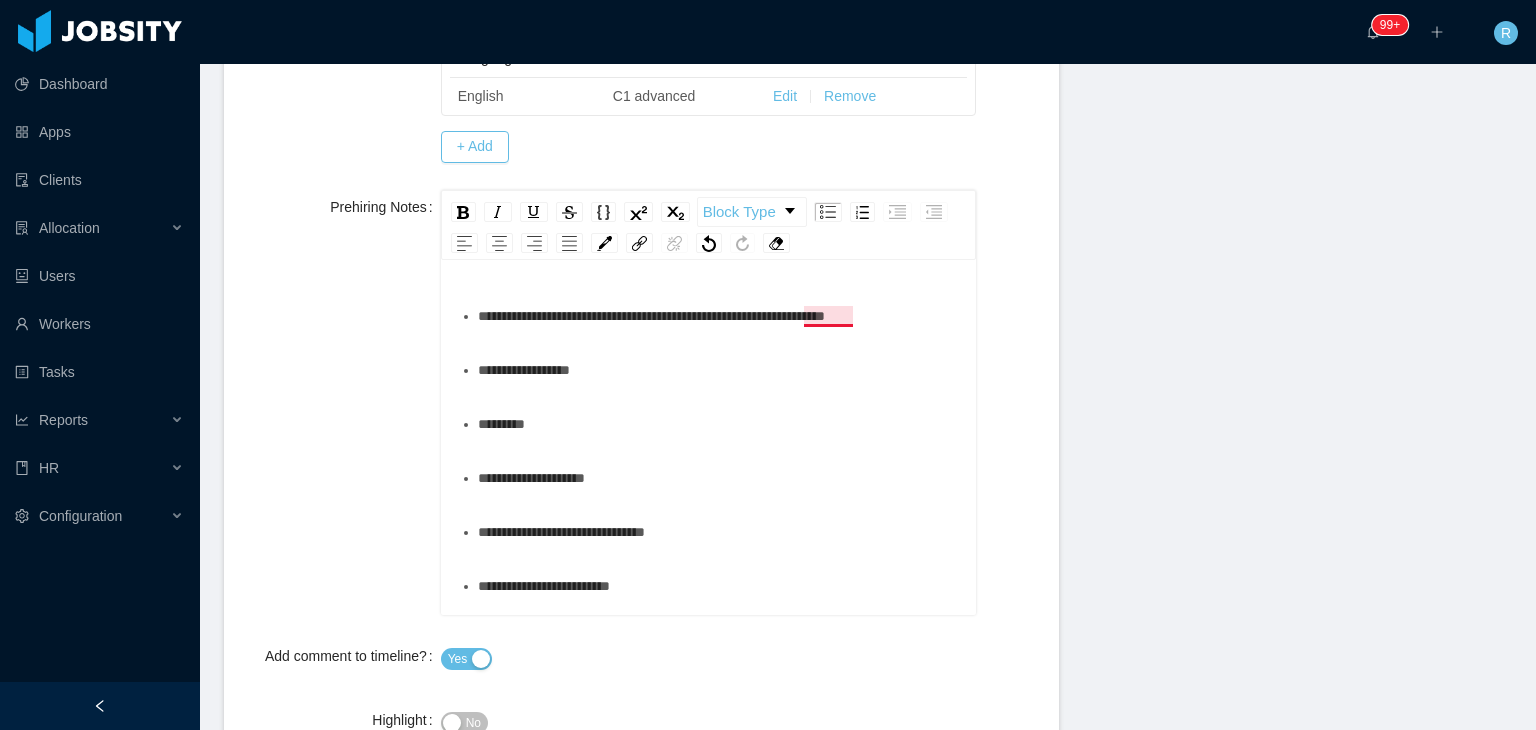 click on "**********" at bounding box center [651, 316] 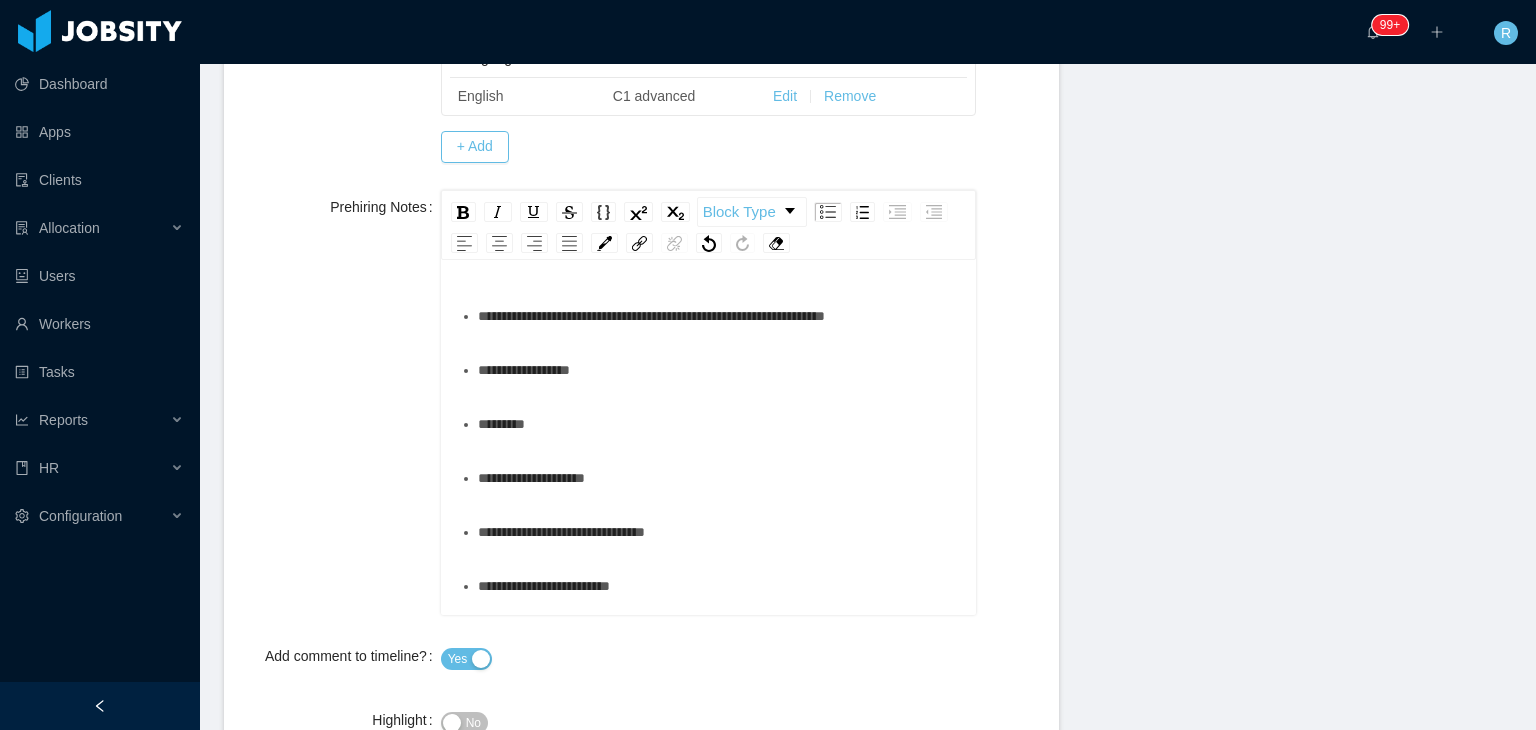 click on "**********" at bounding box center [719, 370] 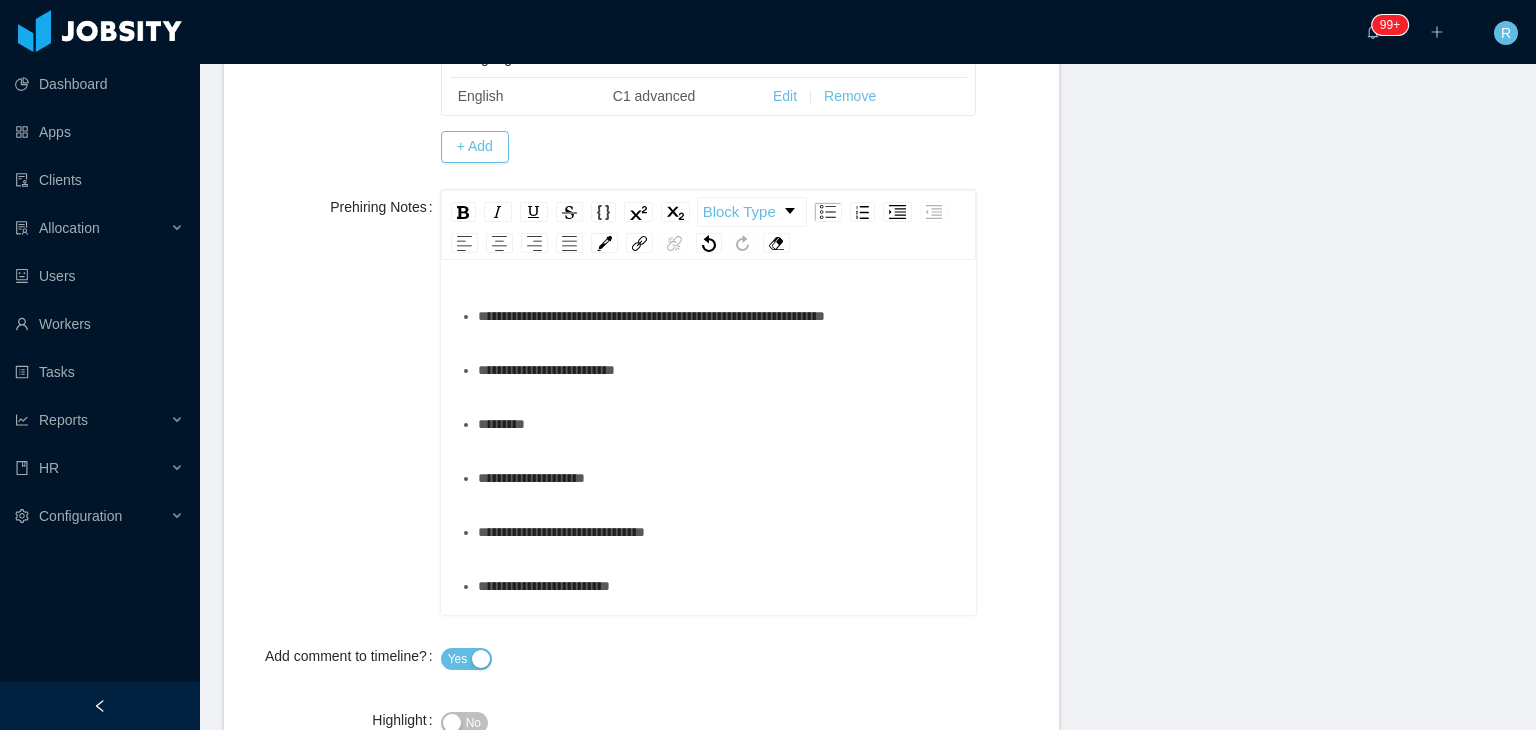click on "*********" at bounding box center (719, 424) 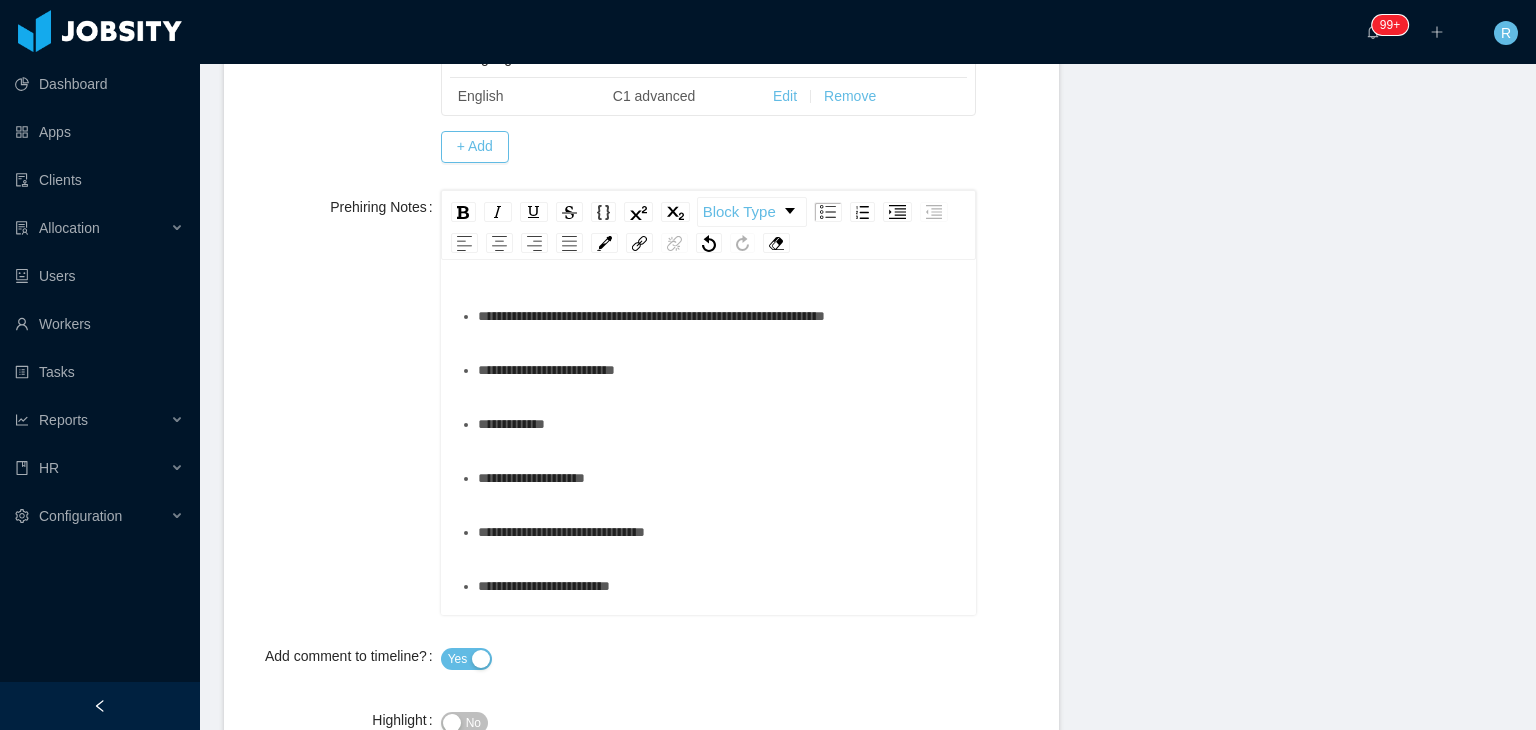 click on "**********" at bounding box center [719, 478] 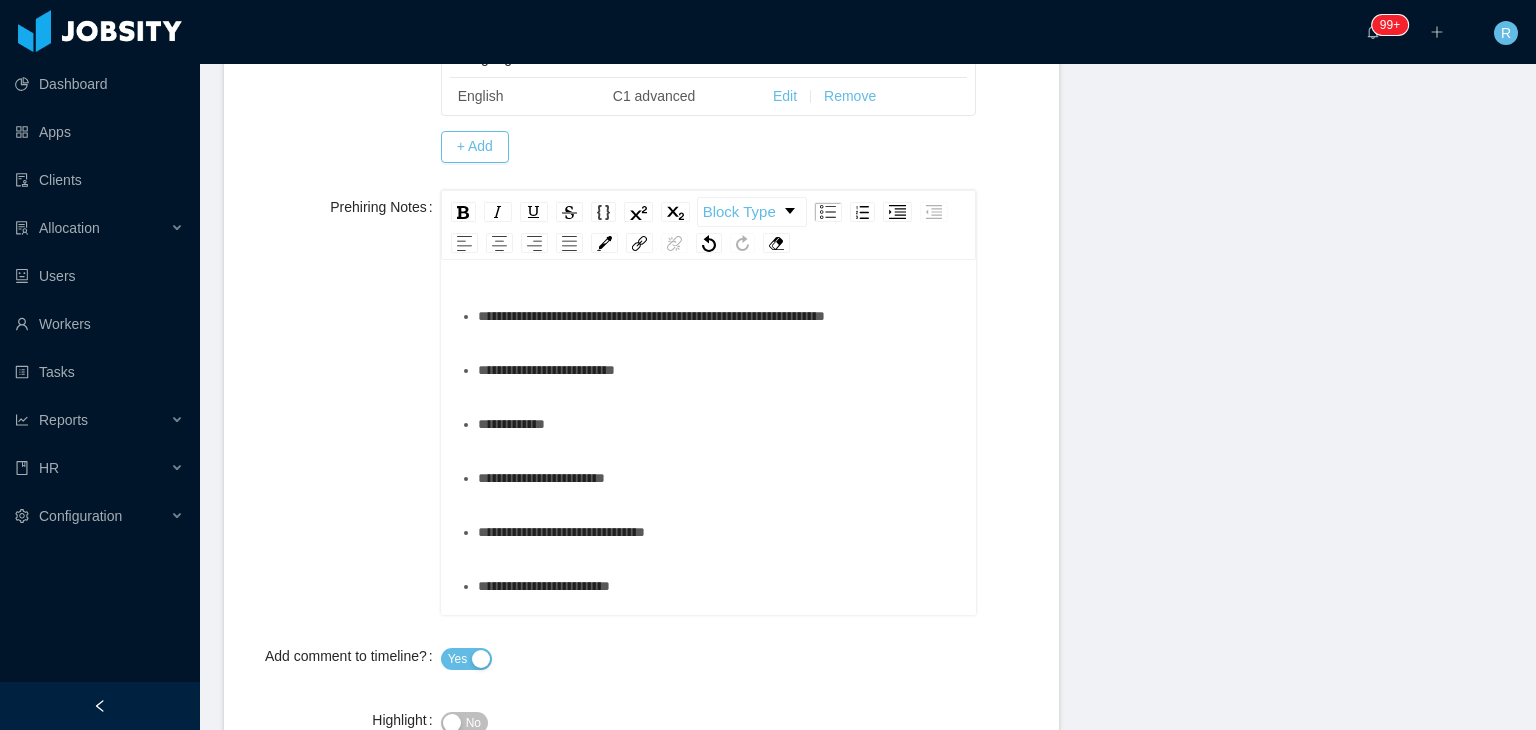 scroll, scrollTop: 52, scrollLeft: 0, axis: vertical 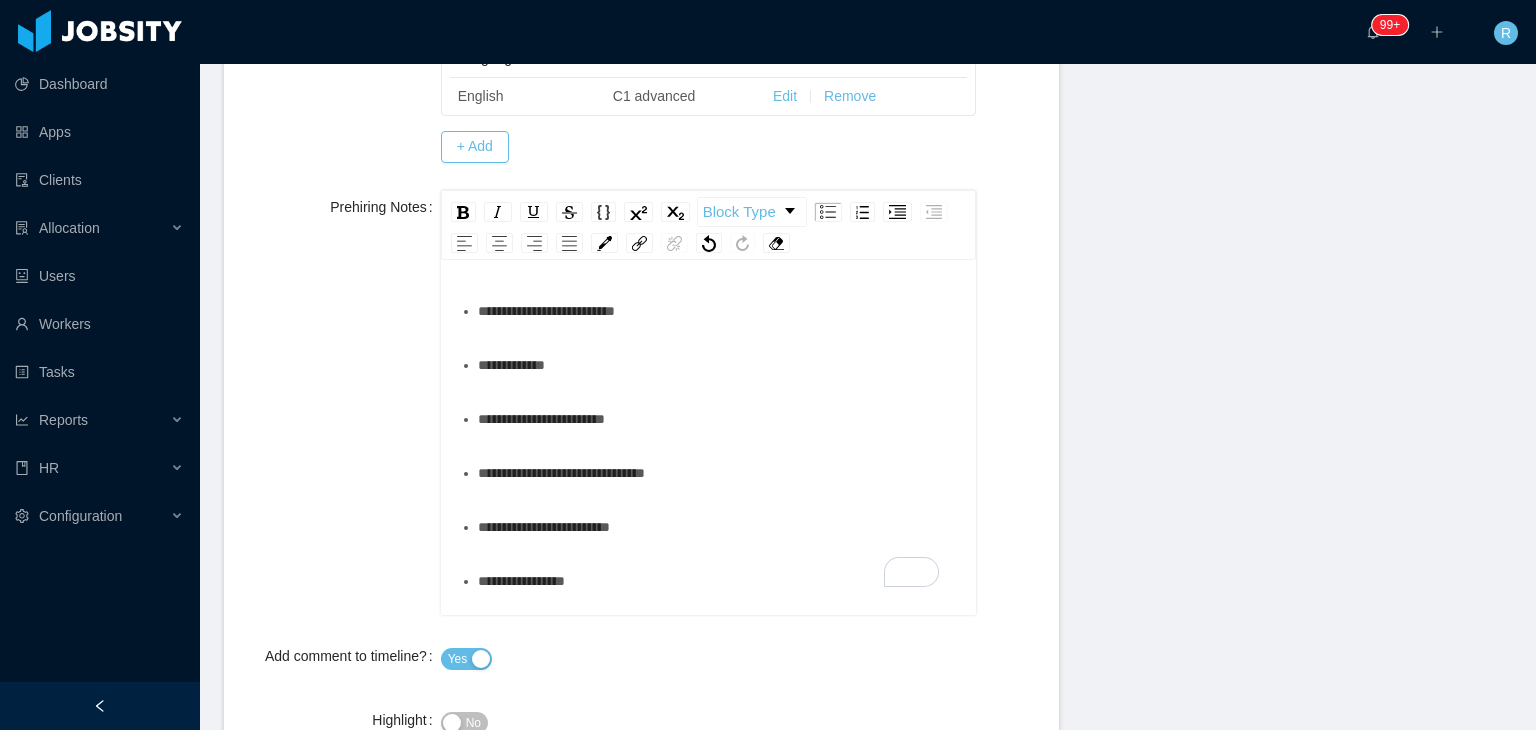 click on "**********" at bounding box center (719, 473) 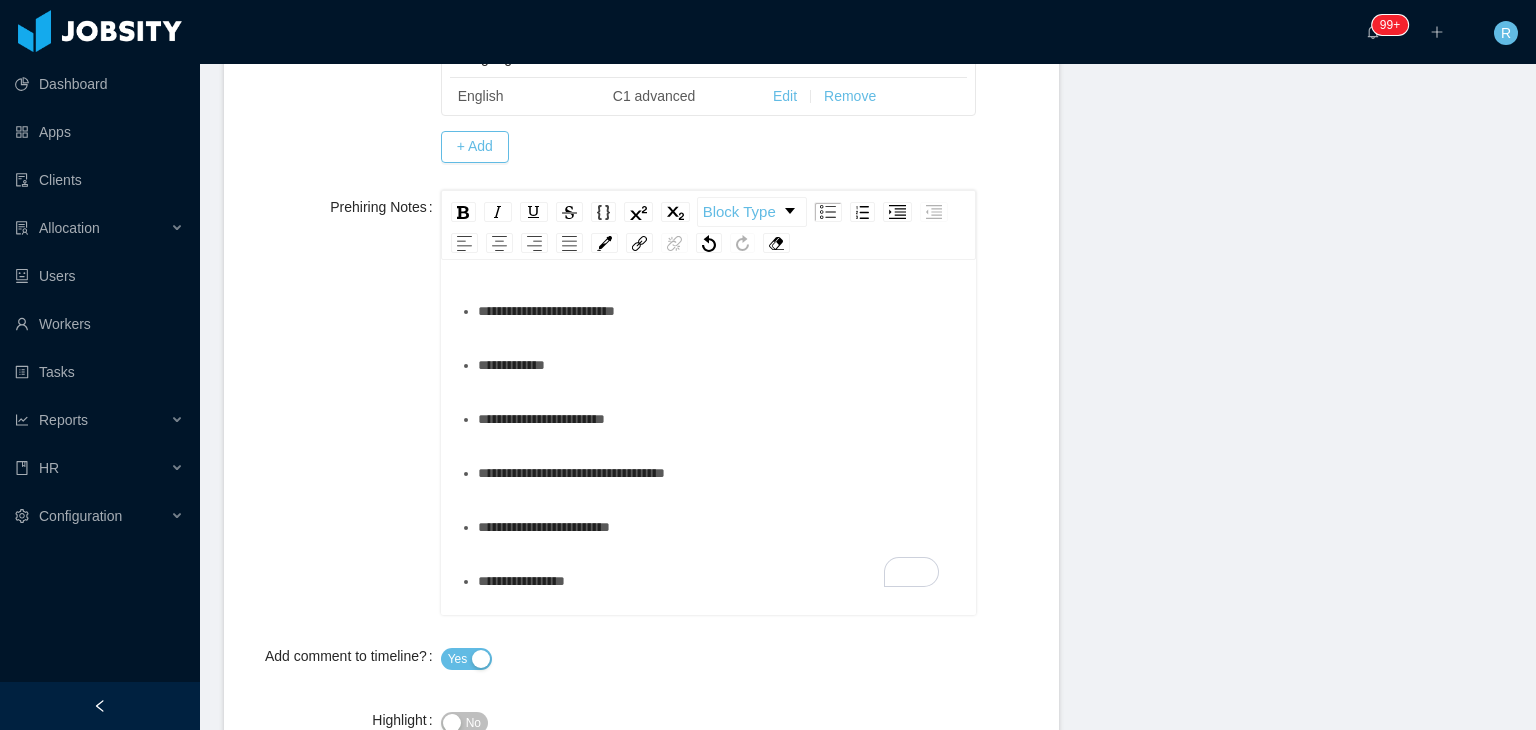 click on "**********" at bounding box center (719, 527) 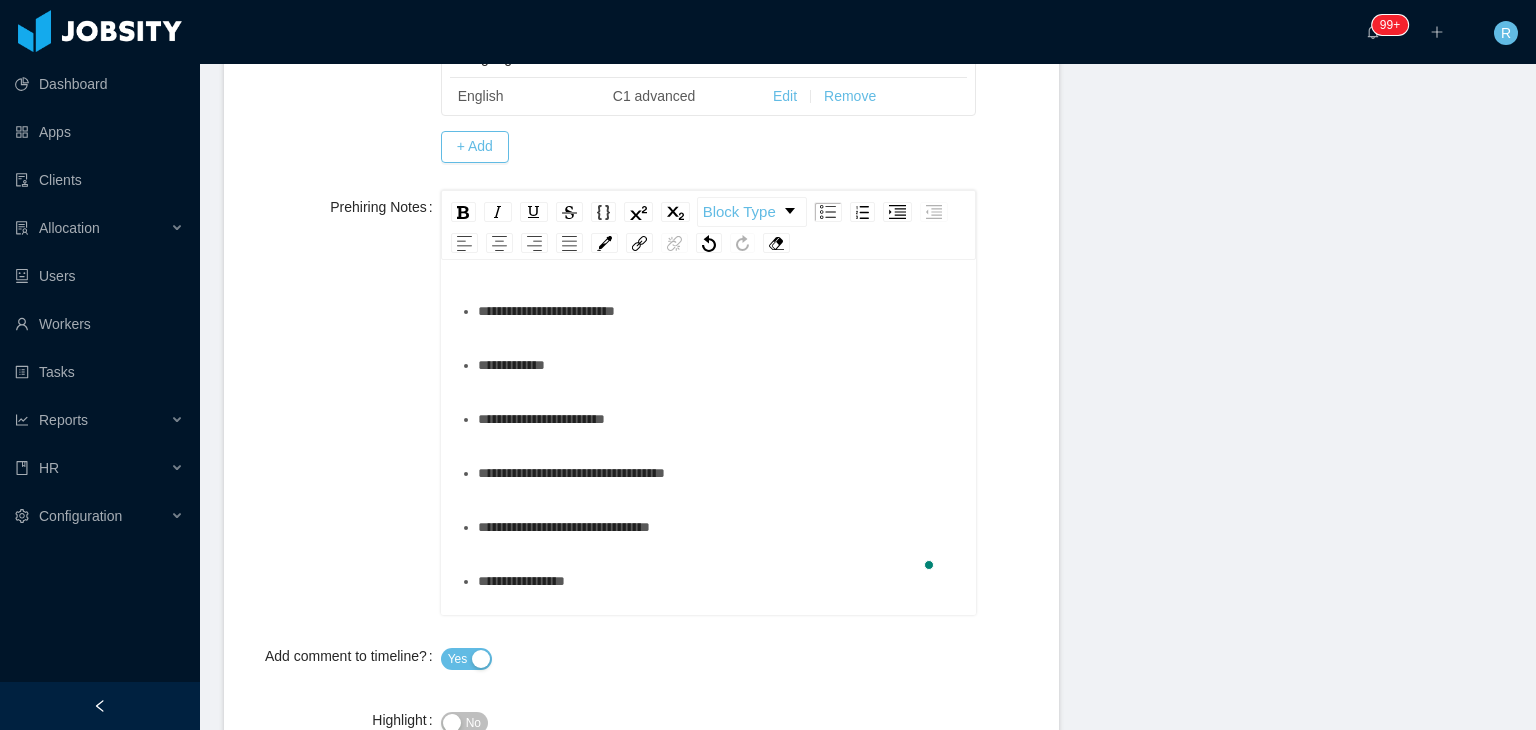 scroll, scrollTop: 98, scrollLeft: 0, axis: vertical 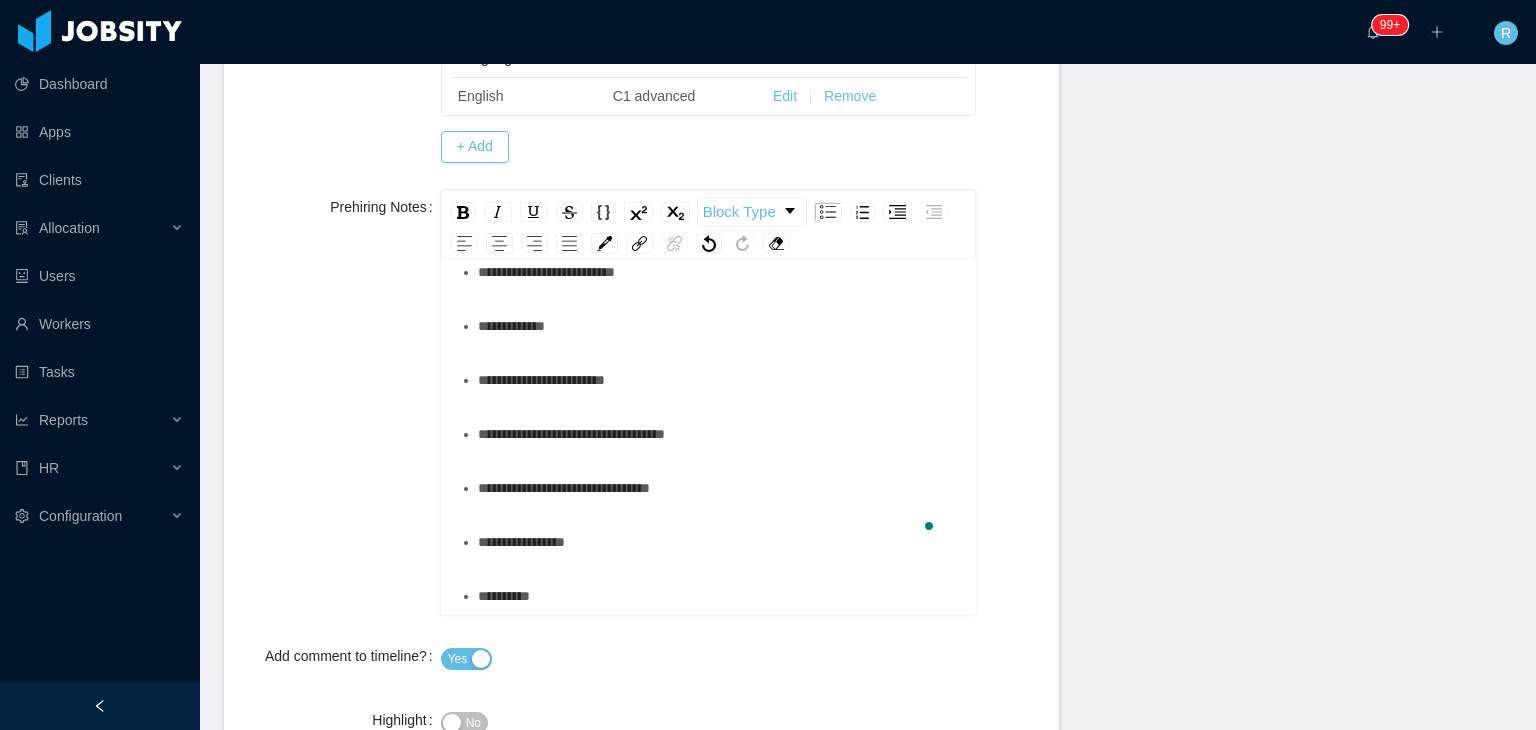 click on "**********" at bounding box center (719, 542) 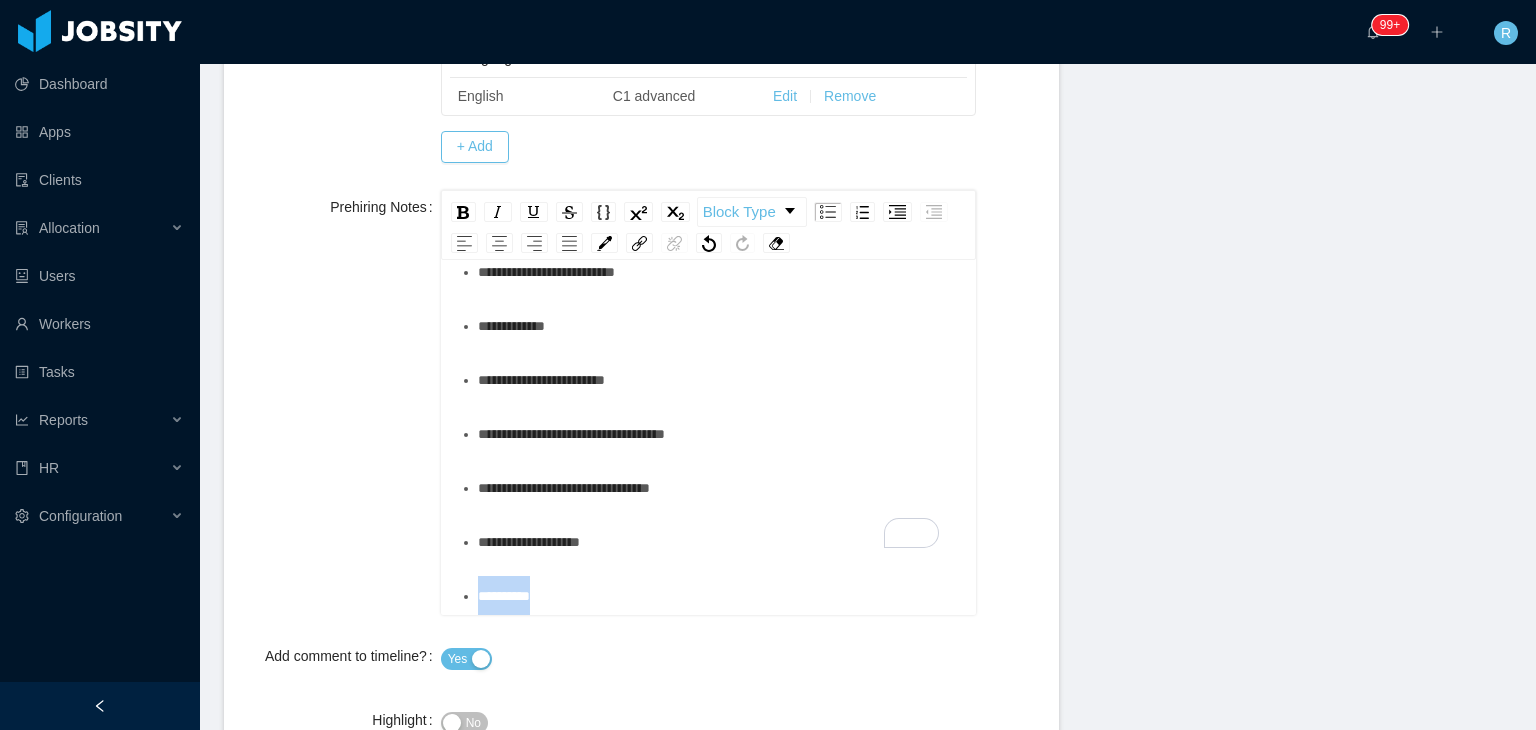 drag, startPoint x: 566, startPoint y: 596, endPoint x: 378, endPoint y: 596, distance: 188 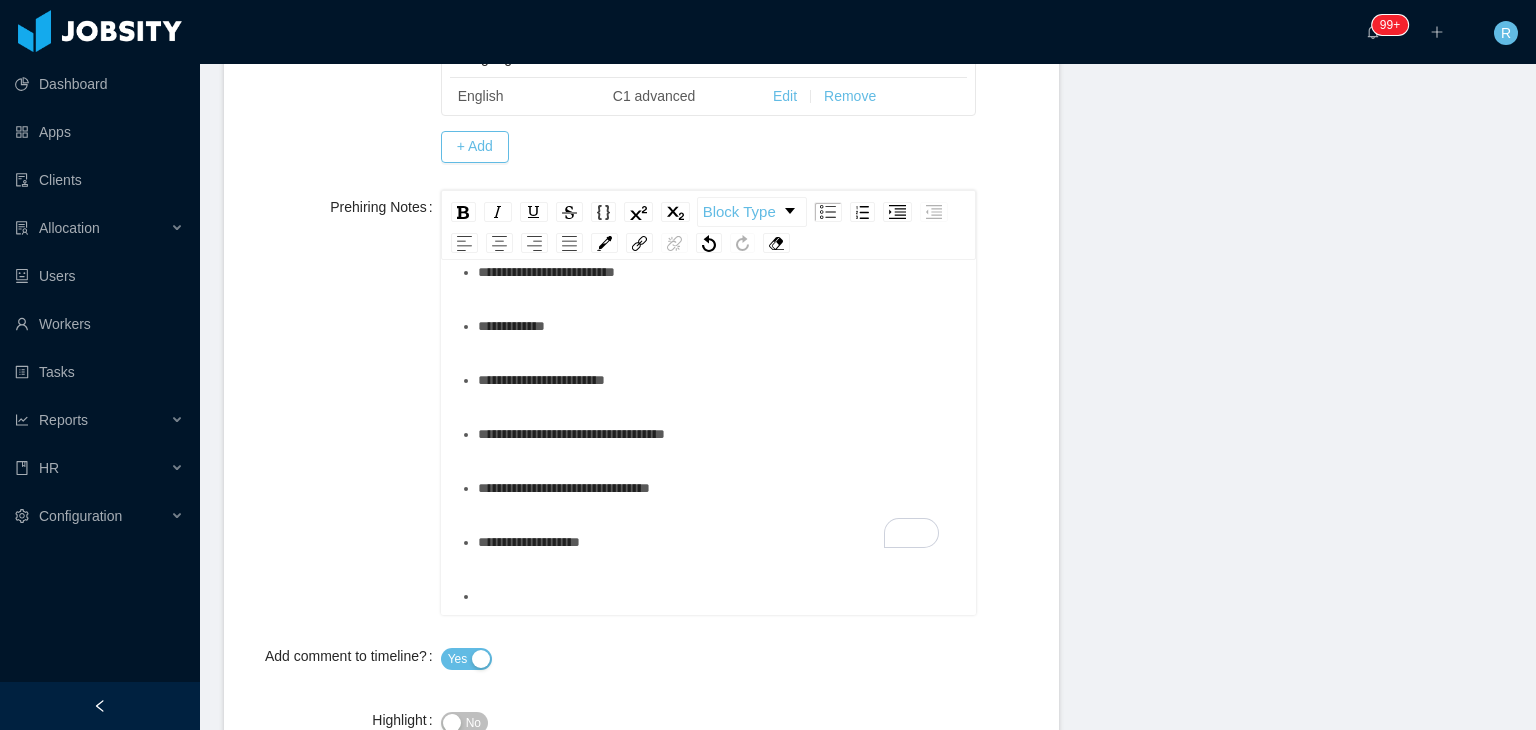 scroll, scrollTop: 45, scrollLeft: 0, axis: vertical 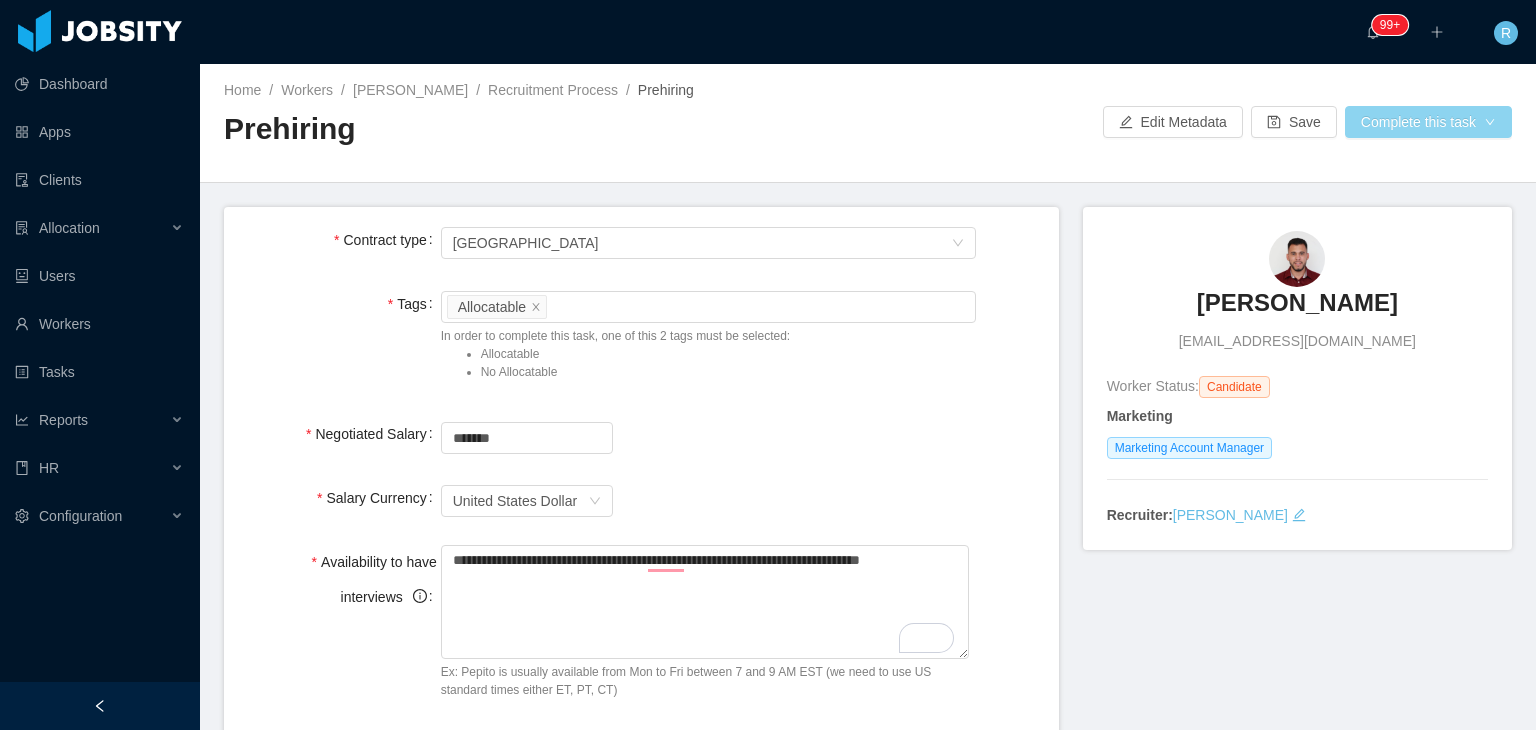 click on "Complete this task" at bounding box center (1428, 122) 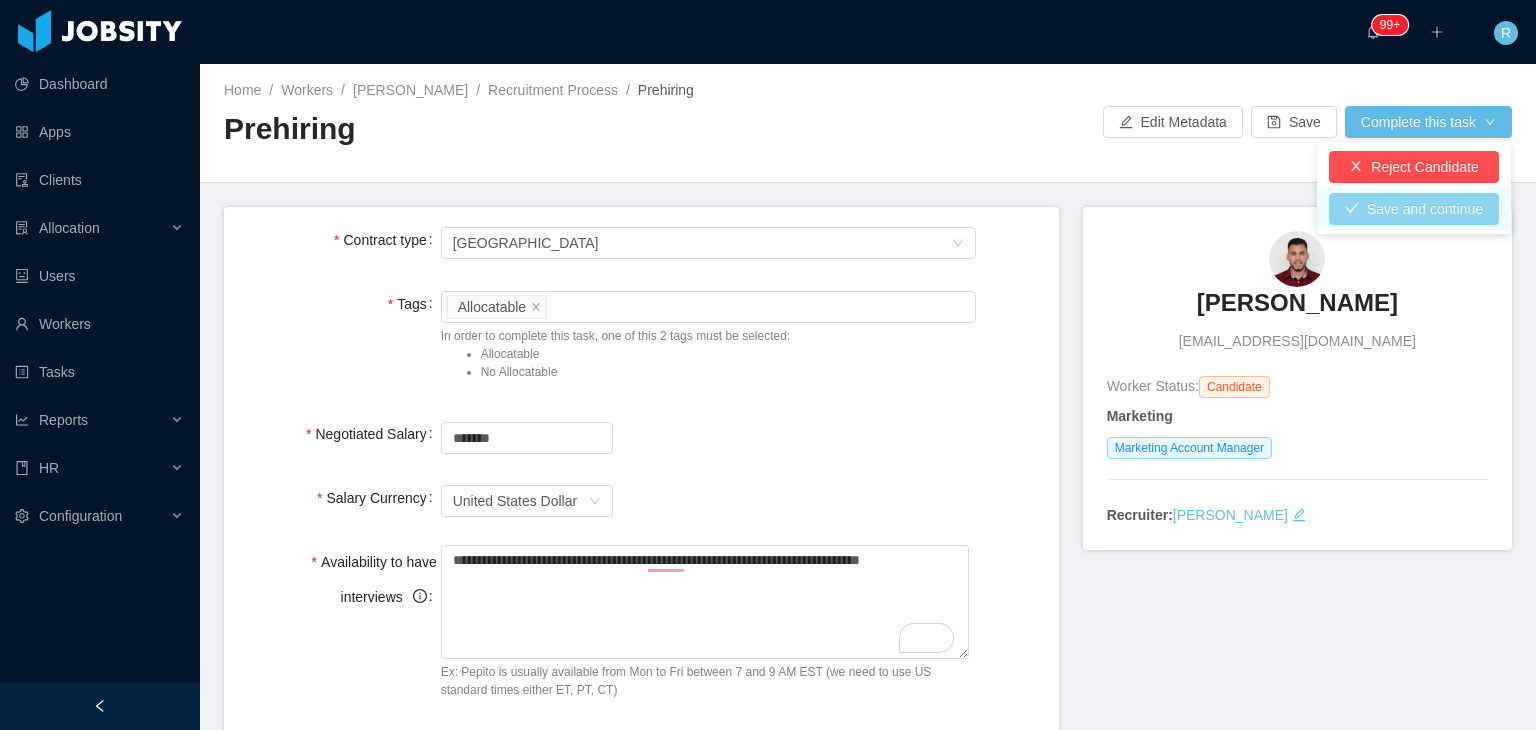 click on "Save and continue" at bounding box center (1414, 209) 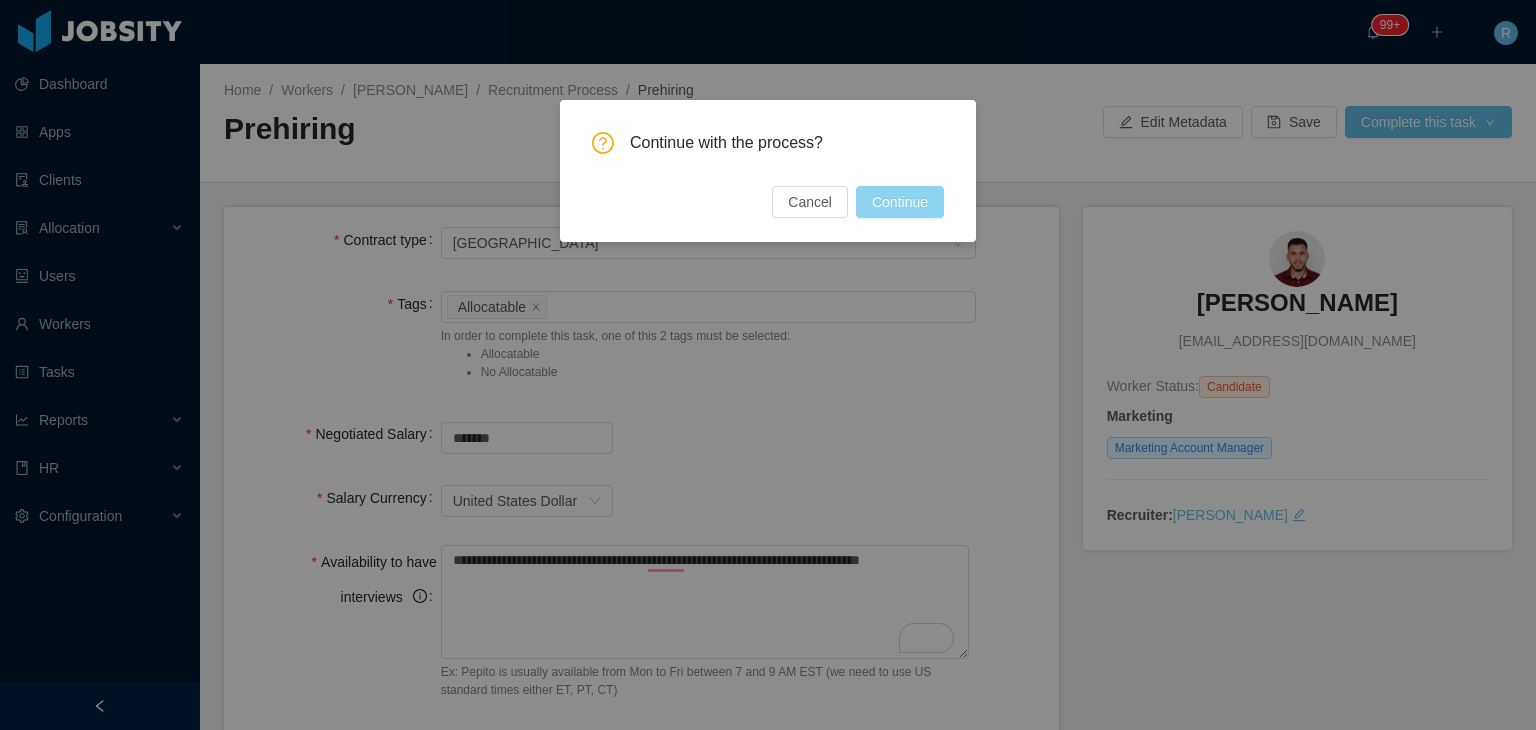 click on "Continue" at bounding box center (900, 202) 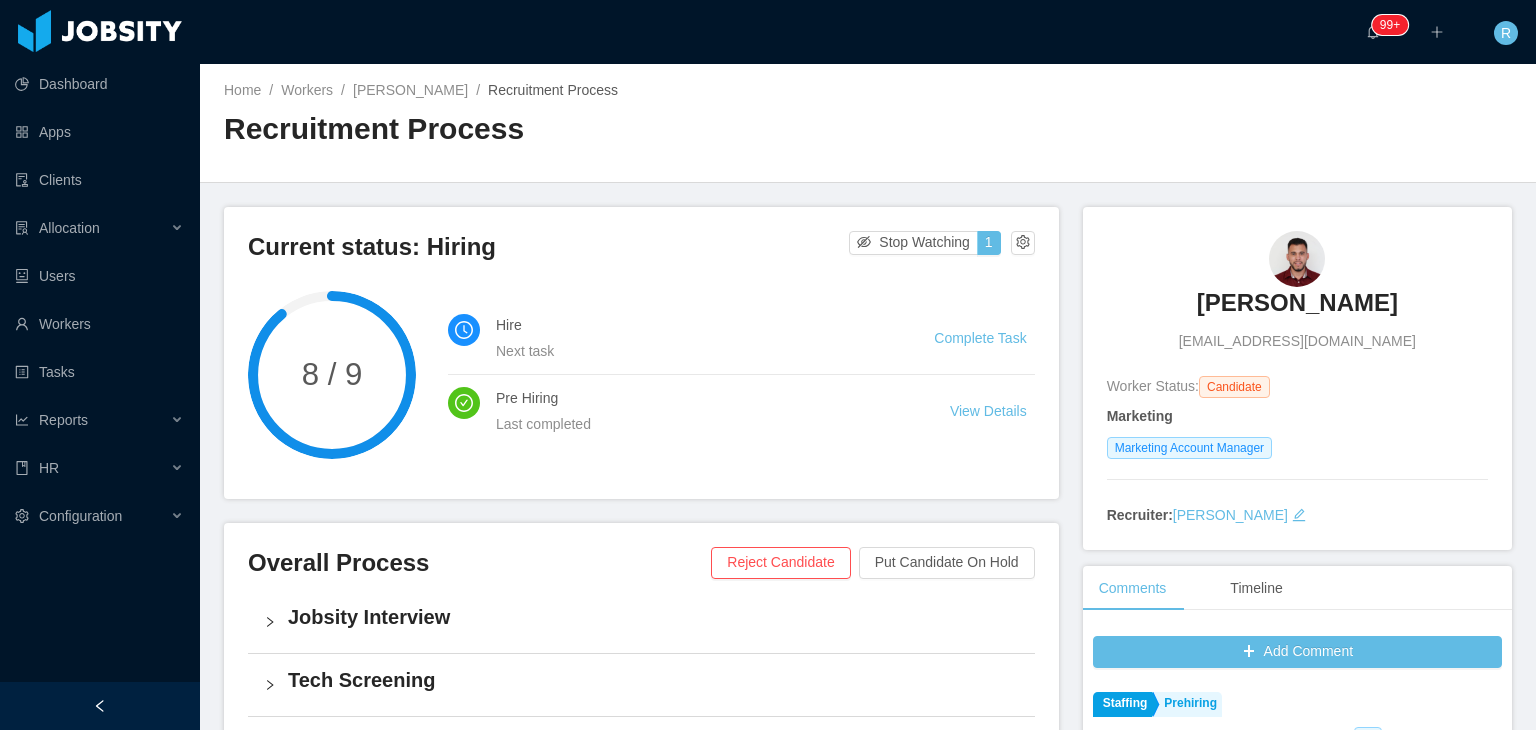 click on "[PERSON_NAME]" at bounding box center [1297, 303] 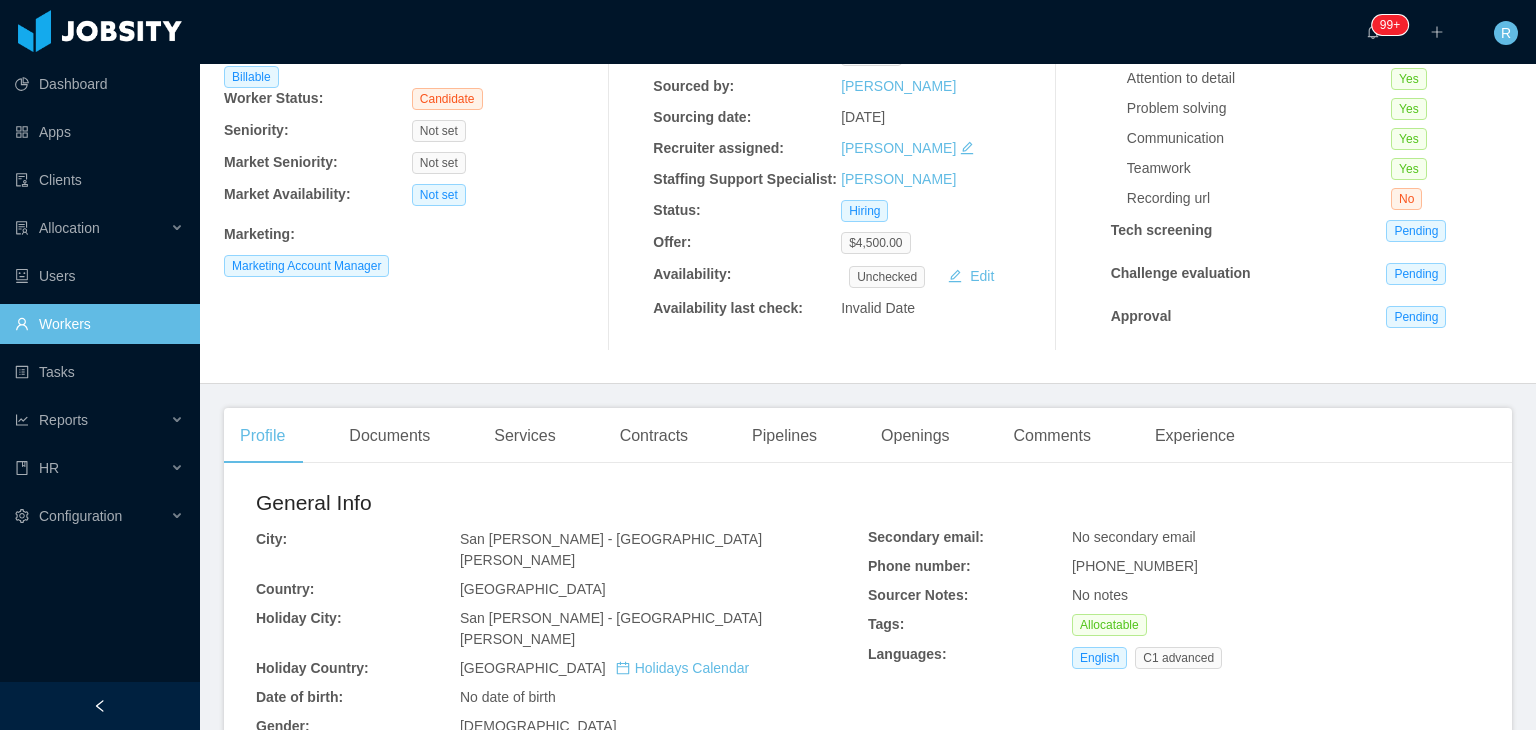 scroll, scrollTop: 188, scrollLeft: 0, axis: vertical 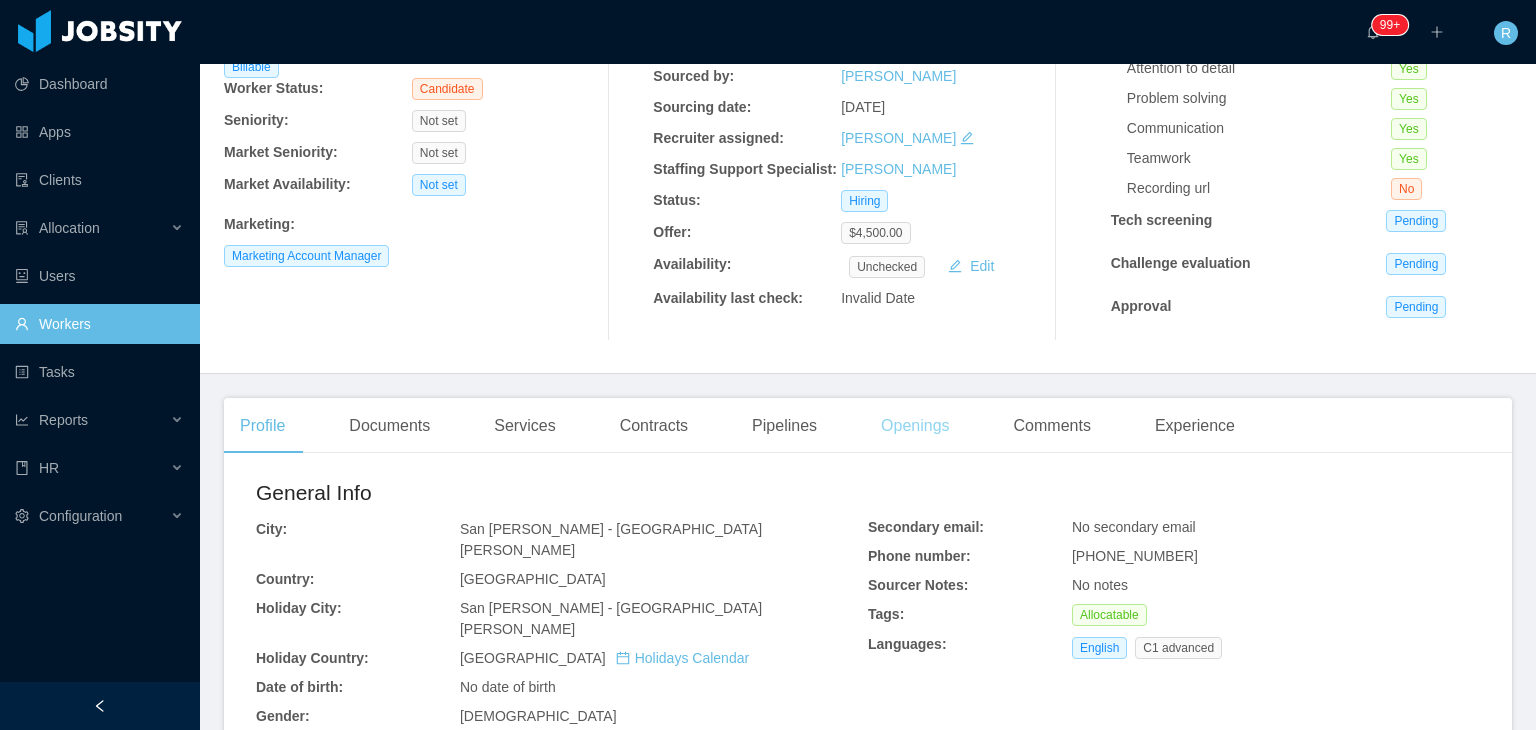 click on "Openings" at bounding box center (915, 426) 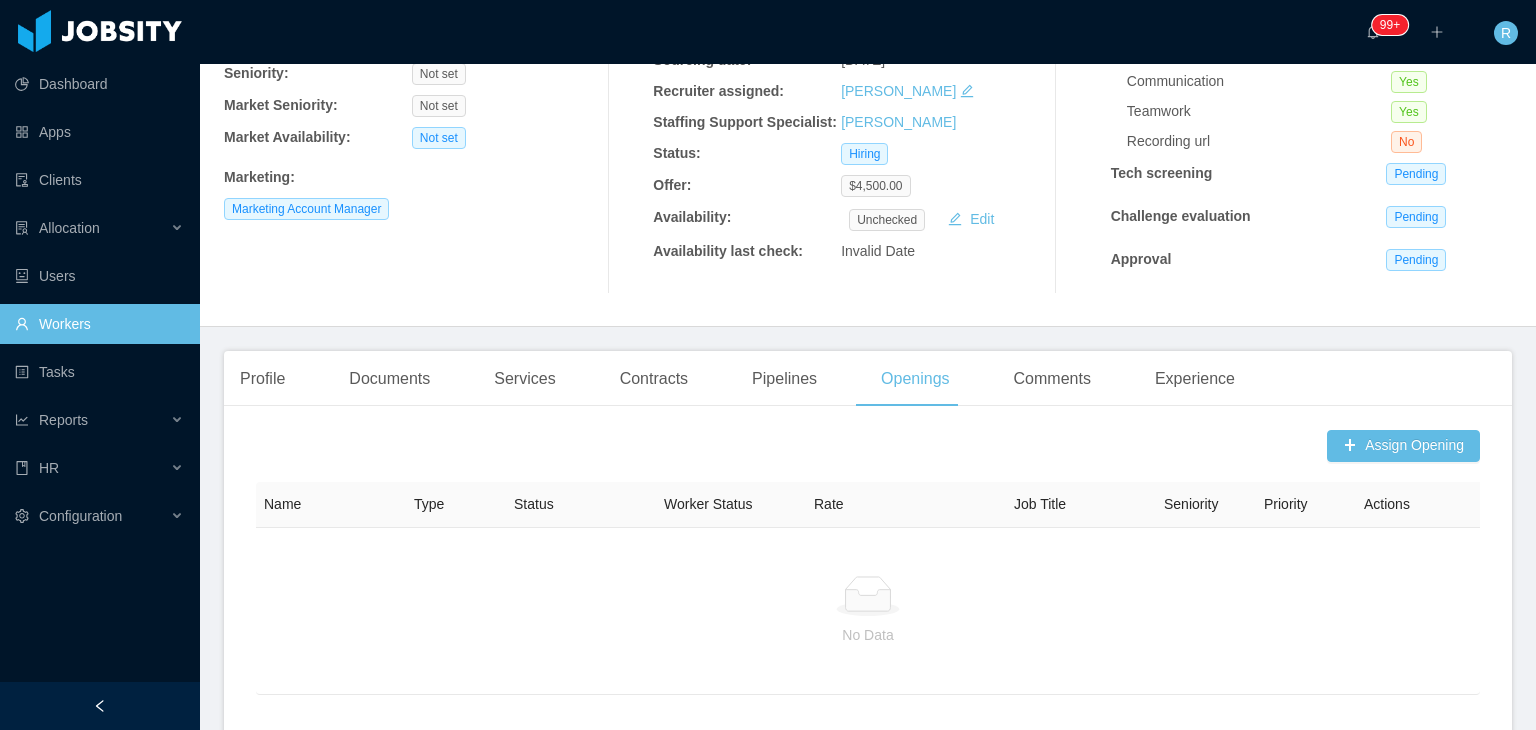 scroll, scrollTop: 282, scrollLeft: 0, axis: vertical 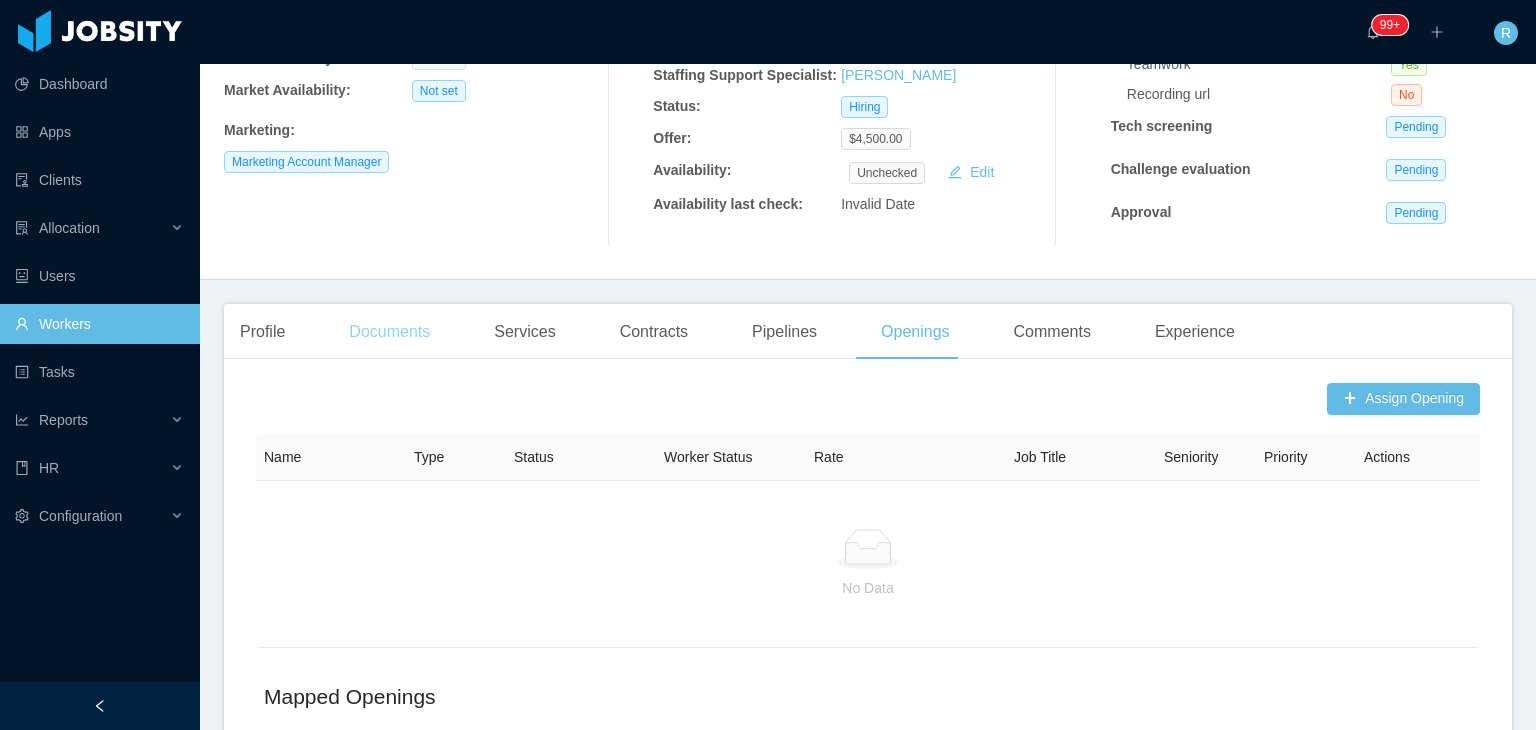 click on "Documents" at bounding box center (389, 332) 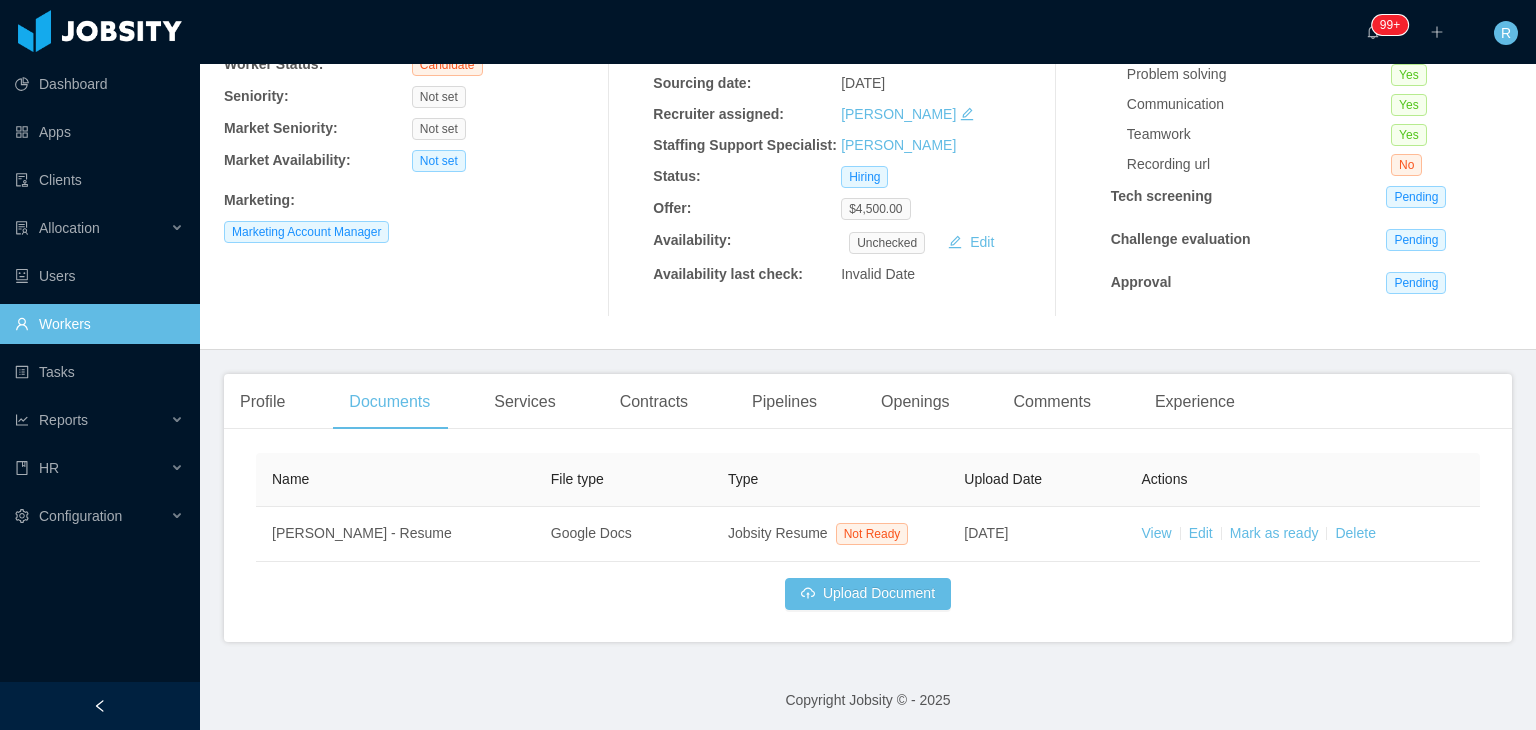 scroll, scrollTop: 218, scrollLeft: 0, axis: vertical 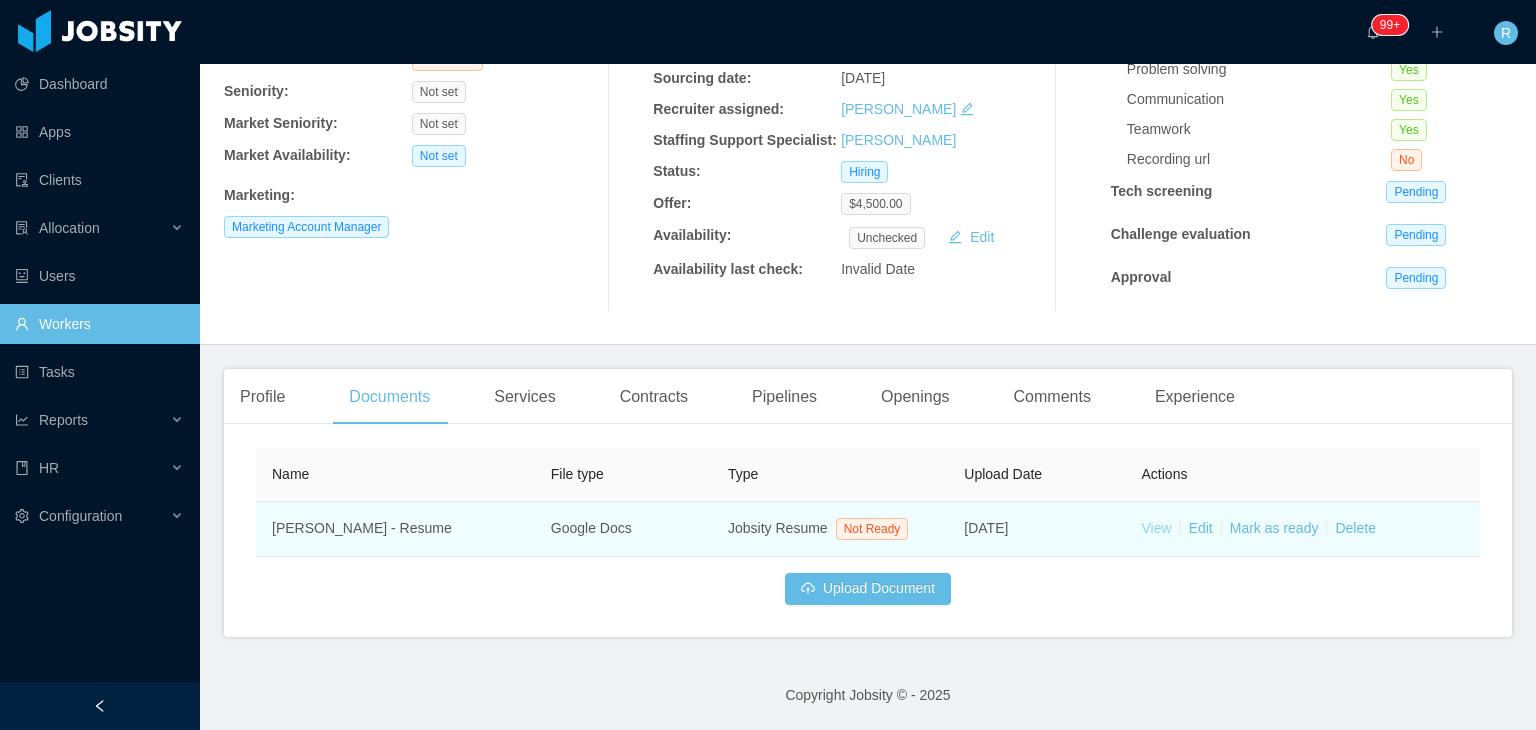 click on "View" at bounding box center (1157, 528) 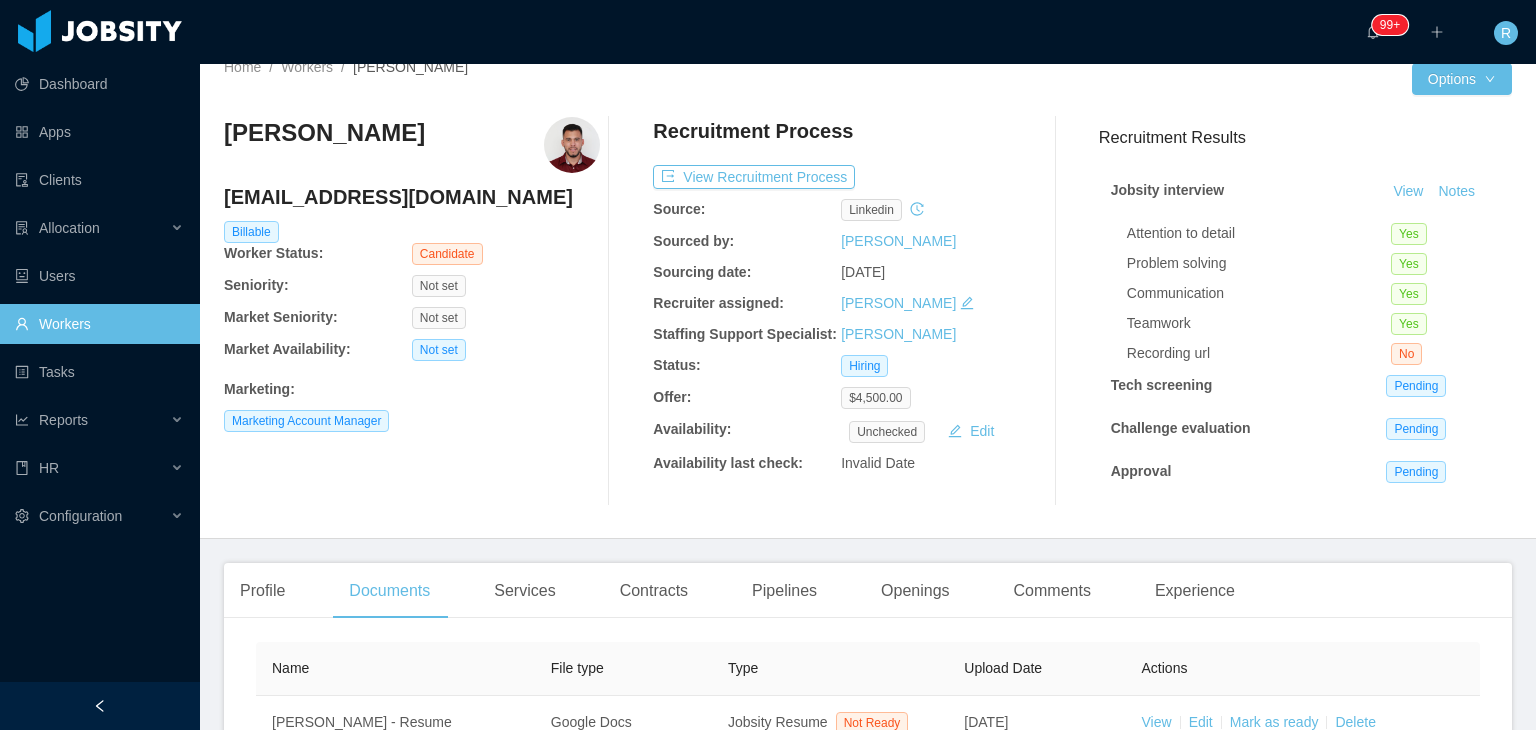 scroll, scrollTop: 0, scrollLeft: 0, axis: both 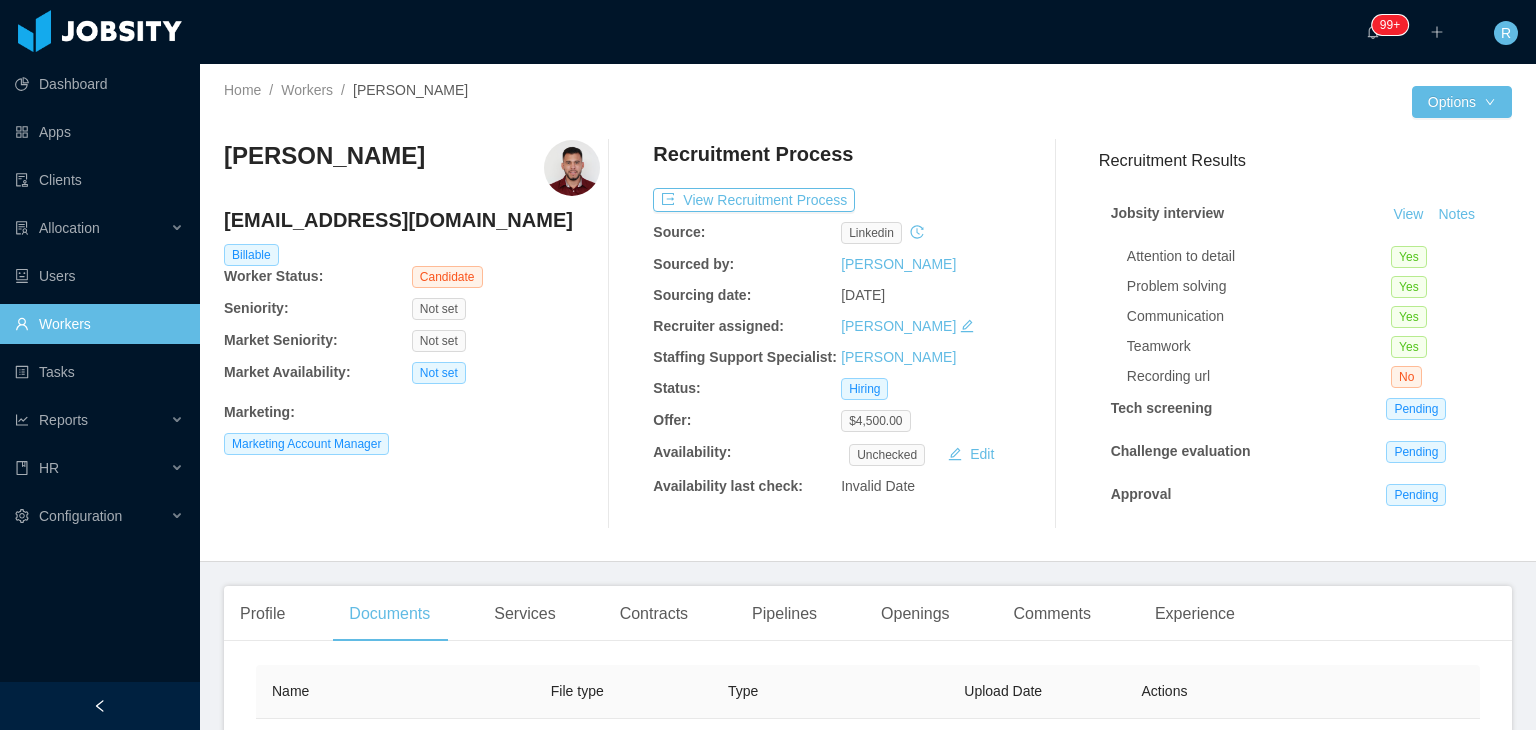 click on "Workers" at bounding box center [99, 324] 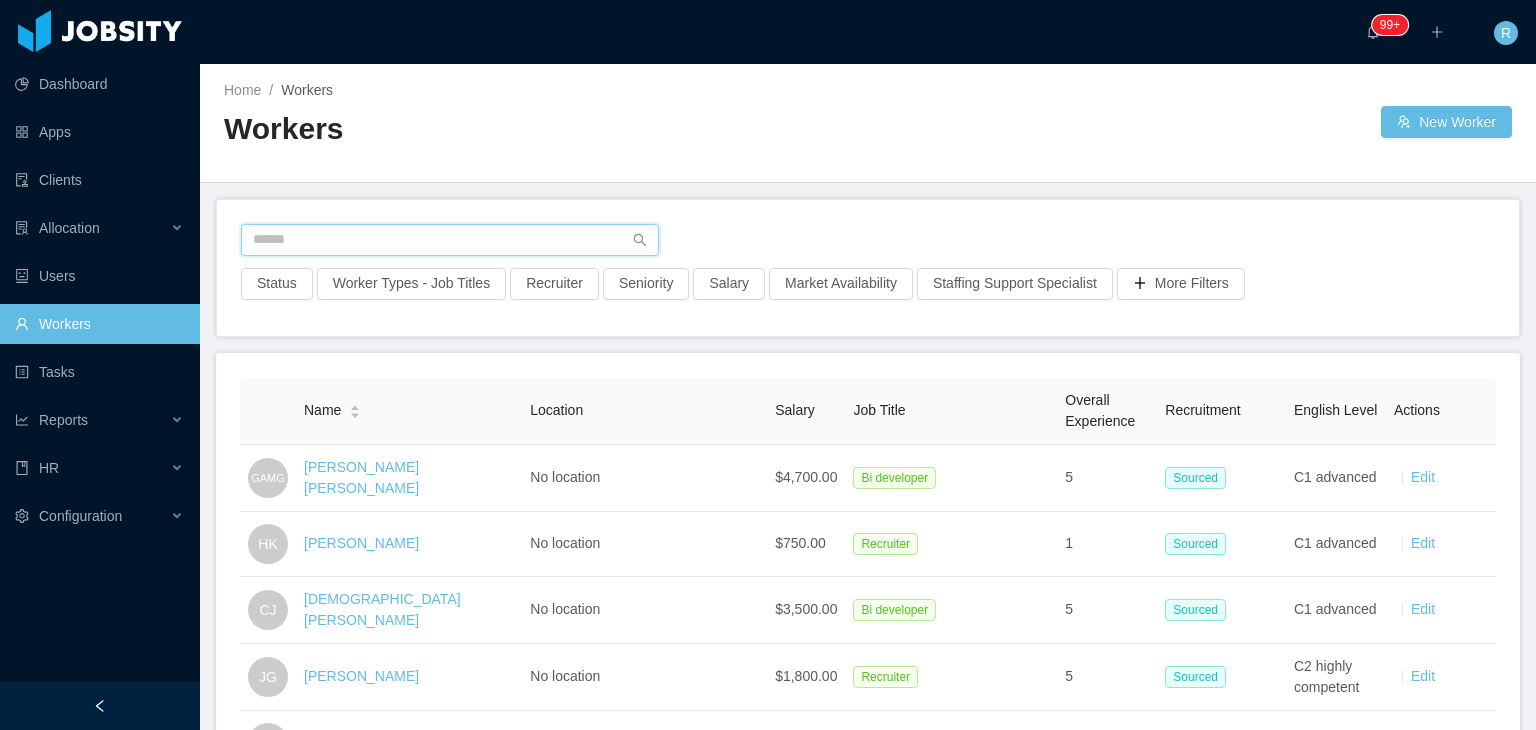 click at bounding box center (450, 240) 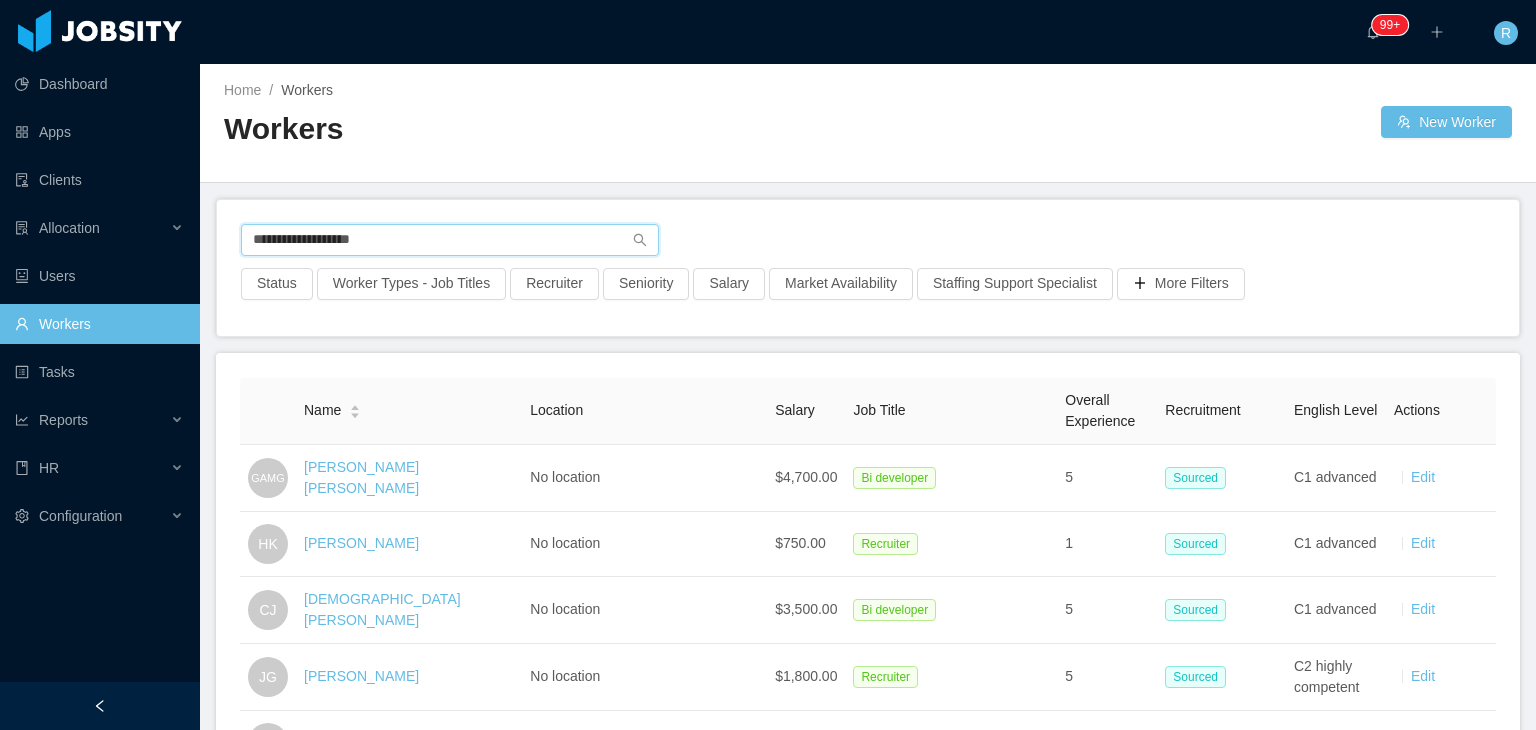 click on "**********" at bounding box center [450, 240] 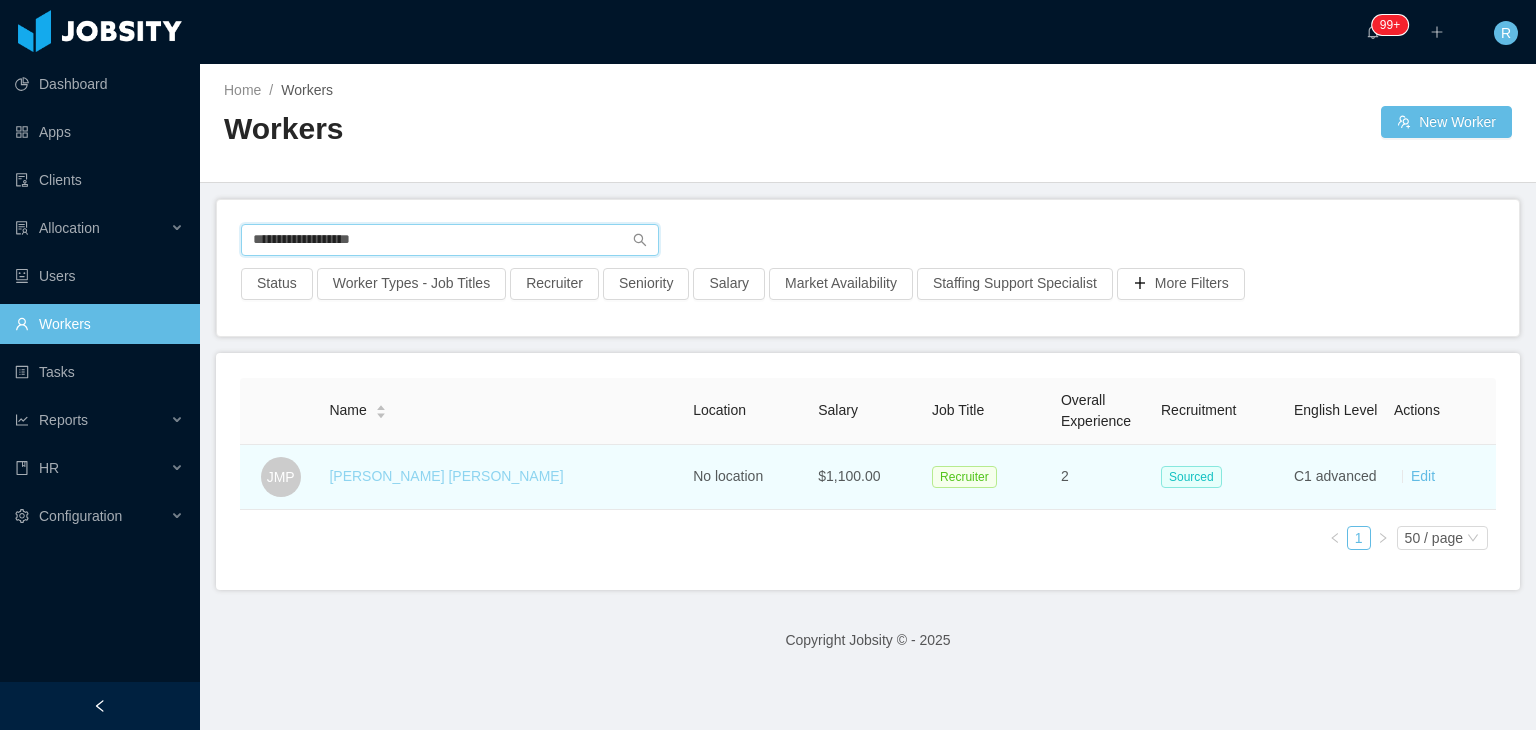 type on "**********" 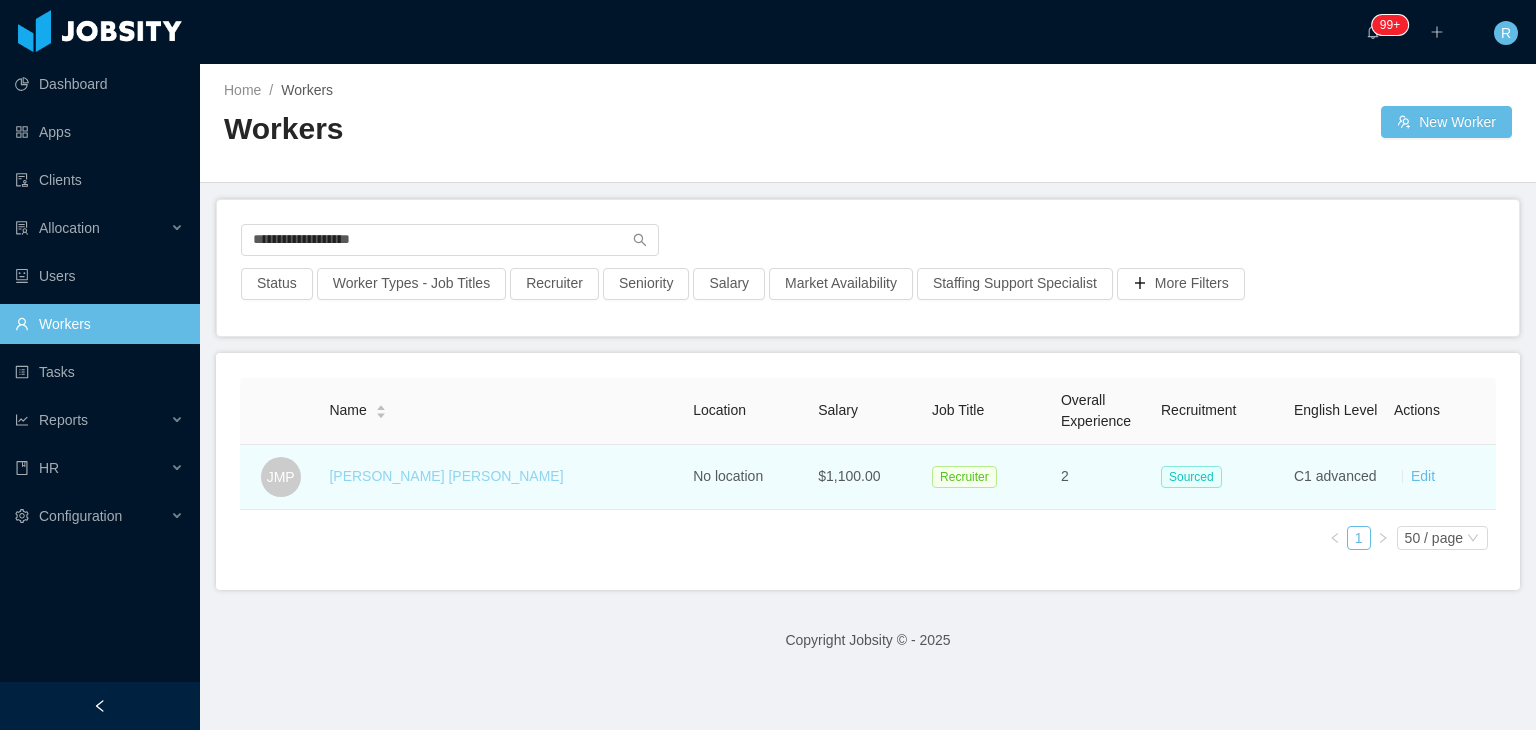 click on "[PERSON_NAME] [PERSON_NAME]" at bounding box center [446, 476] 